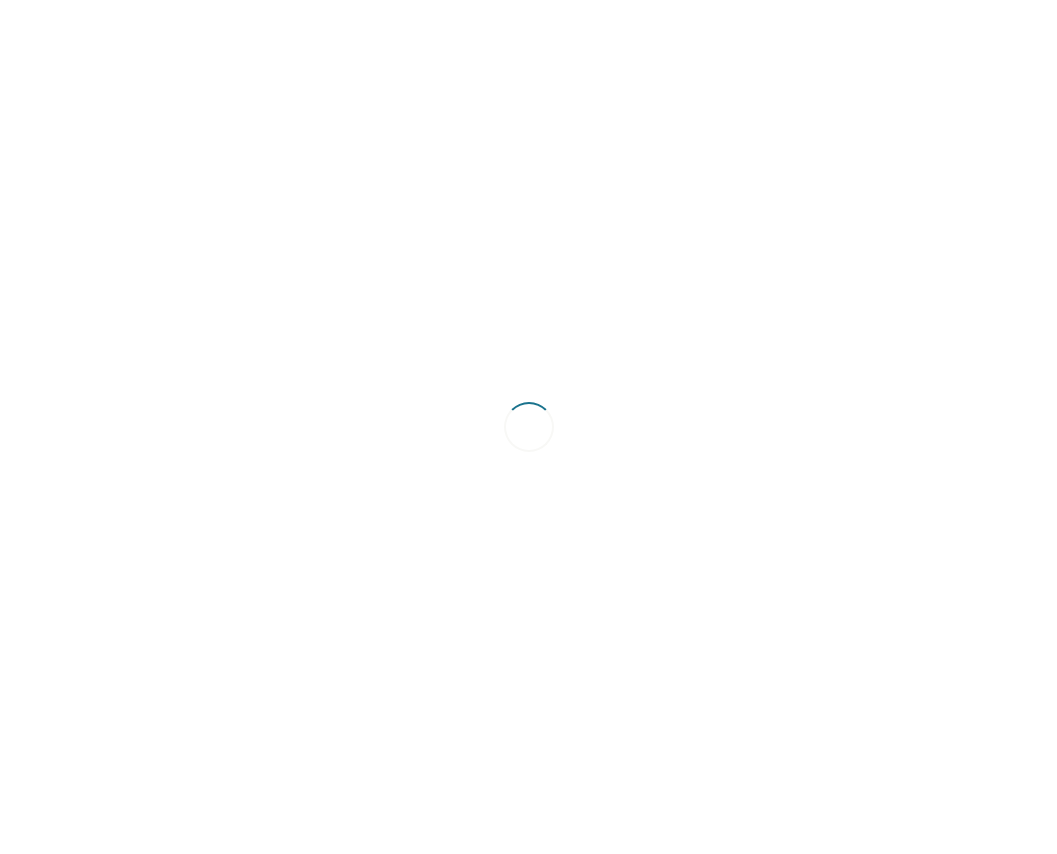 scroll, scrollTop: 0, scrollLeft: 0, axis: both 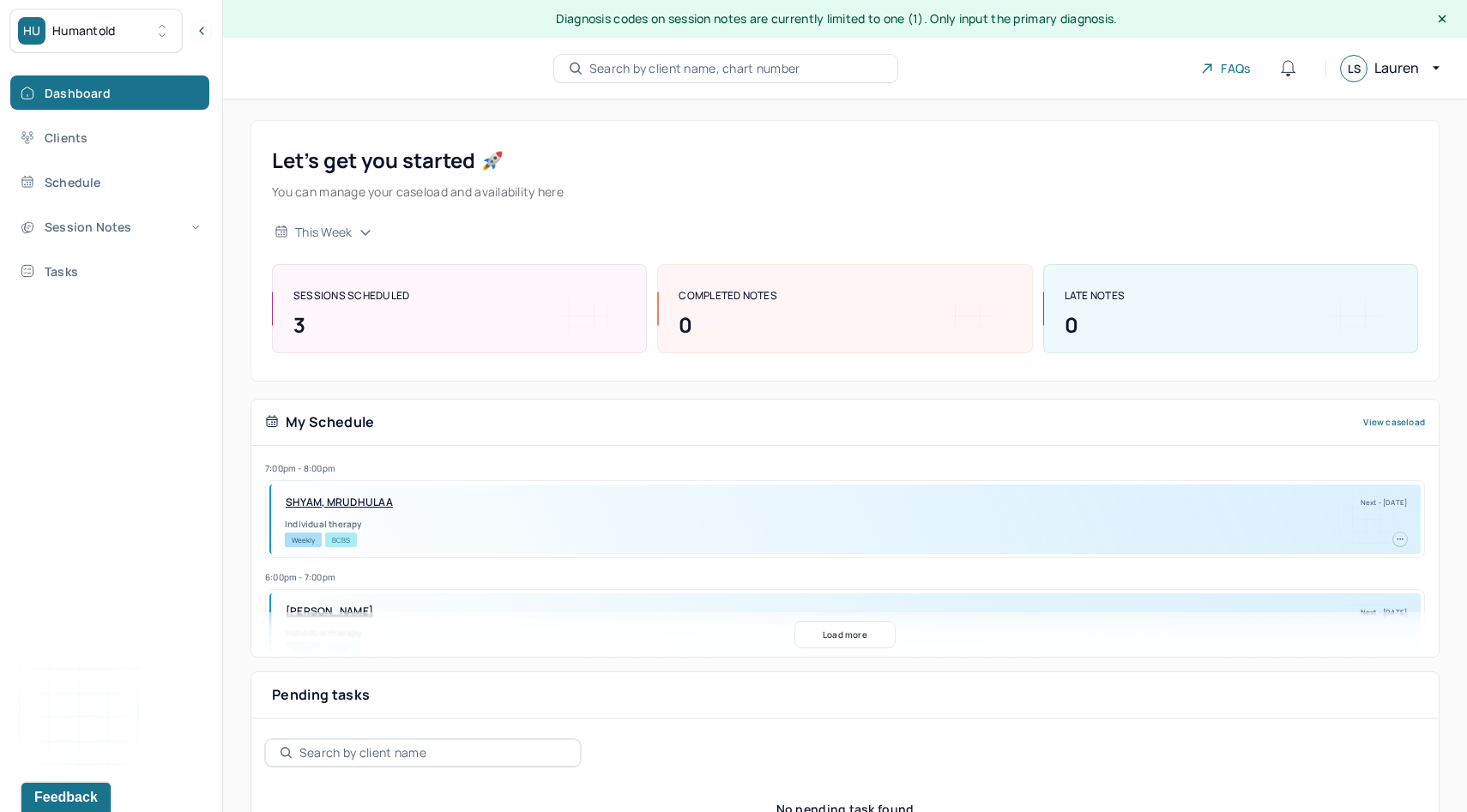 click on "Humantold" at bounding box center [84, 31] 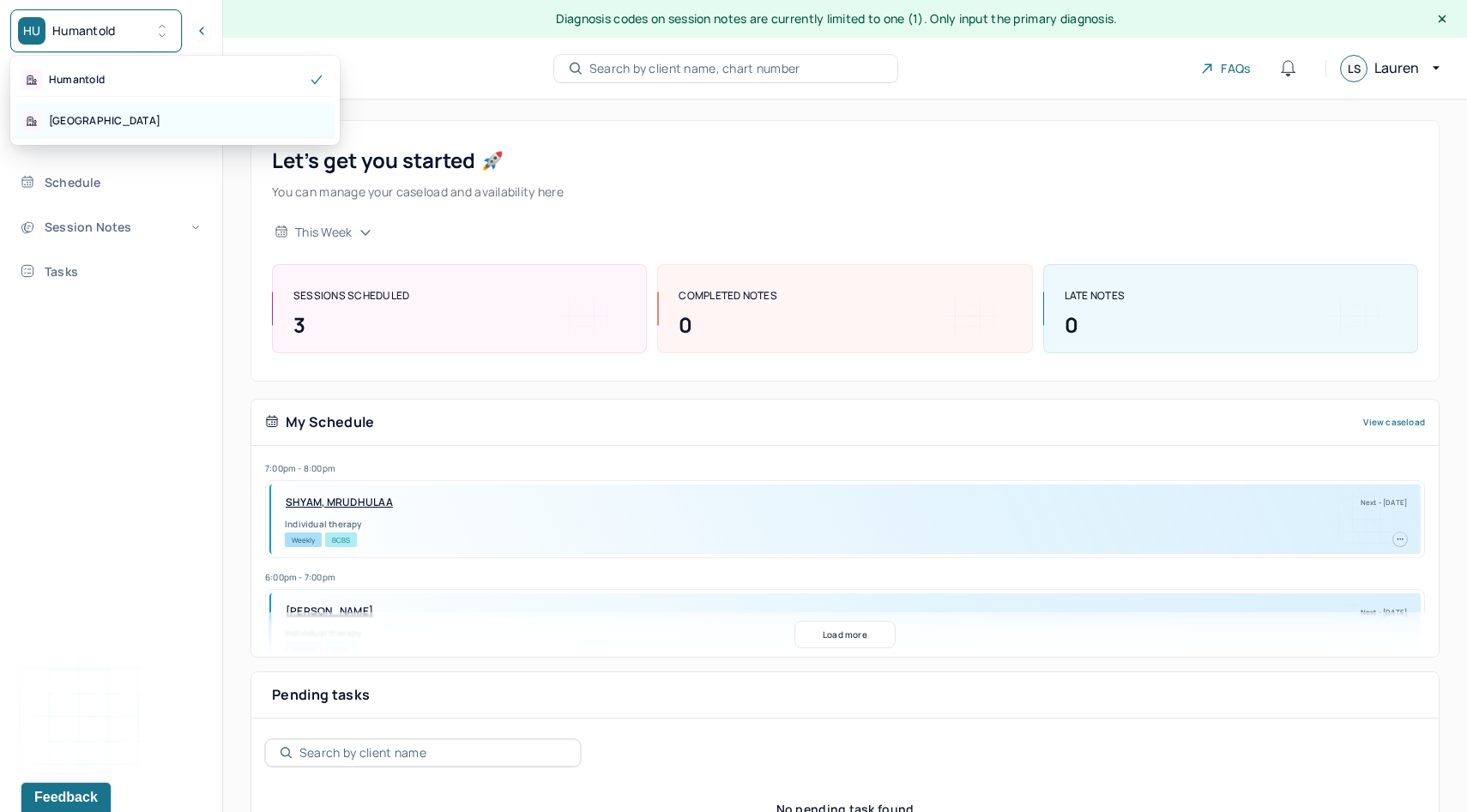 click on "Park Hill" at bounding box center (175, 121) 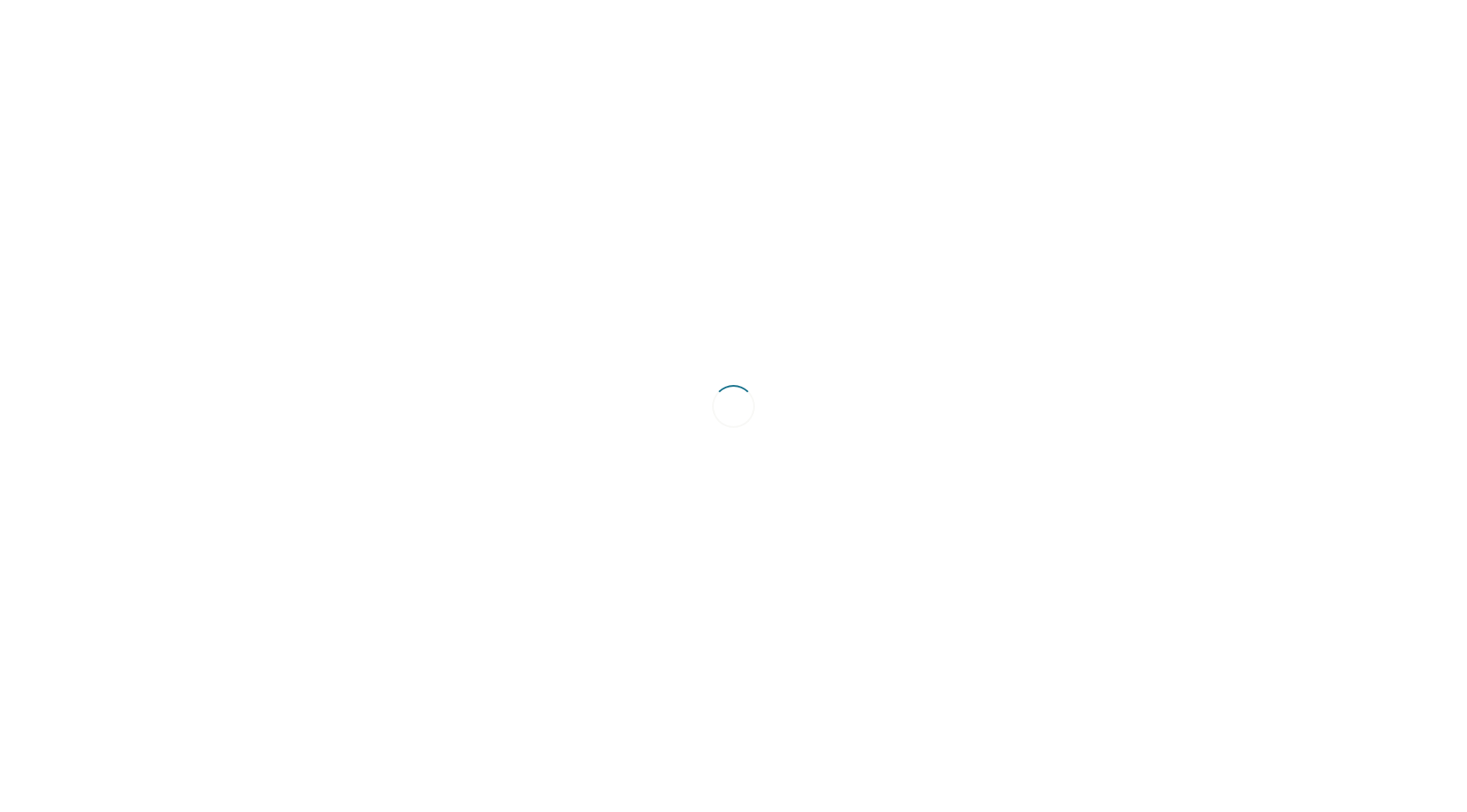 scroll, scrollTop: 0, scrollLeft: 0, axis: both 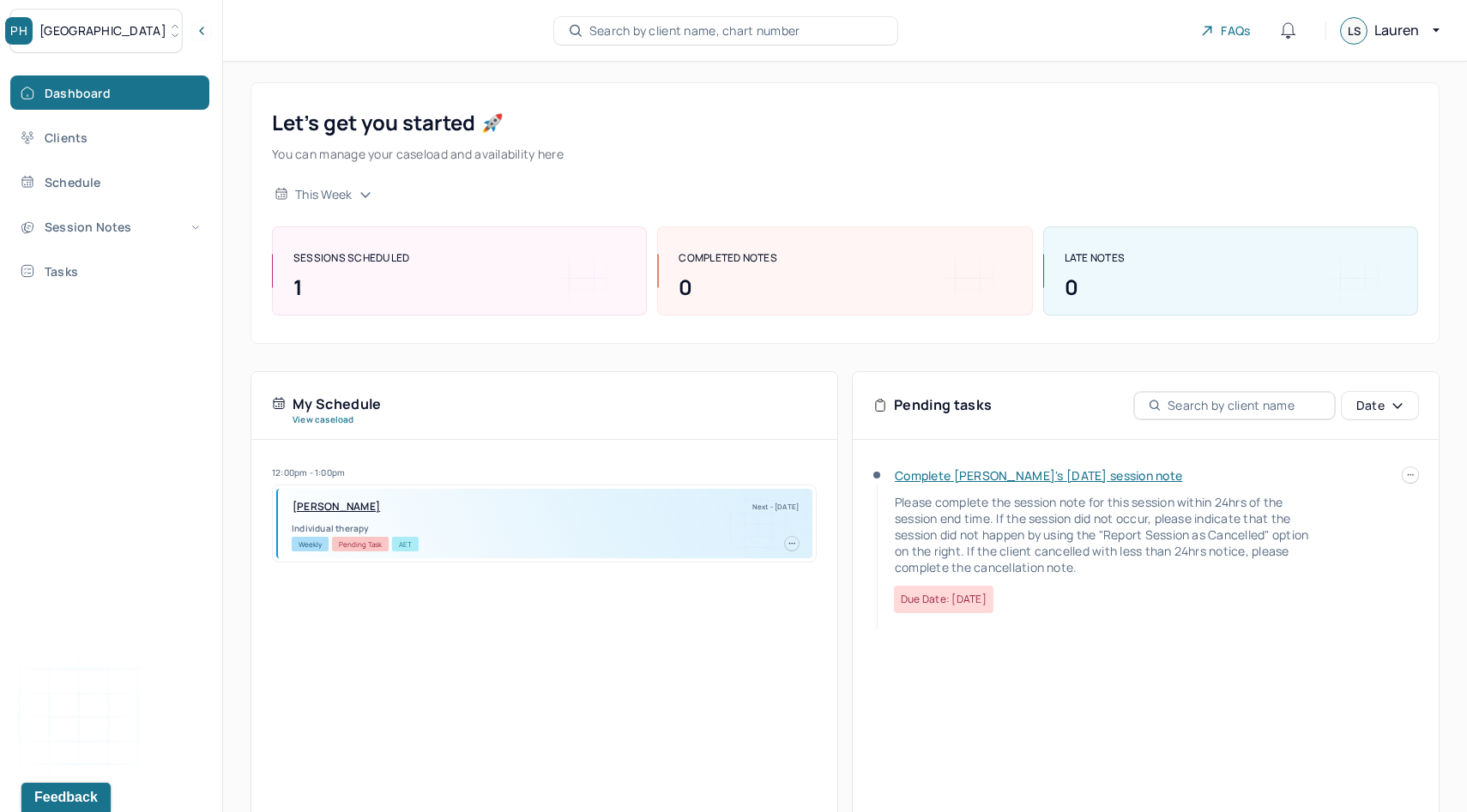 click on "Complete Paula's Mon, 06/30 session note" at bounding box center (1038, 475) 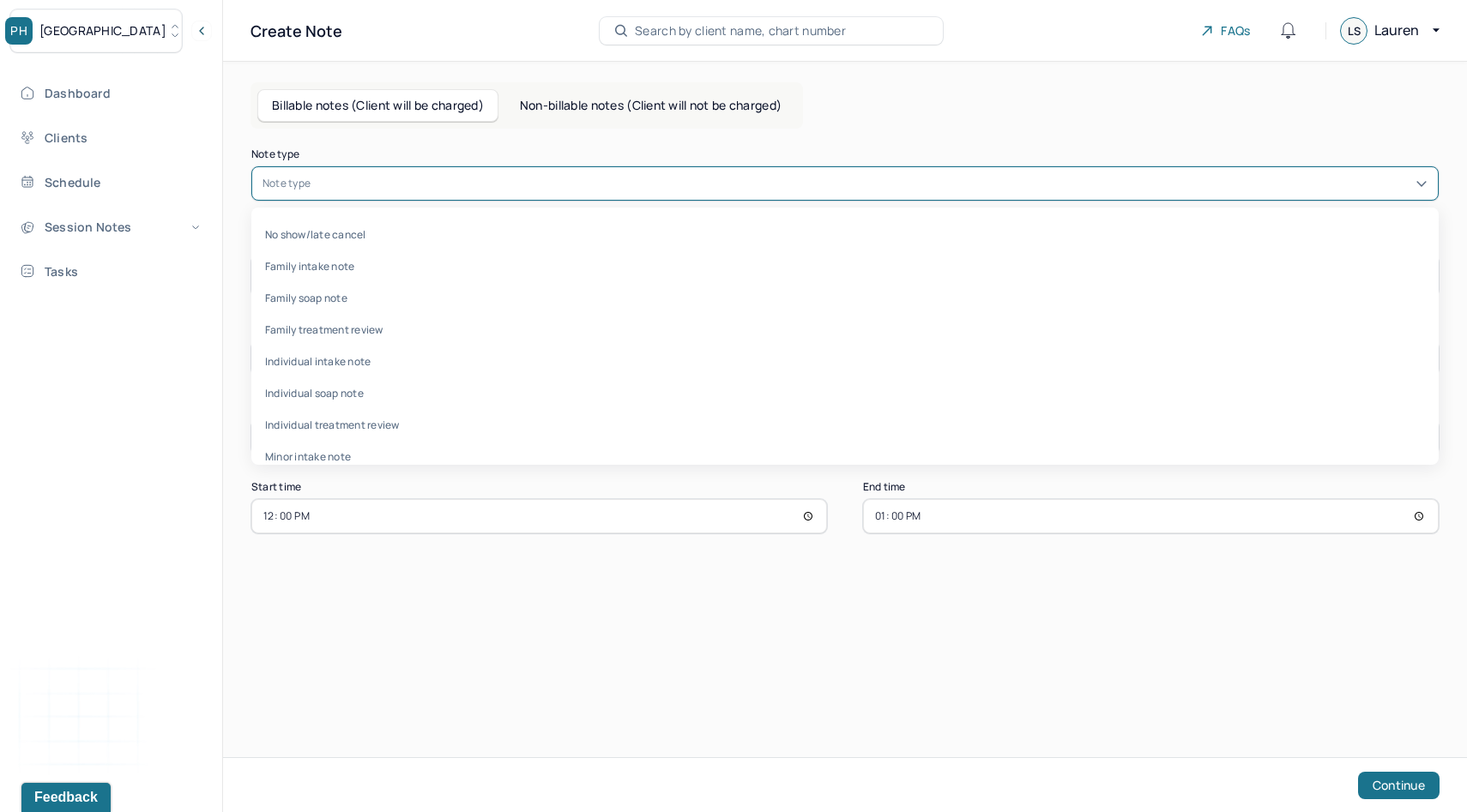 click at bounding box center [871, 183] 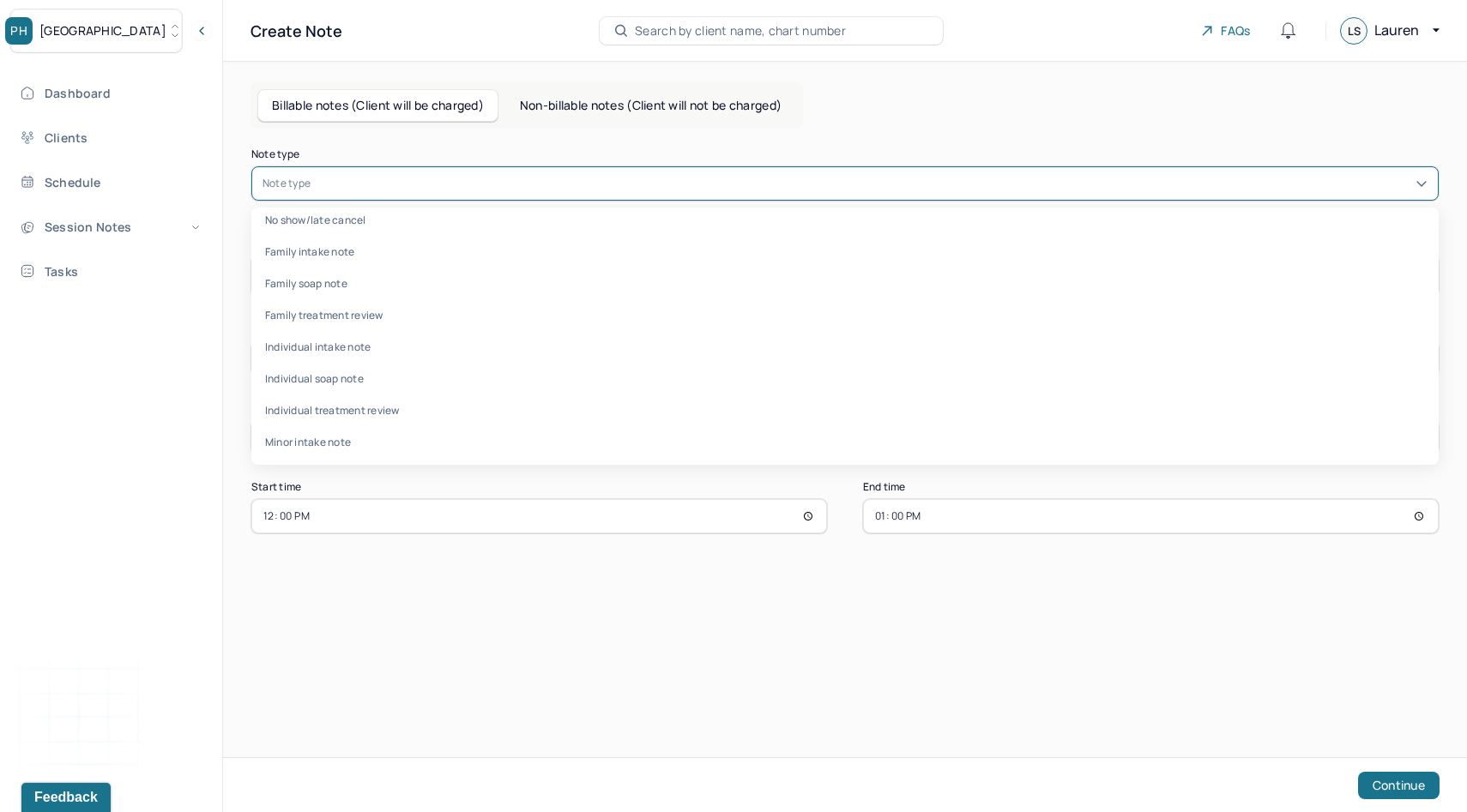 scroll, scrollTop: 16, scrollLeft: 0, axis: vertical 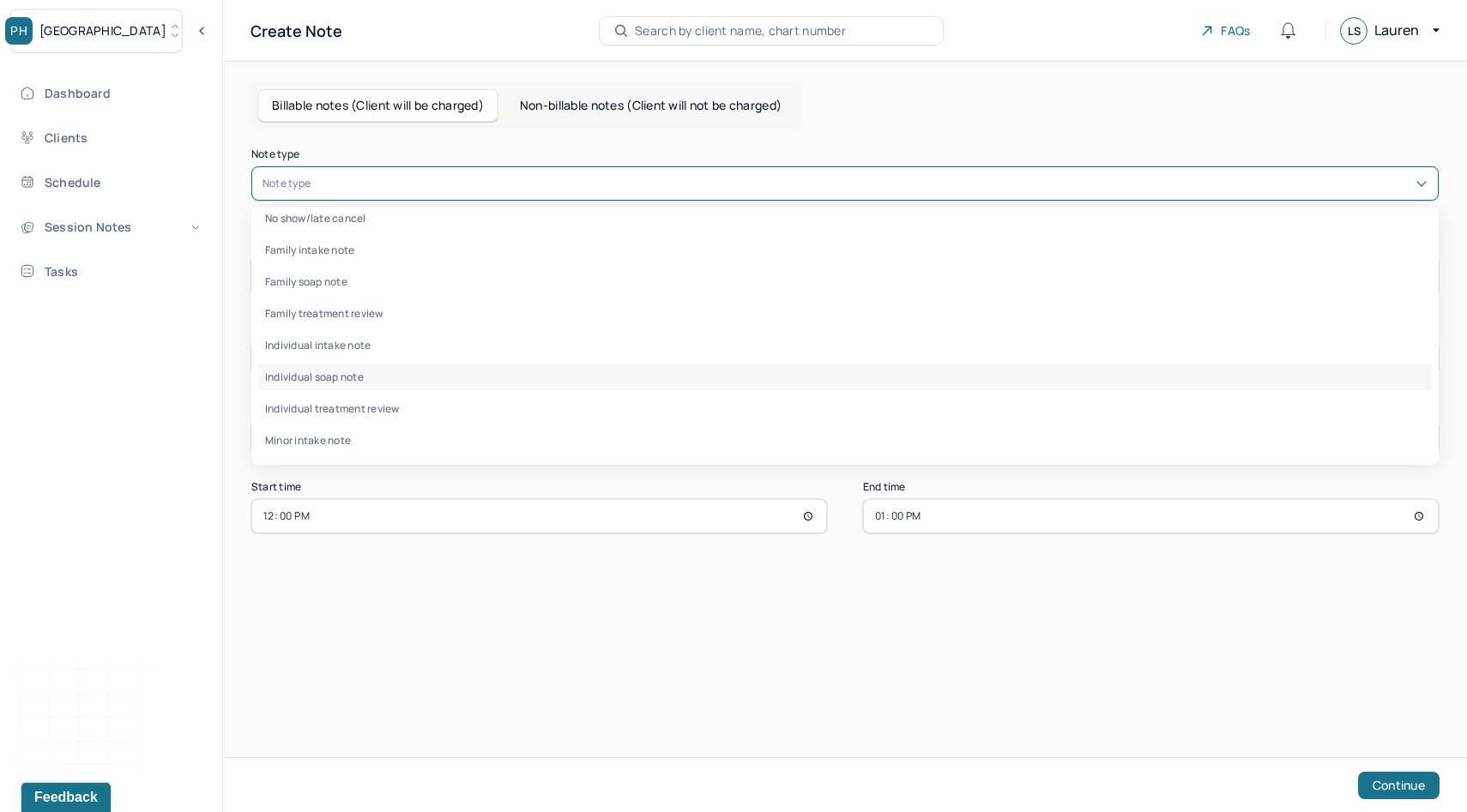 click on "Individual soap note" at bounding box center [845, 376] 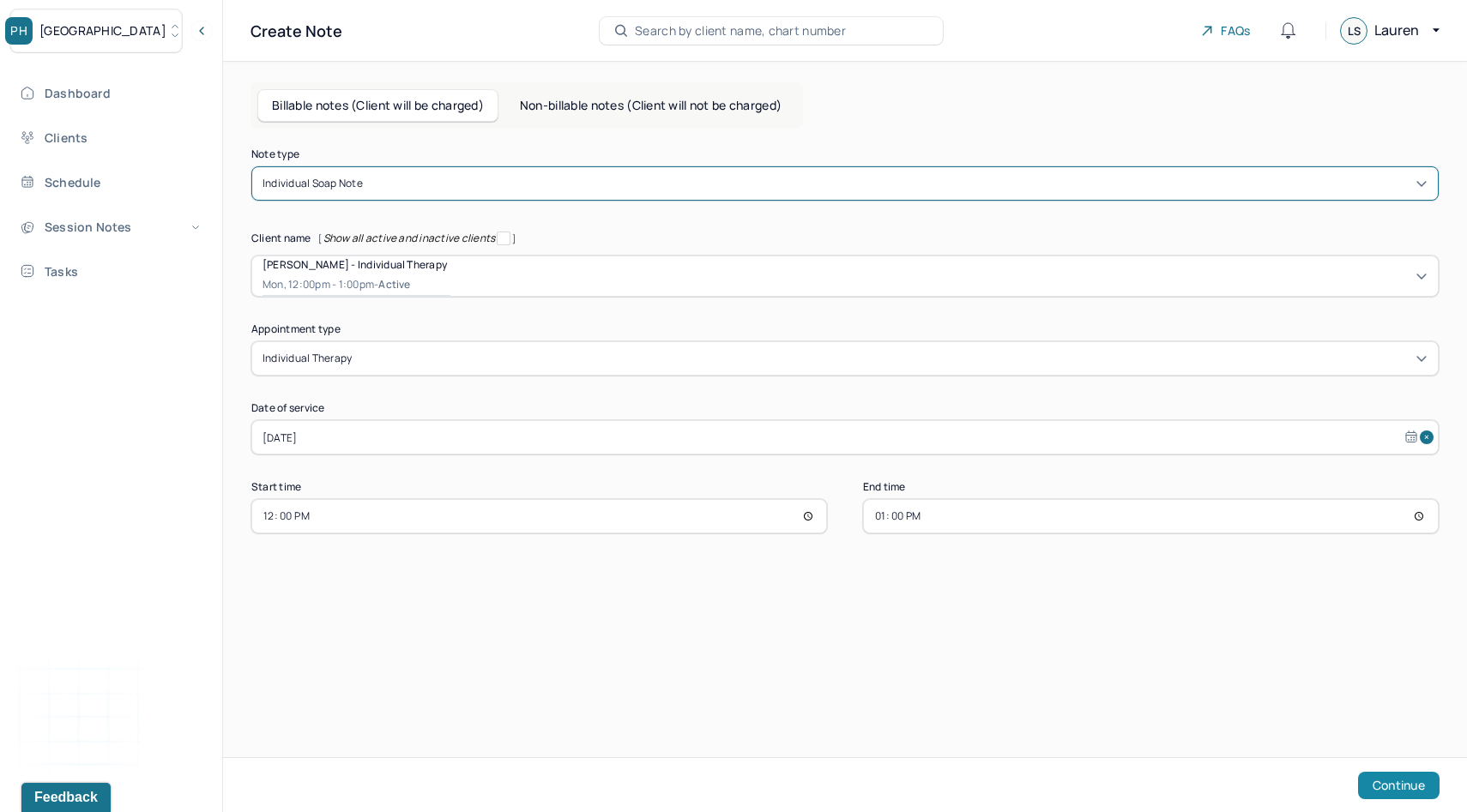 click on "Continue" at bounding box center (1398, 785) 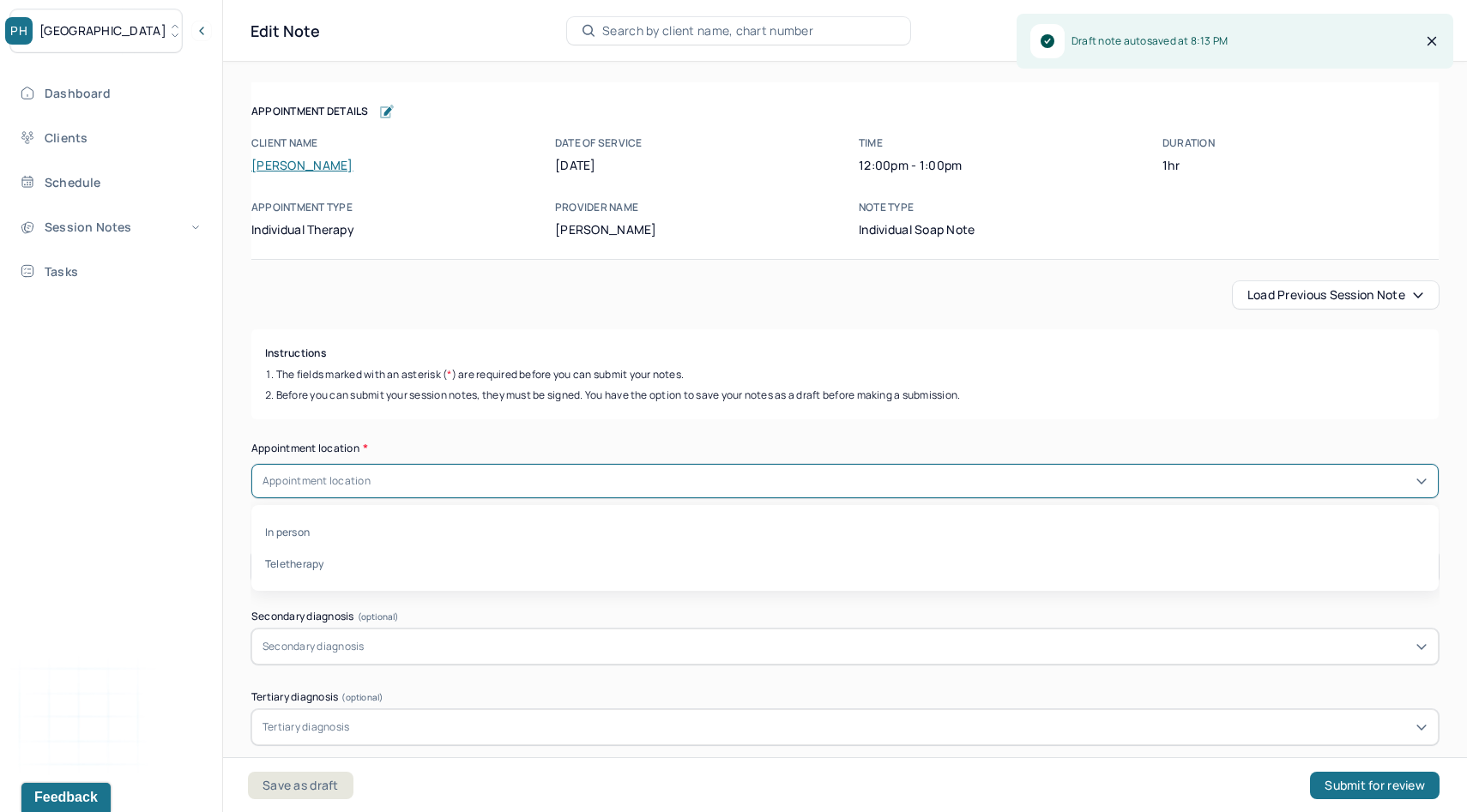 click on "Appointment location" at bounding box center [845, 481] 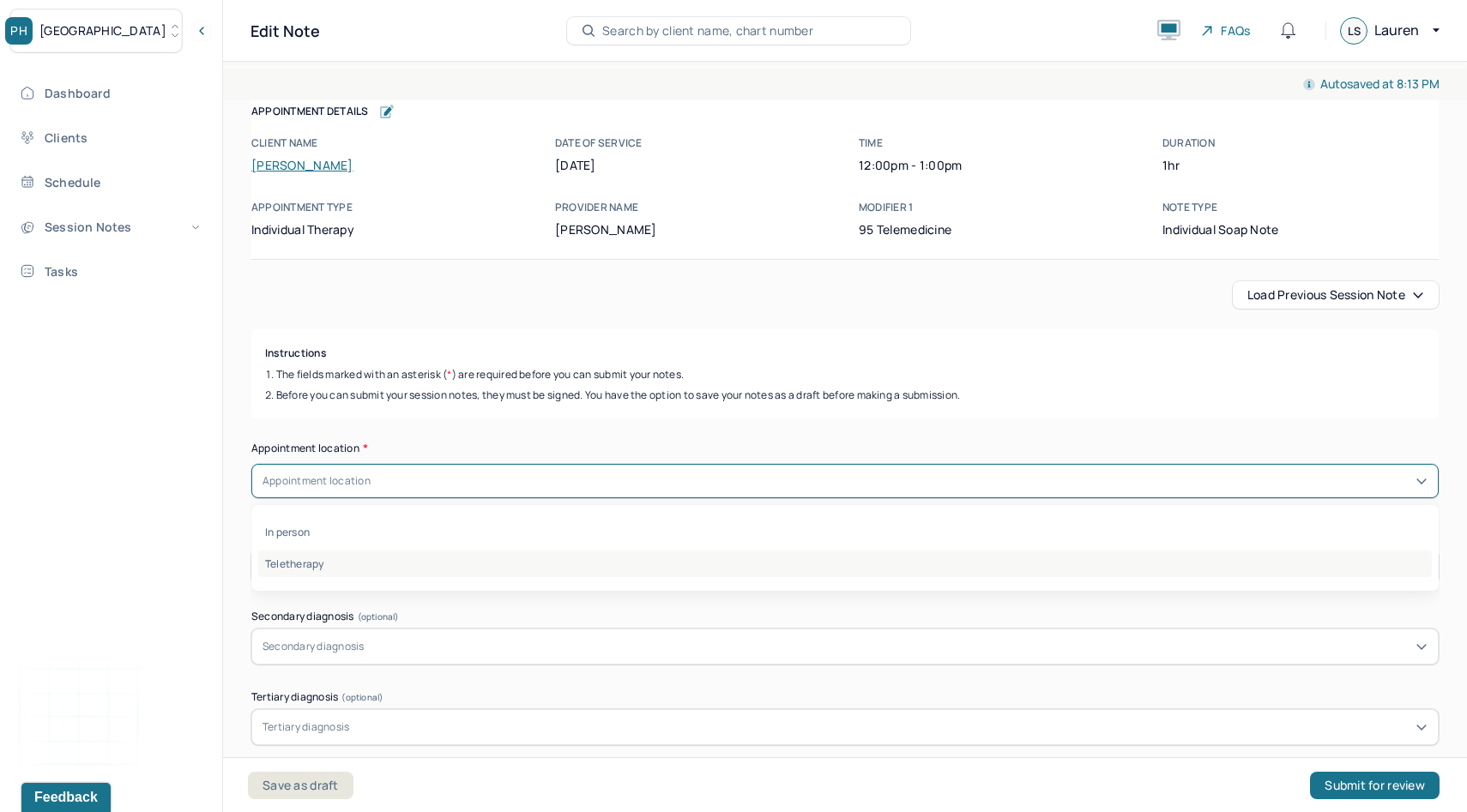 click on "Teletherapy" at bounding box center [845, 563] 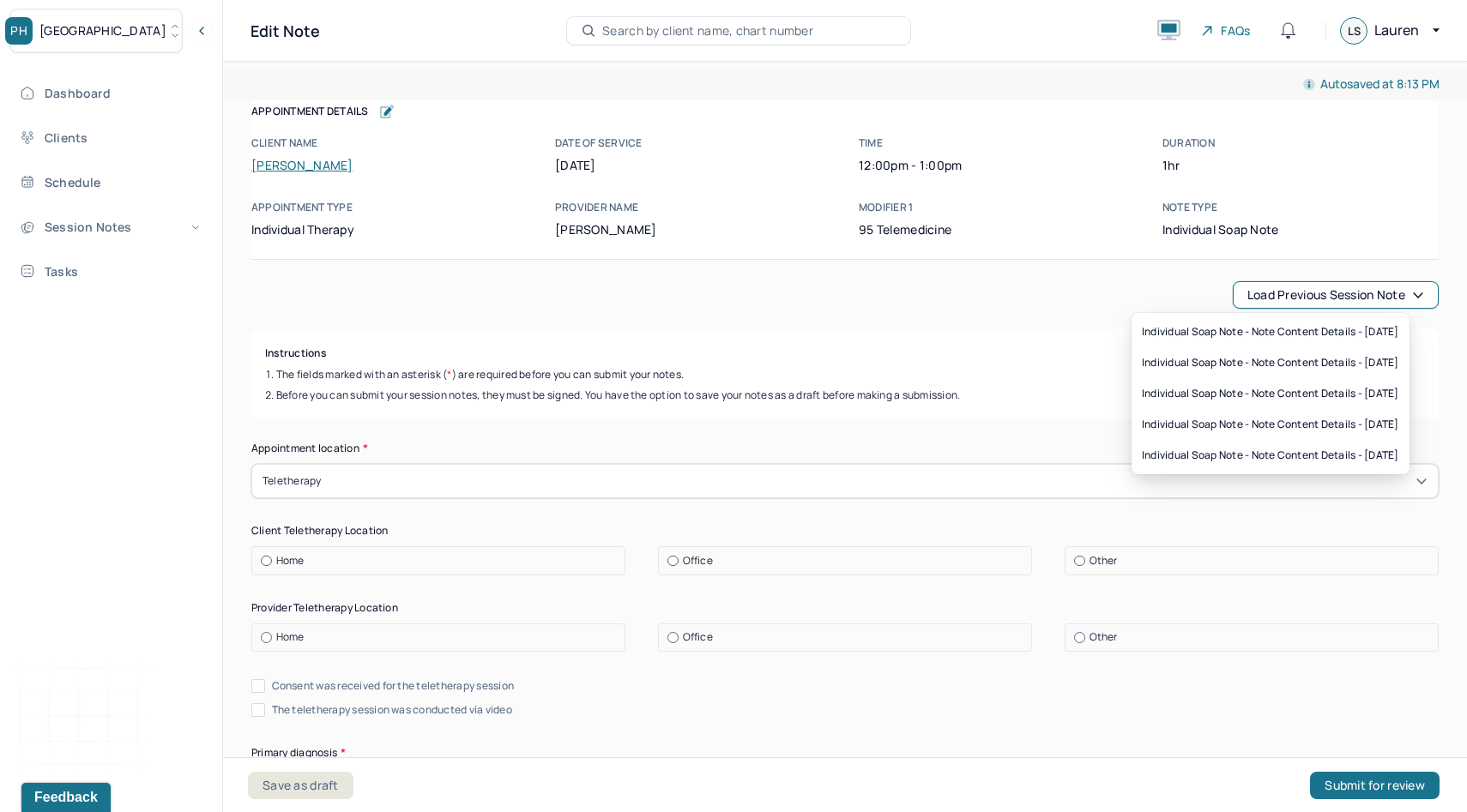 click on "Load previous session note" at bounding box center [1336, 295] 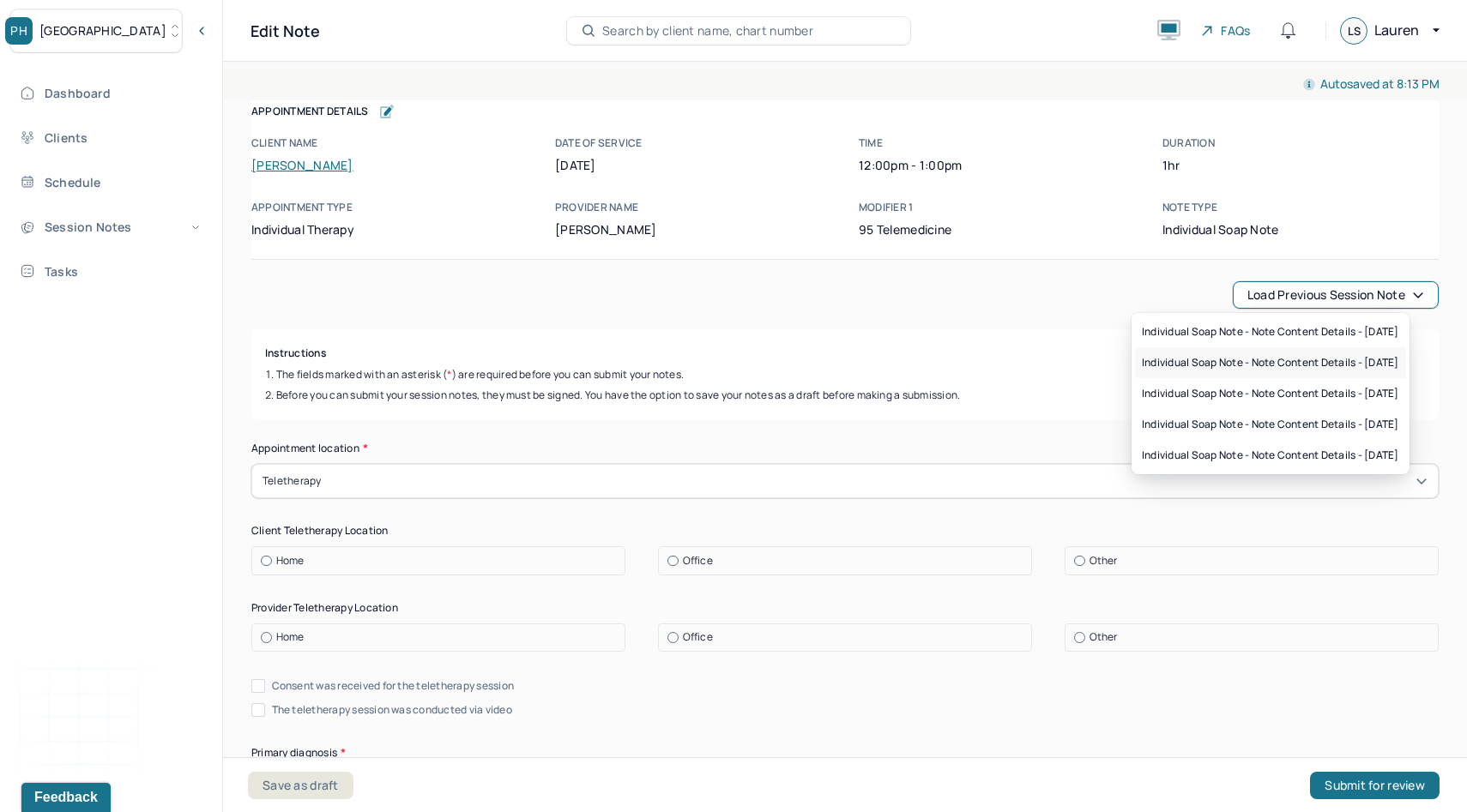 click on "Individual soap note   - Note content Details -   06/09/2025" at bounding box center (1271, 363) 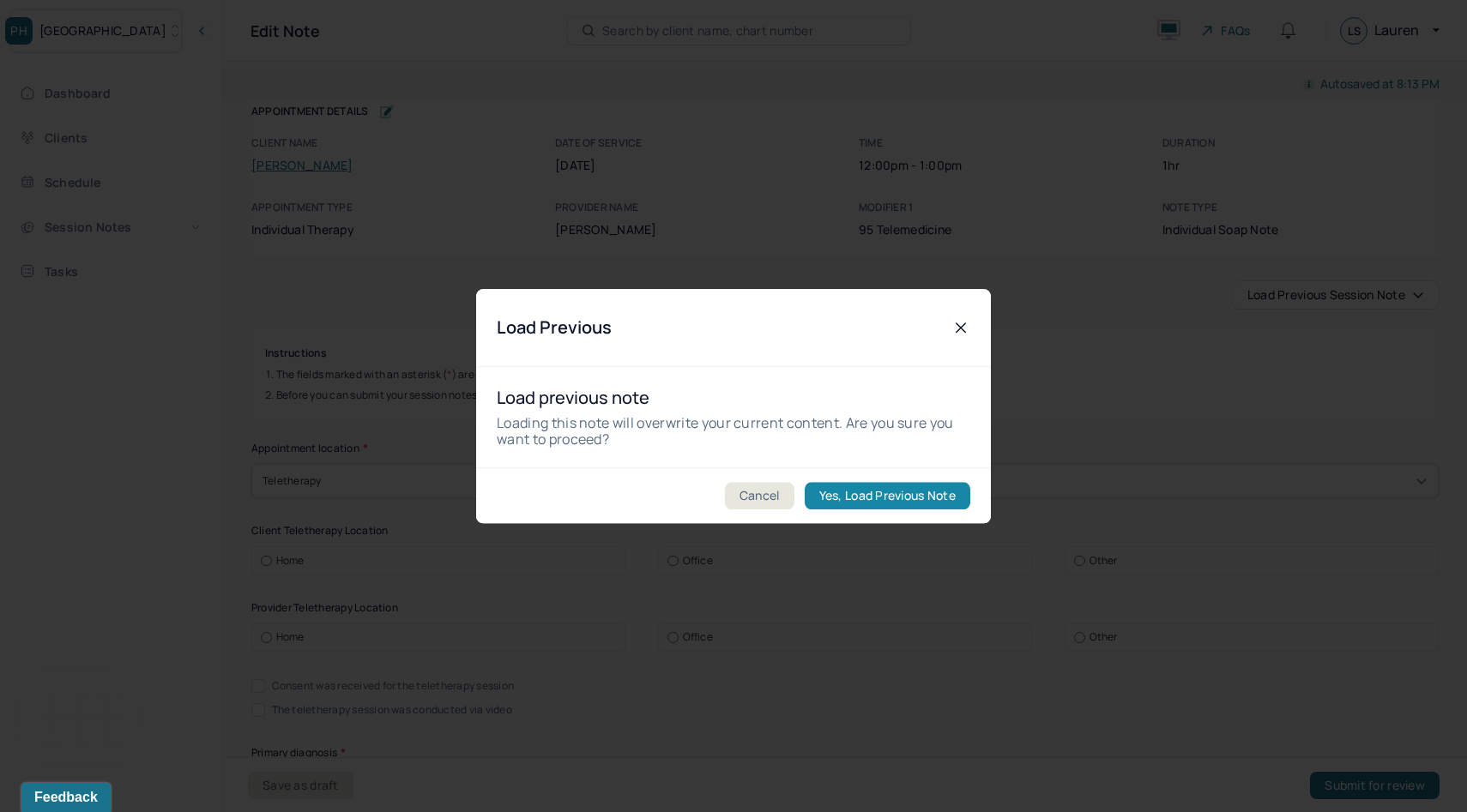 click on "Yes, Load Previous Note" at bounding box center [887, 496] 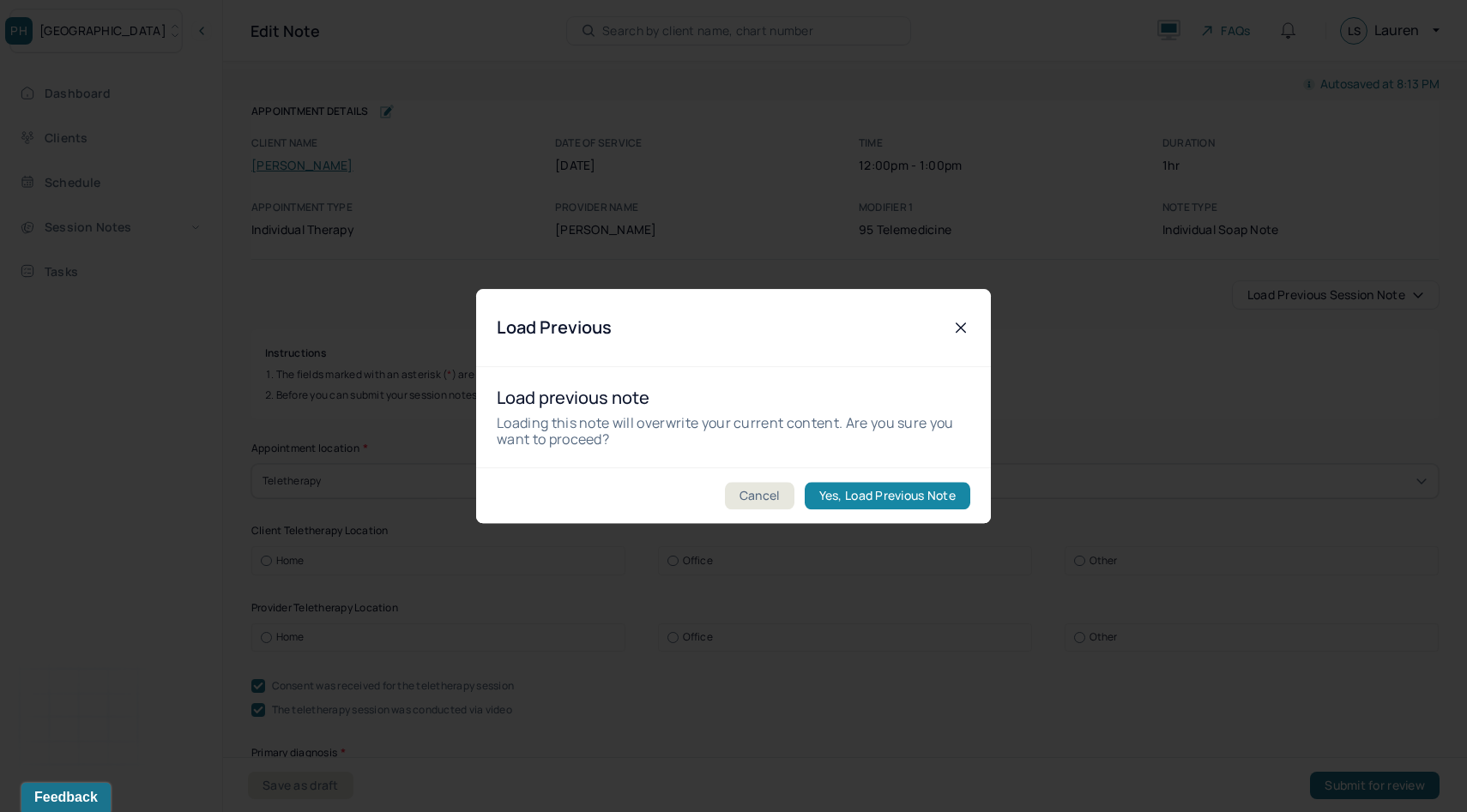 type on "Frustrated, exhausted." 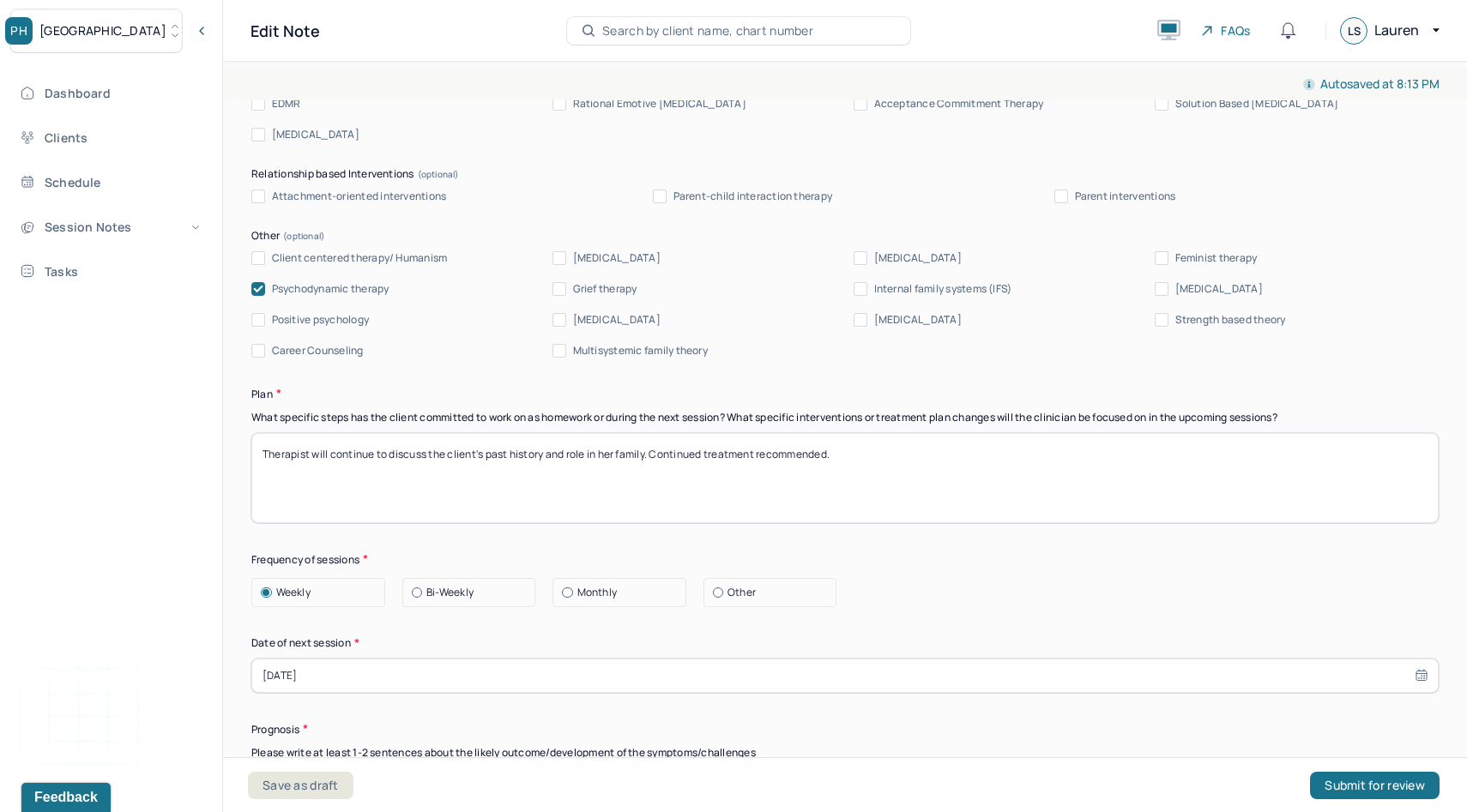 scroll, scrollTop: 3111, scrollLeft: 0, axis: vertical 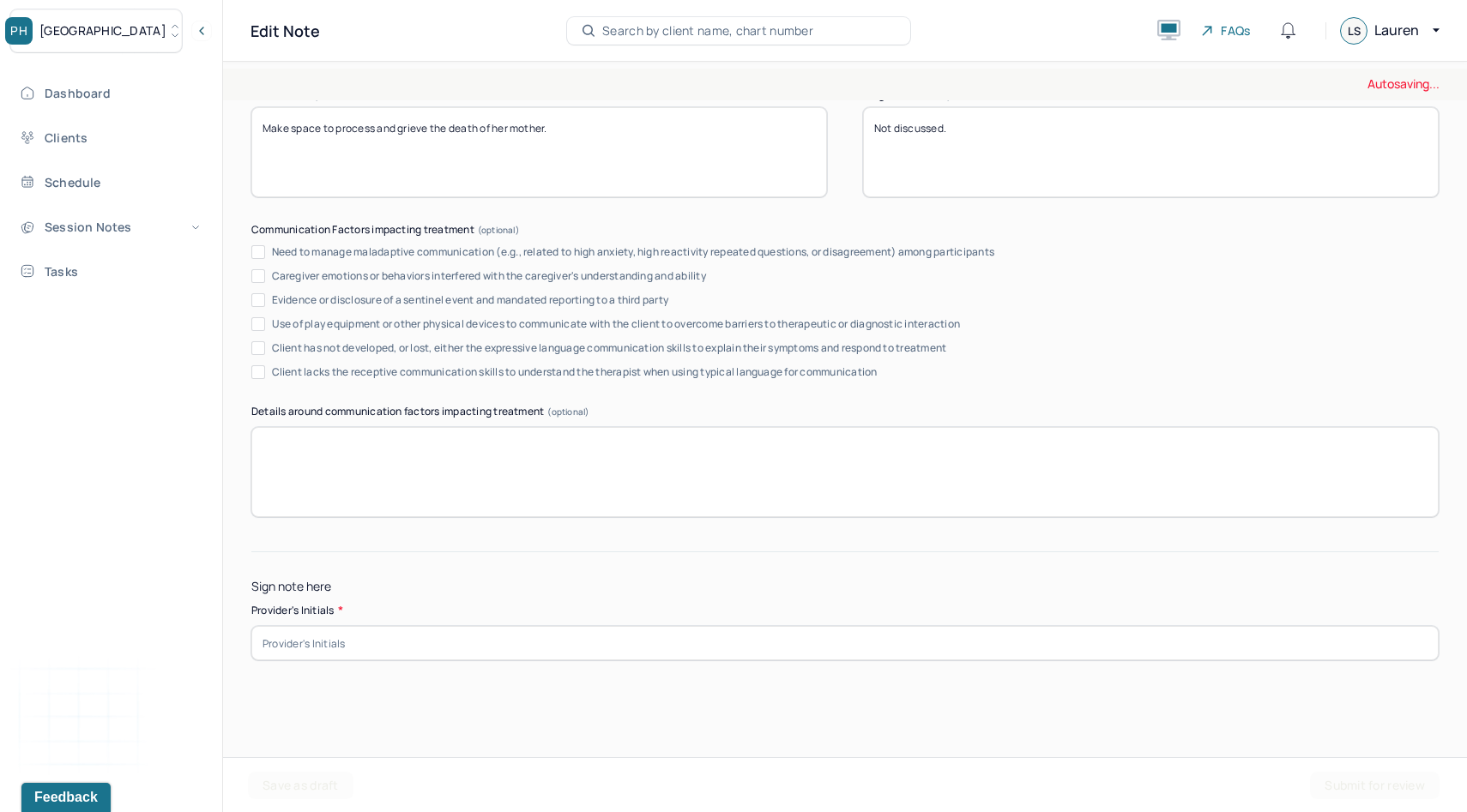 click at bounding box center (845, 643) 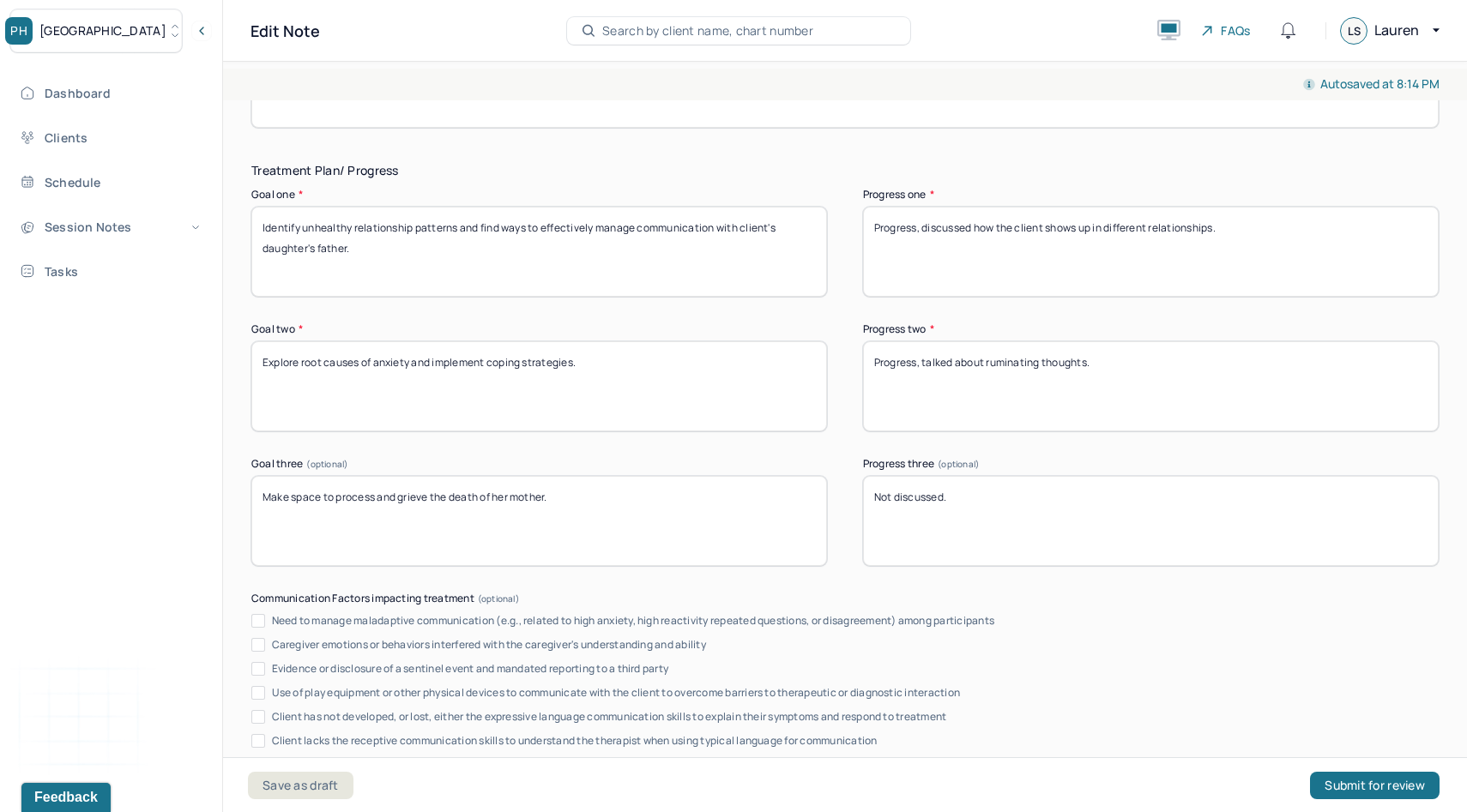 scroll, scrollTop: 2692, scrollLeft: 0, axis: vertical 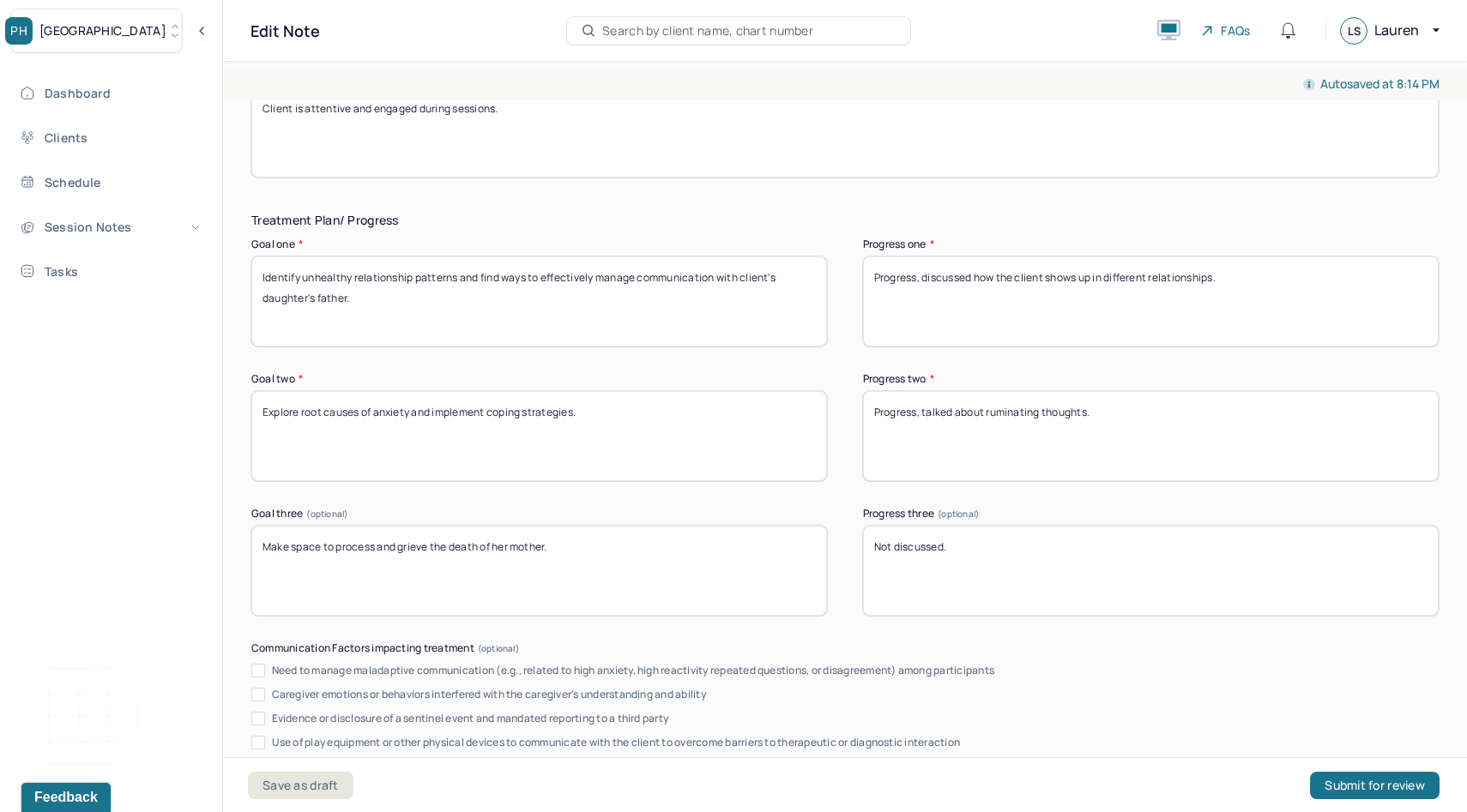 type on "LS" 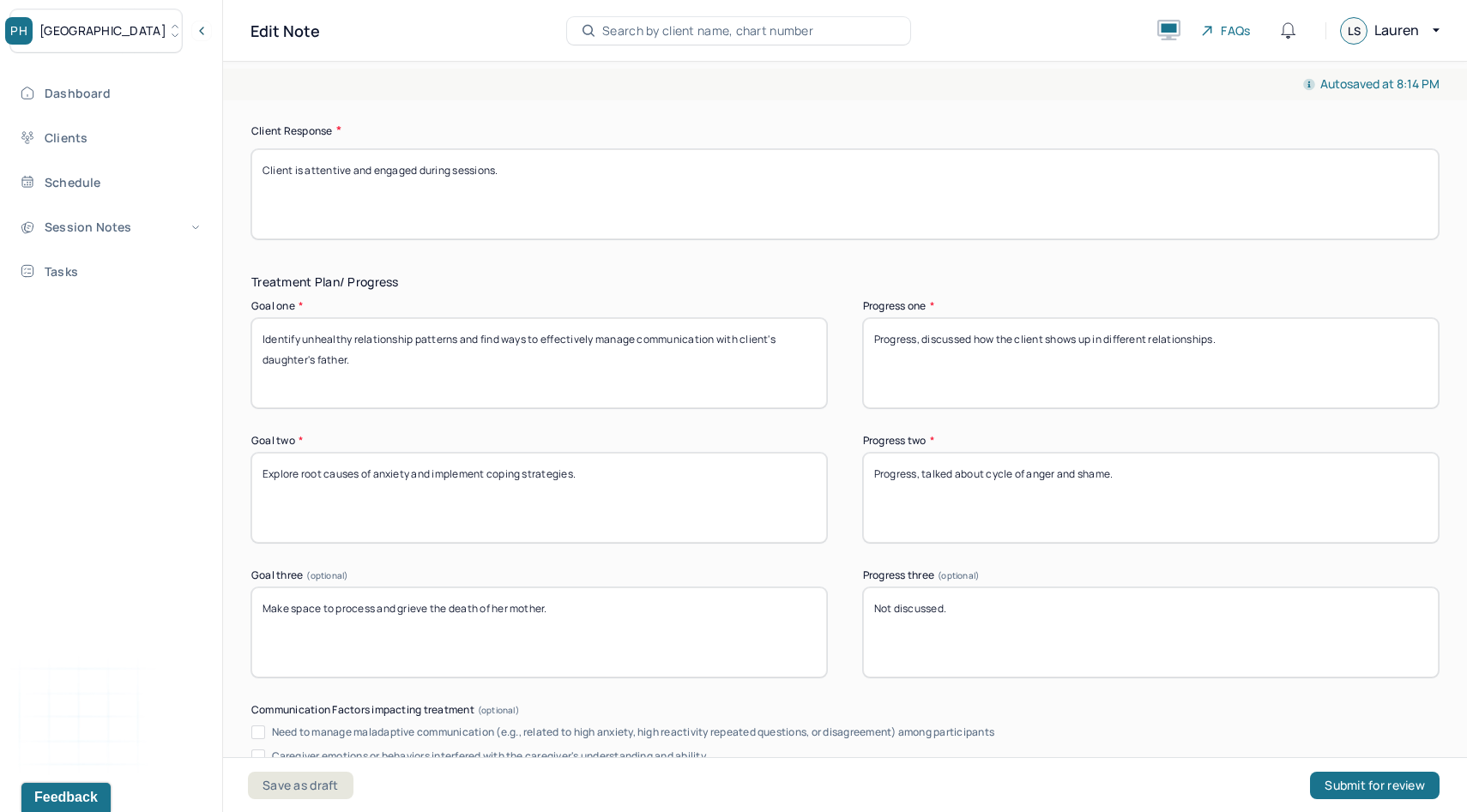 scroll, scrollTop: 2625, scrollLeft: 0, axis: vertical 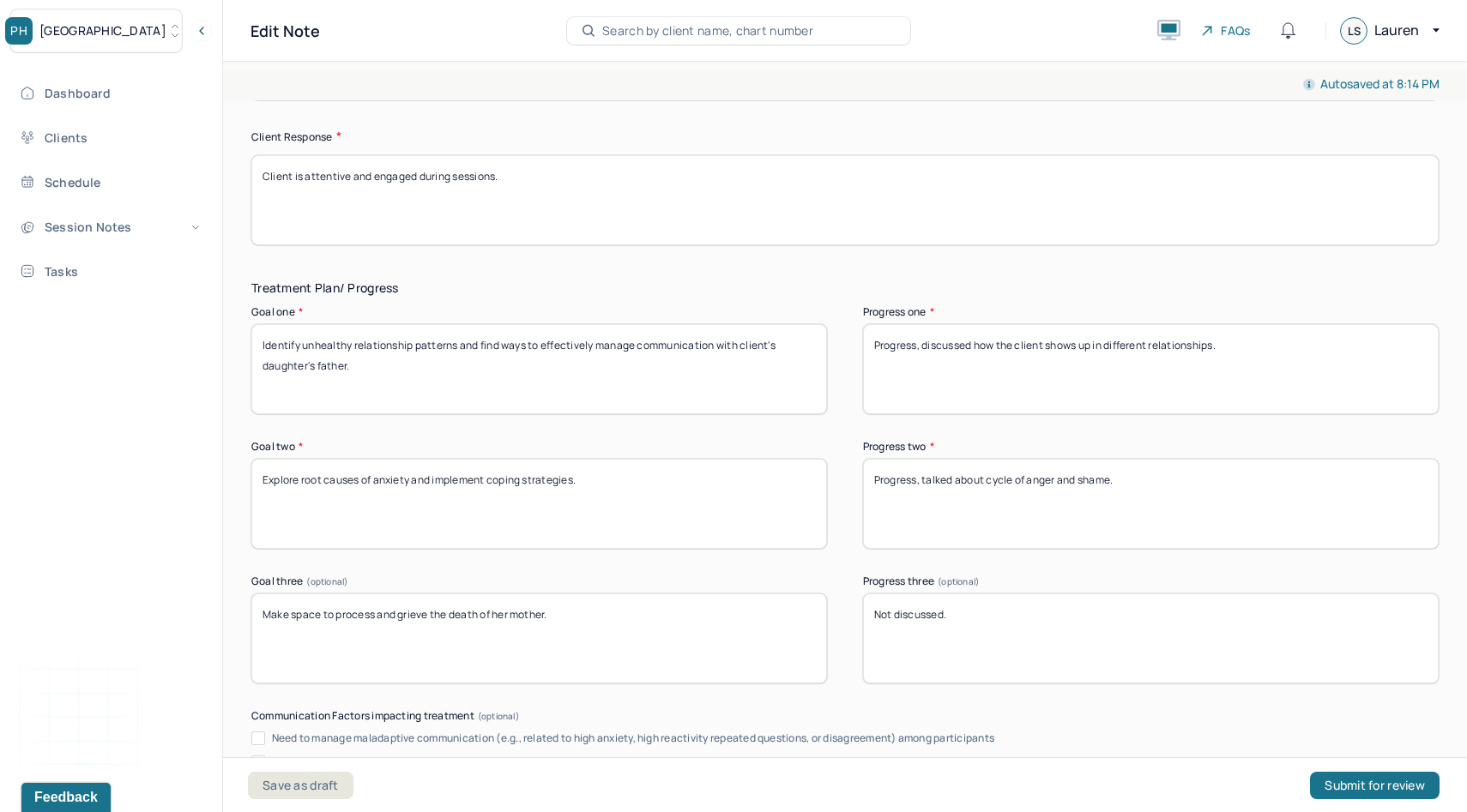 type on "Progress, talked about cycle of anger and shame." 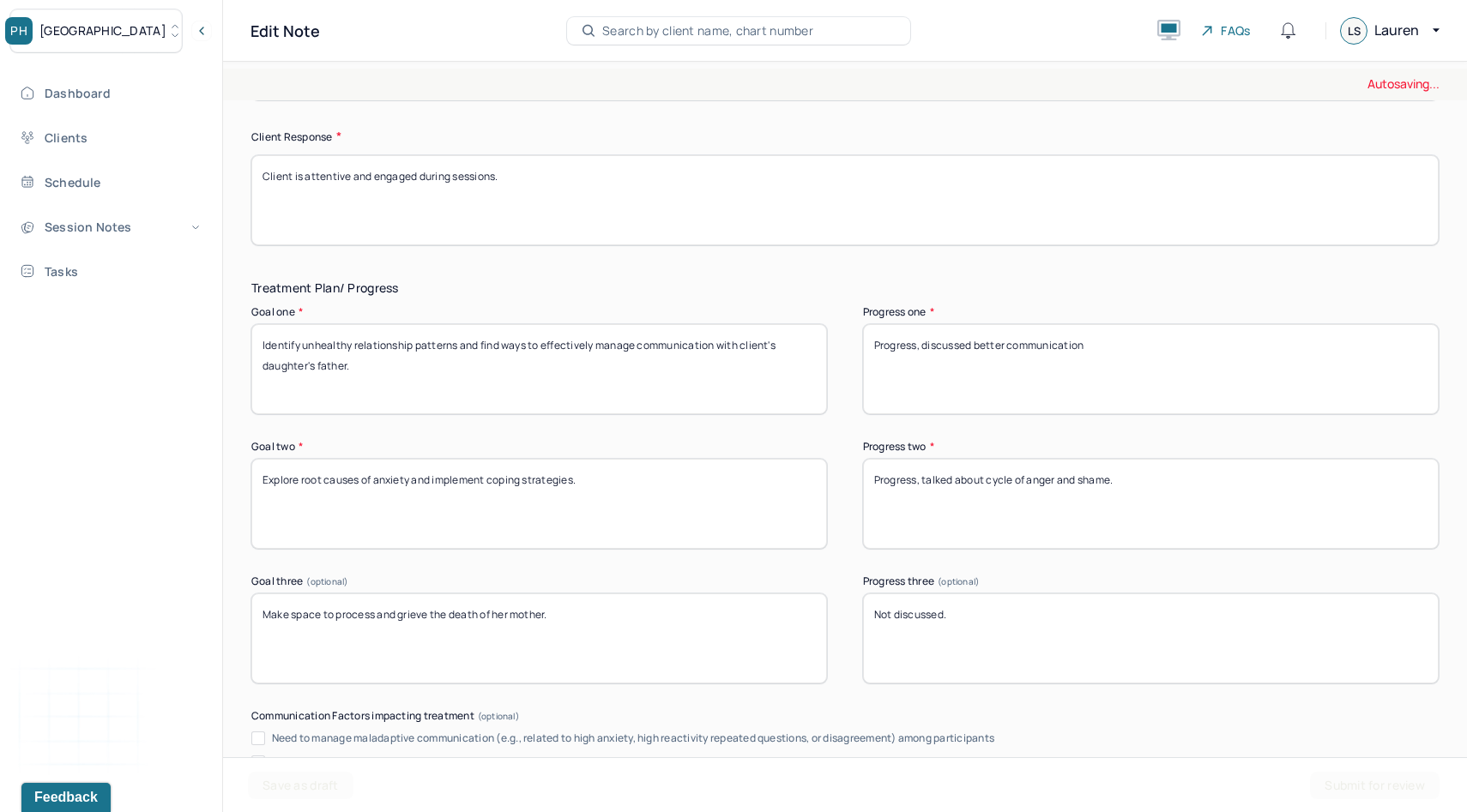 drag, startPoint x: 975, startPoint y: 340, endPoint x: 1168, endPoint y: 347, distance: 193.1269 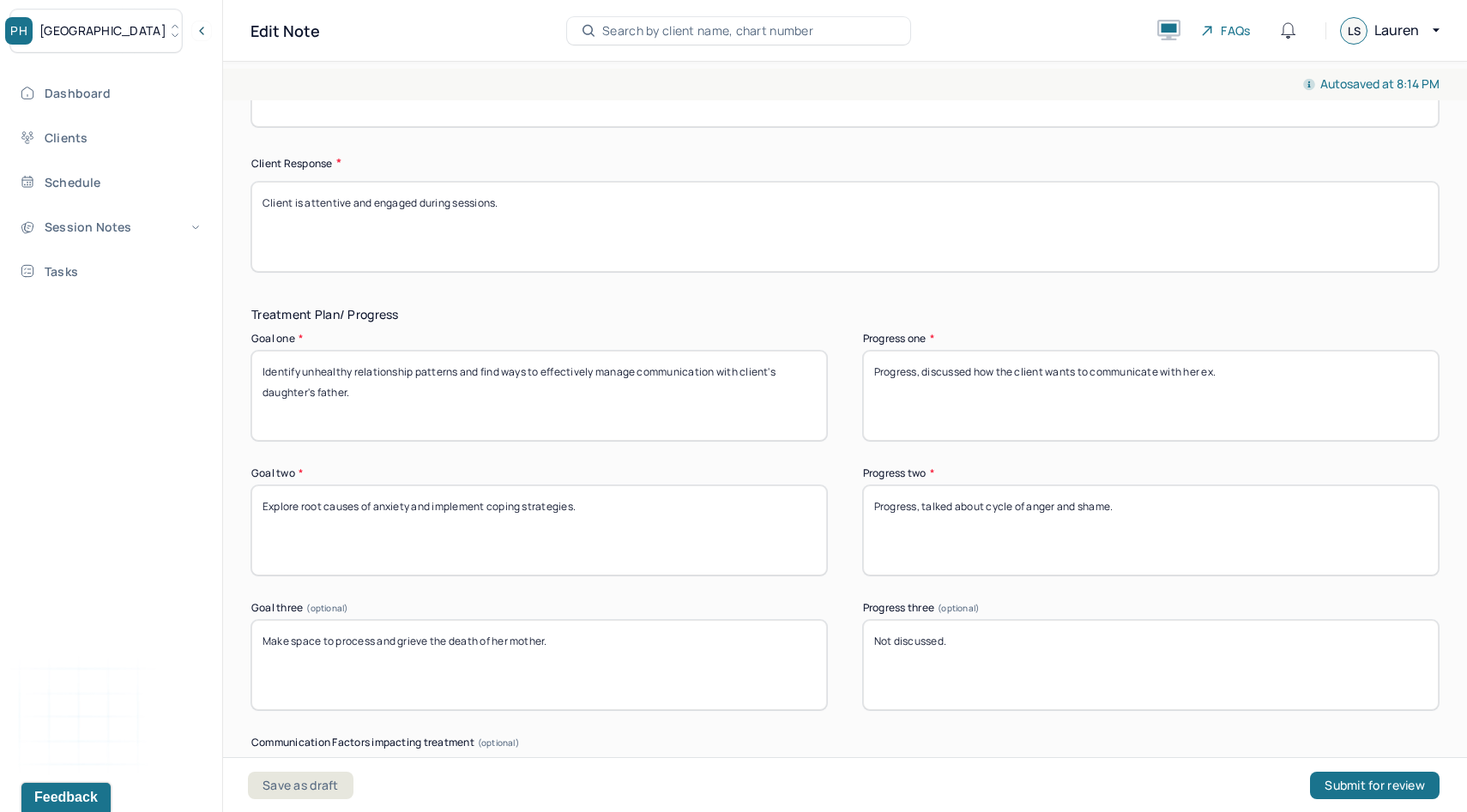 scroll, scrollTop: 2427, scrollLeft: 0, axis: vertical 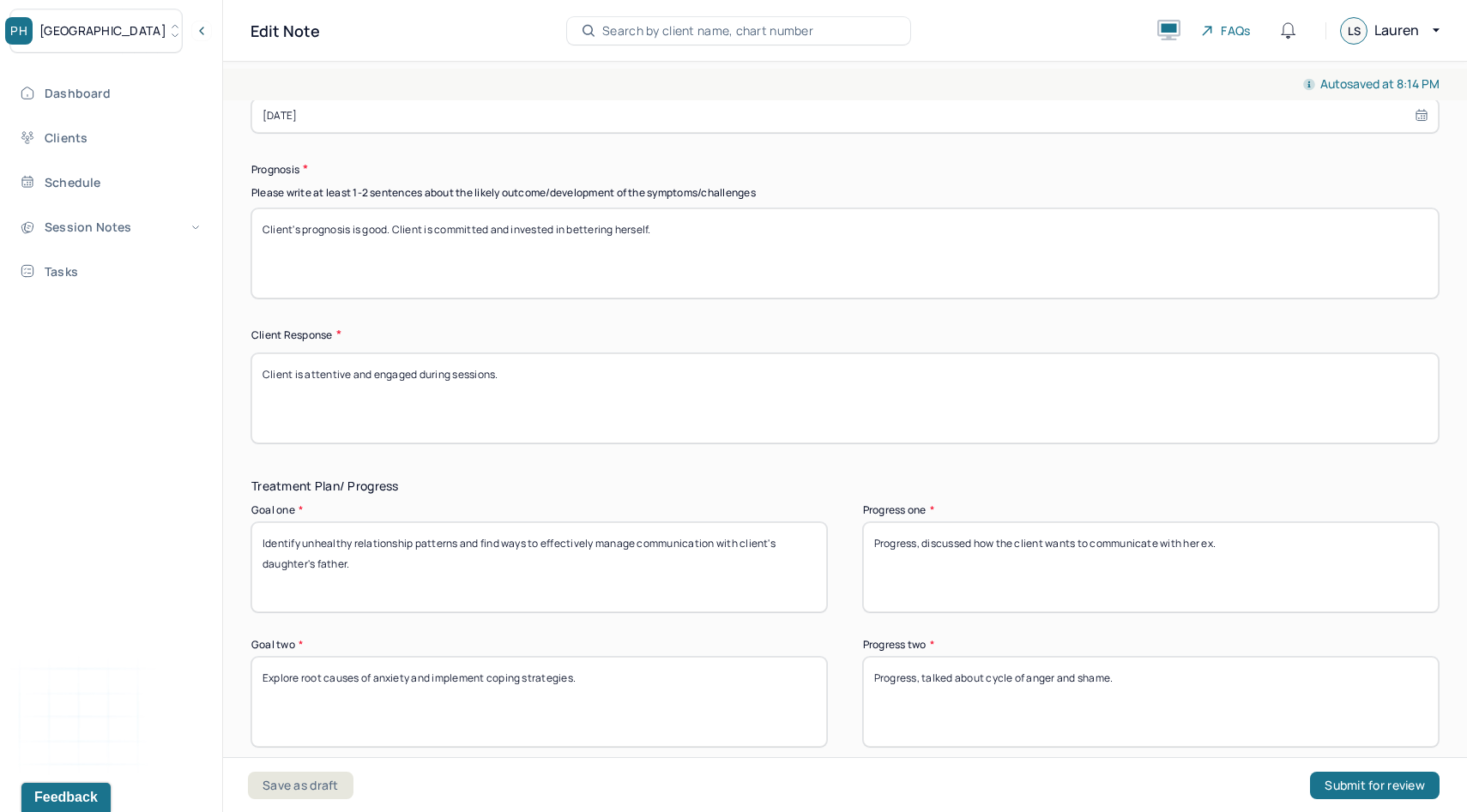 type on "Progress, discussed how the client wants to communicate with her ex." 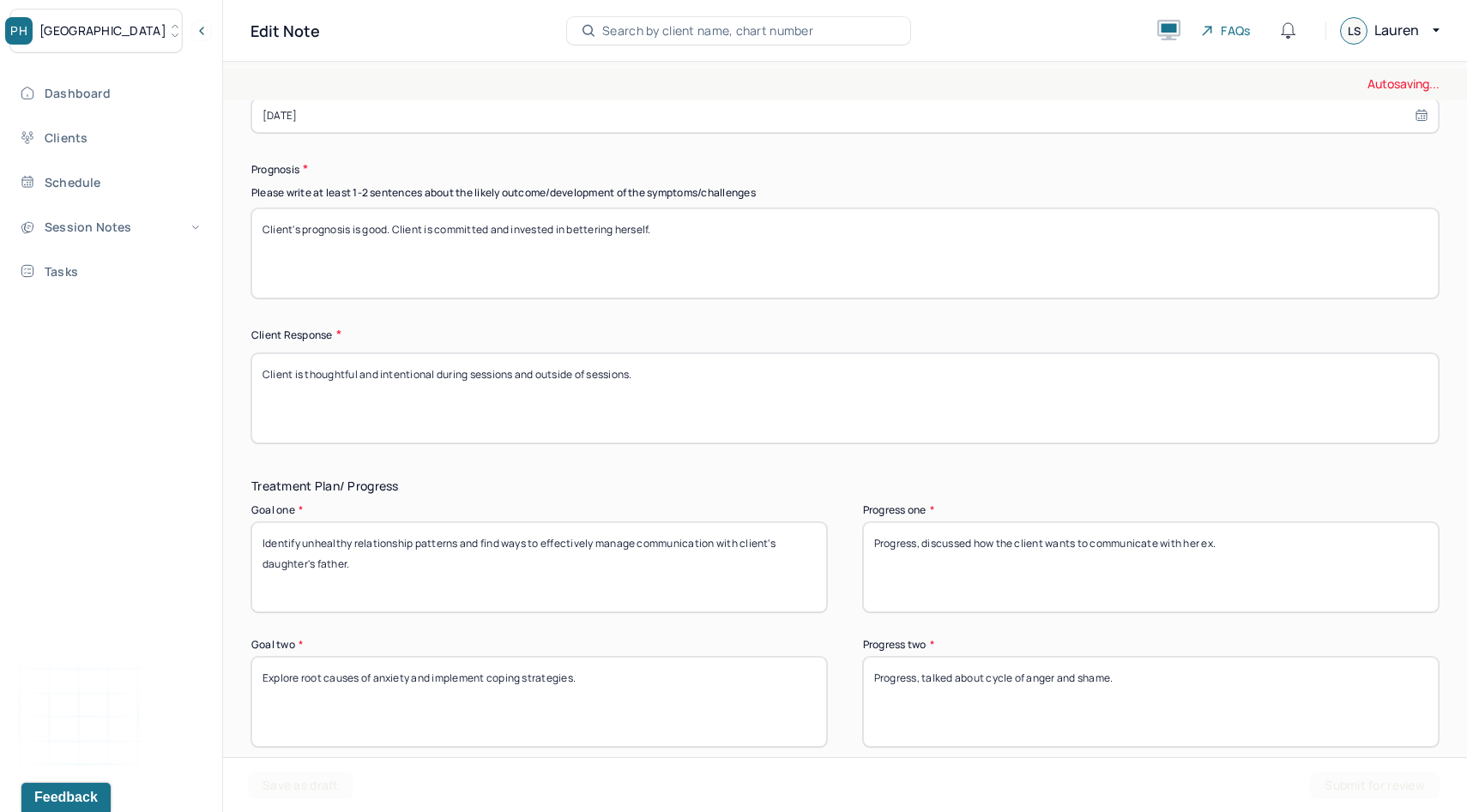 scroll, scrollTop: 2241, scrollLeft: 0, axis: vertical 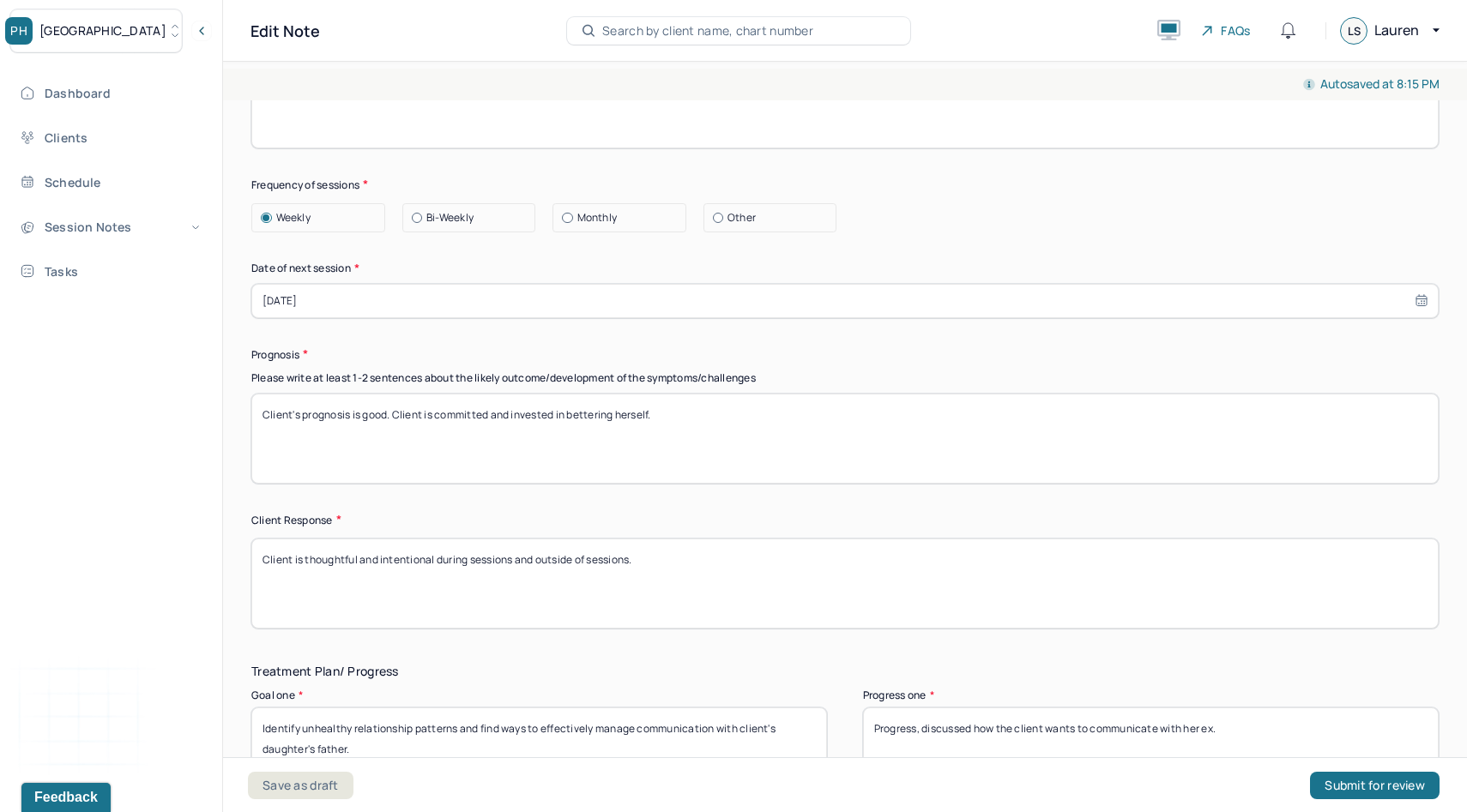 type on "Client is thoughtful and intentional during sessions and outside of sessions." 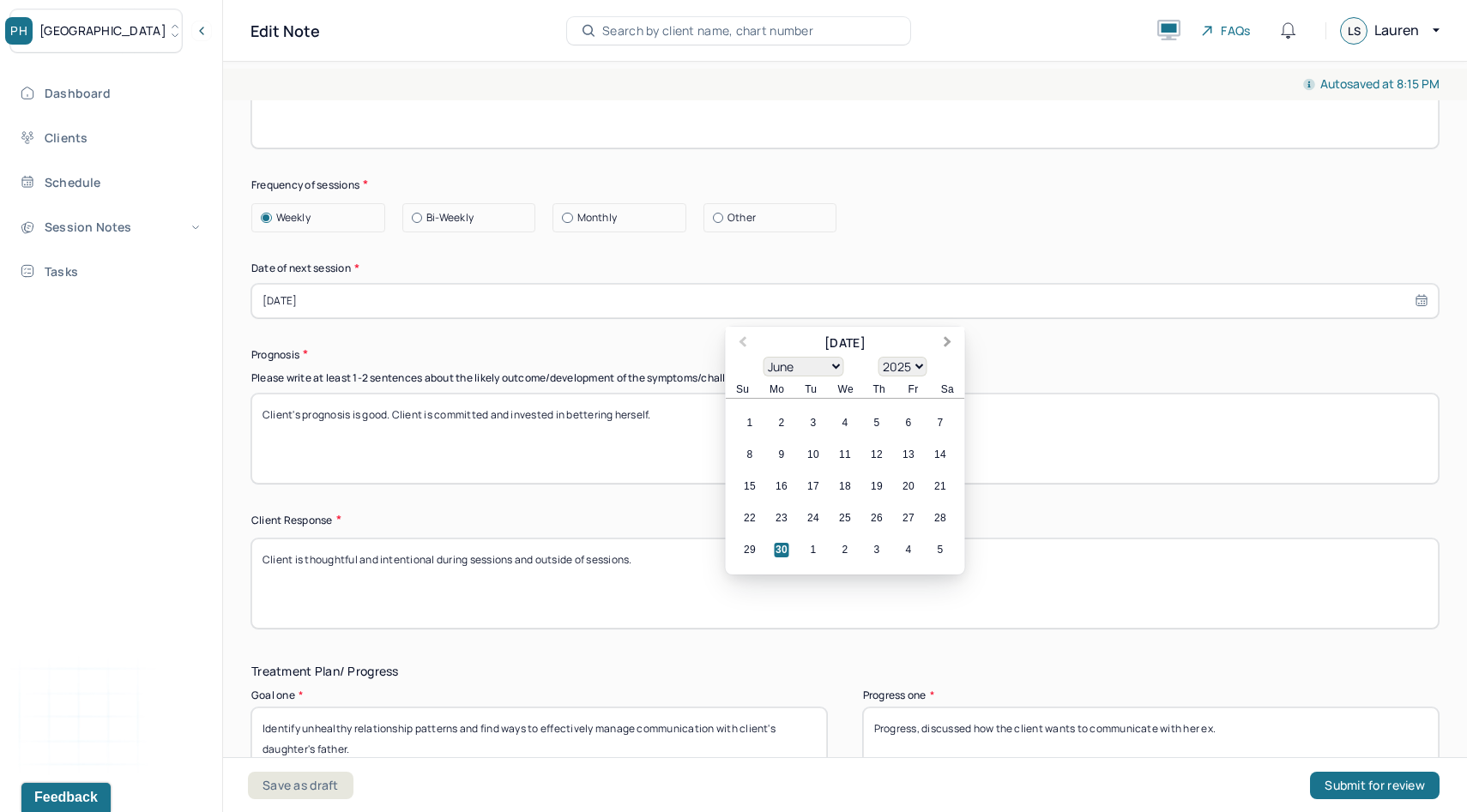 click on "Next Month" at bounding box center [948, 343] 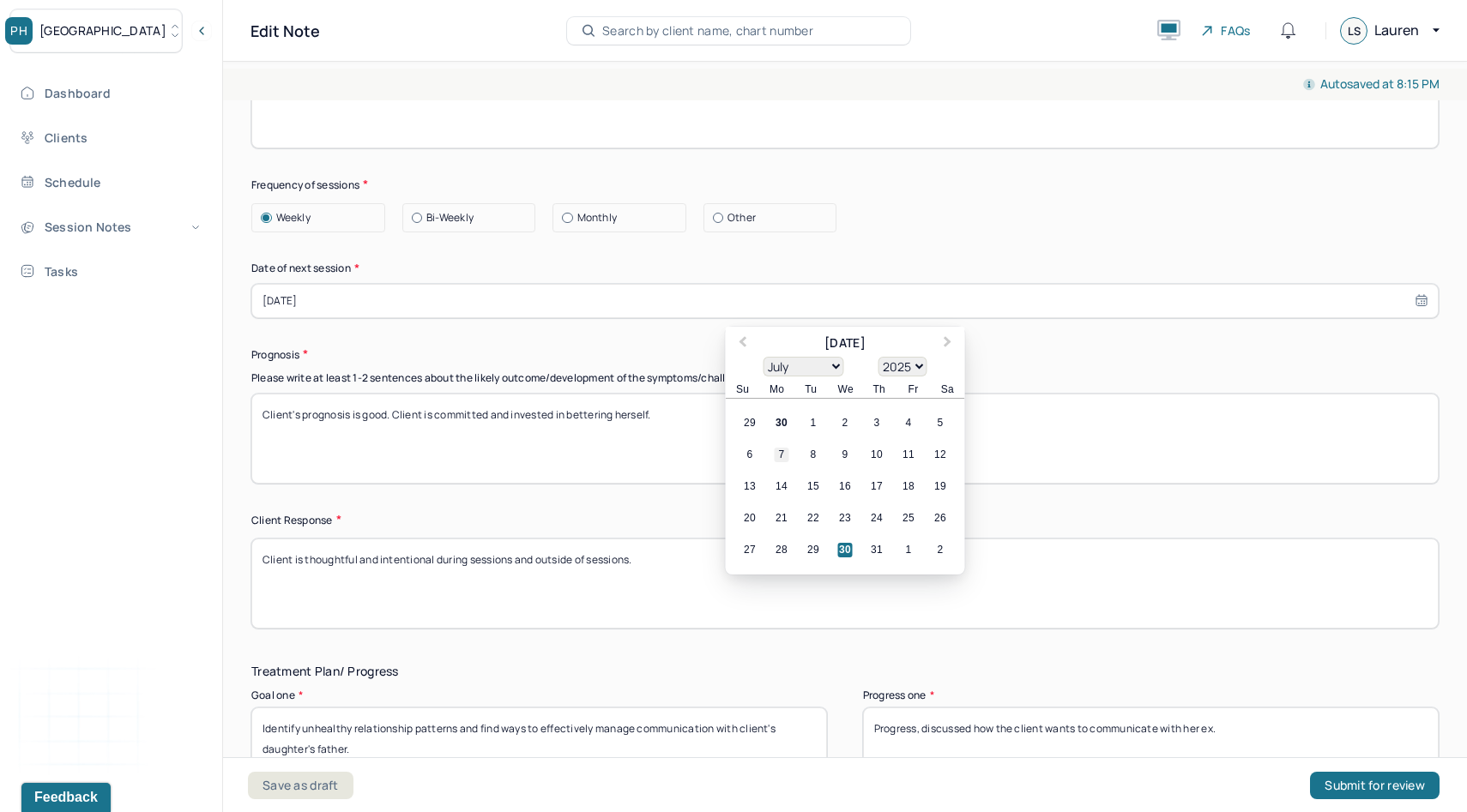 click on "7" at bounding box center [782, 454] 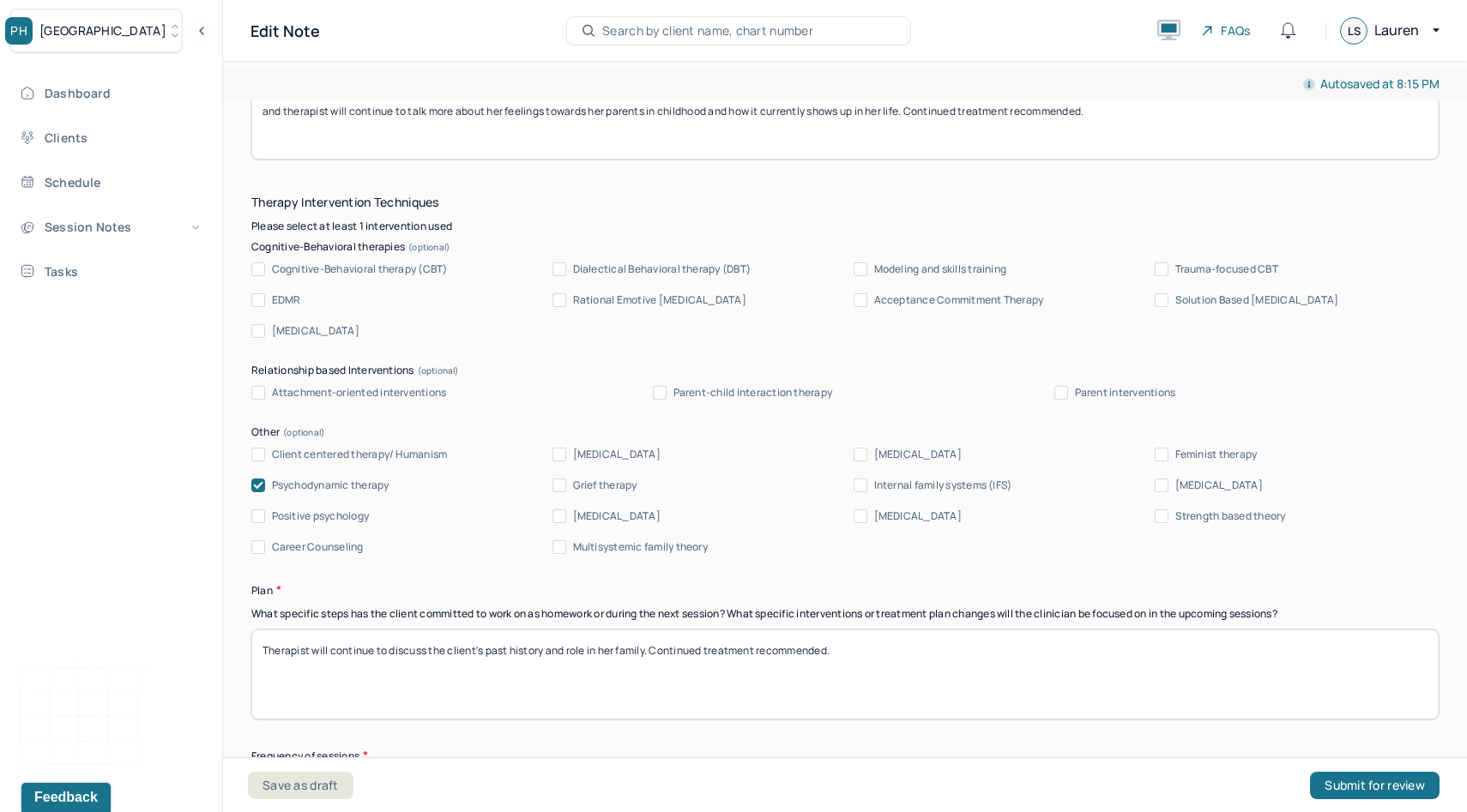 scroll, scrollTop: 1695, scrollLeft: 0, axis: vertical 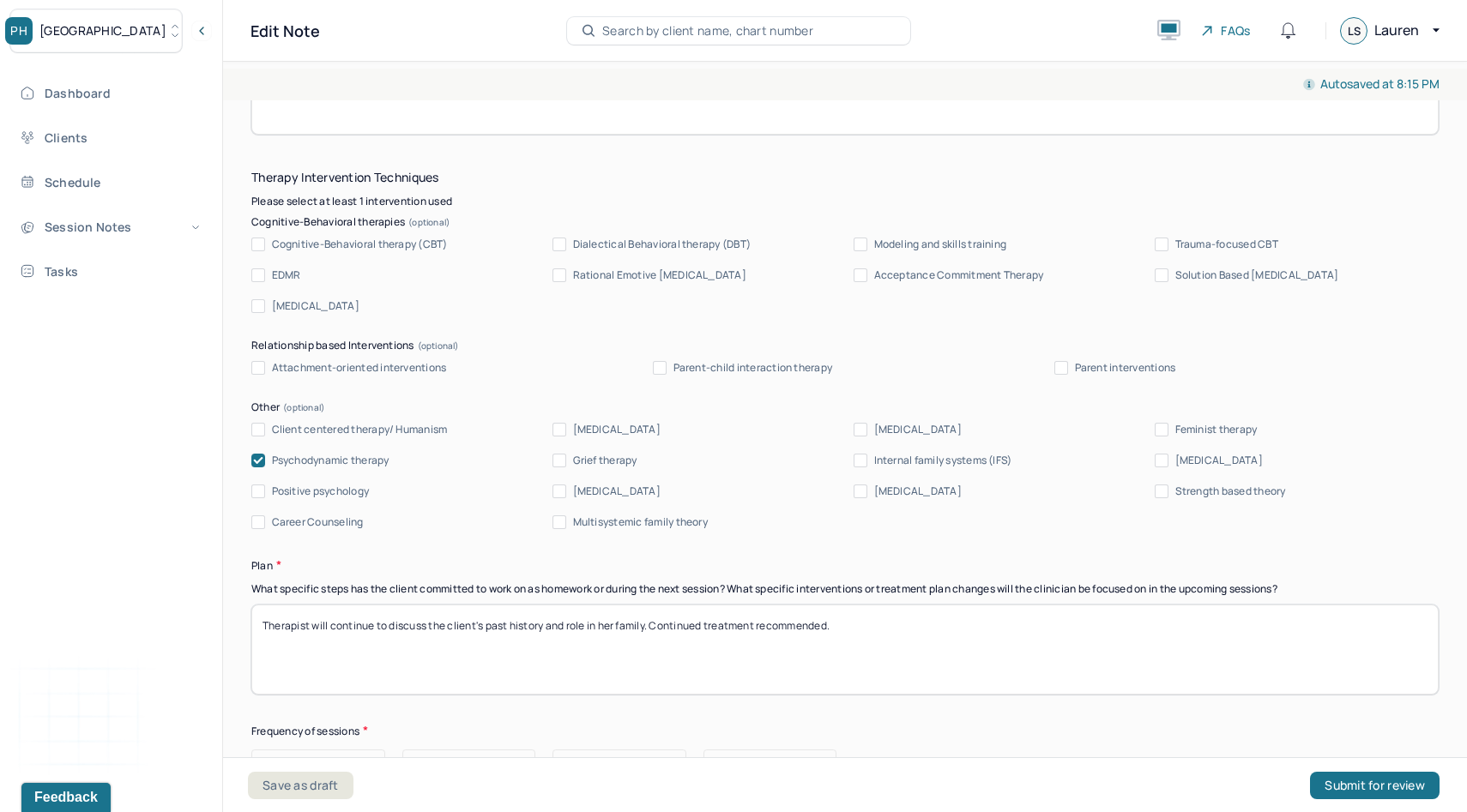 click on "Therapist will continue to discuss the client's past history and role in her family. Continued treatment recommended." at bounding box center (845, 649) 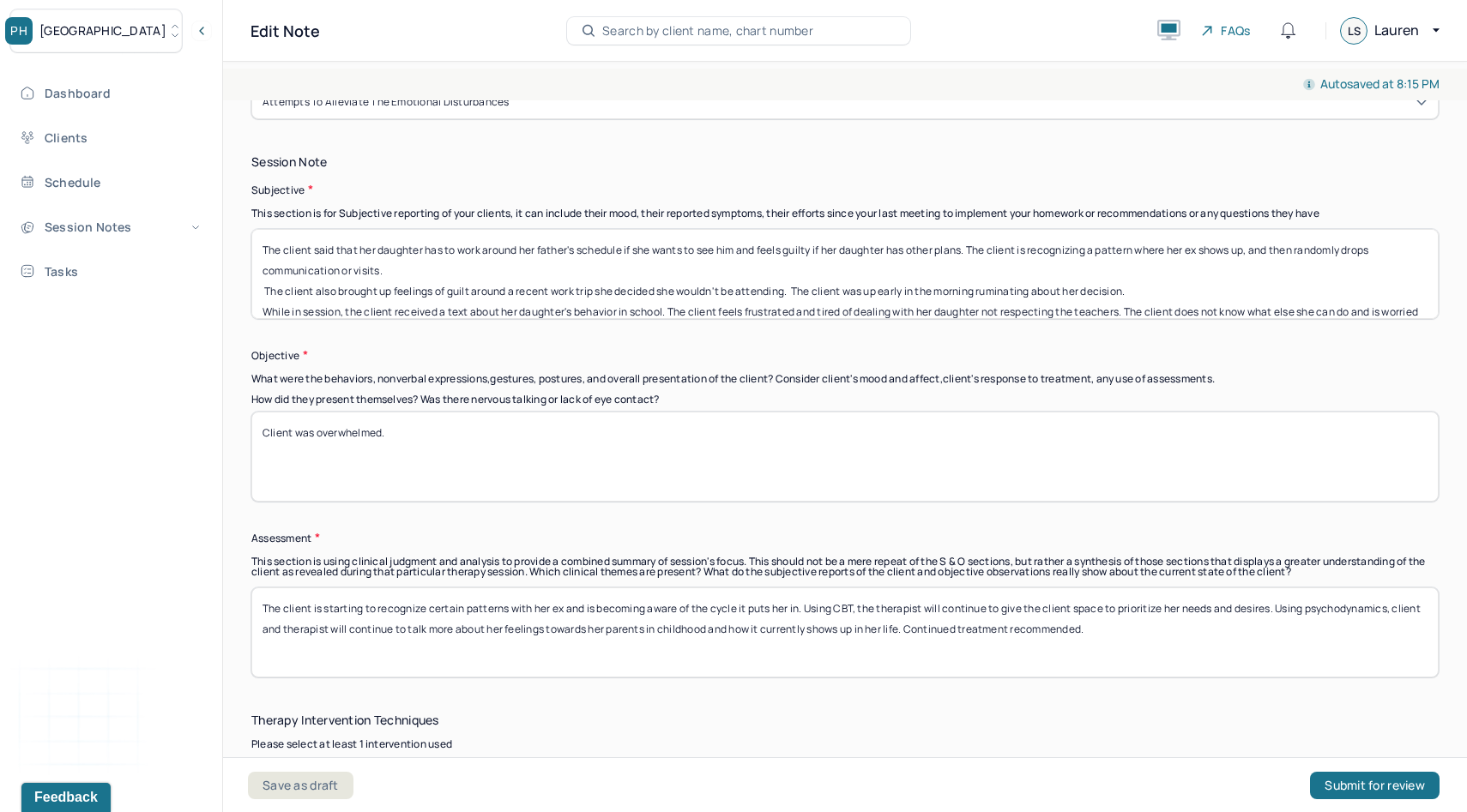 scroll, scrollTop: 1152, scrollLeft: 0, axis: vertical 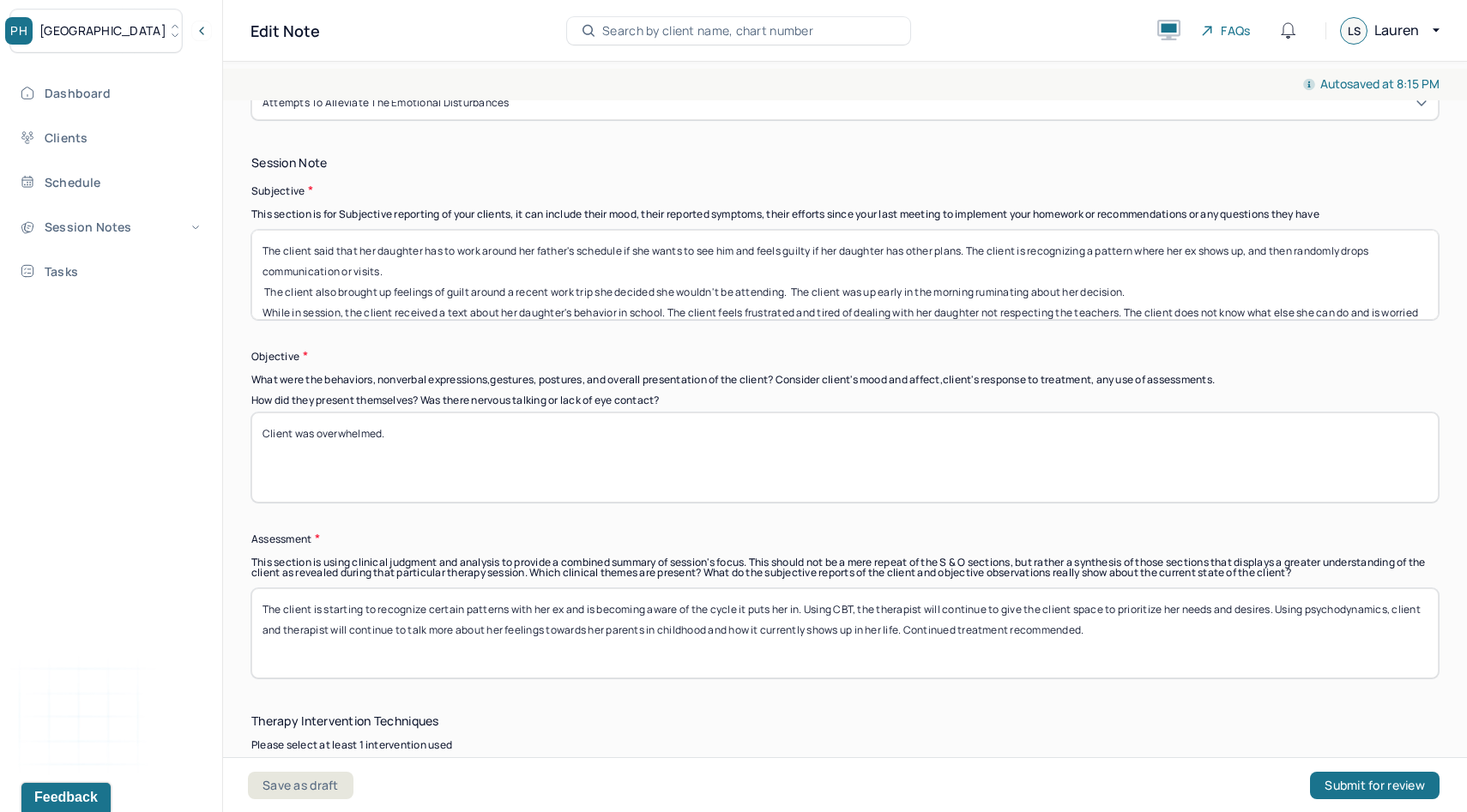 type on "Therapist will continue to discuss the client's past history and role in her family. Continued treatment recommended.
Client wants to discuss her spending habits." 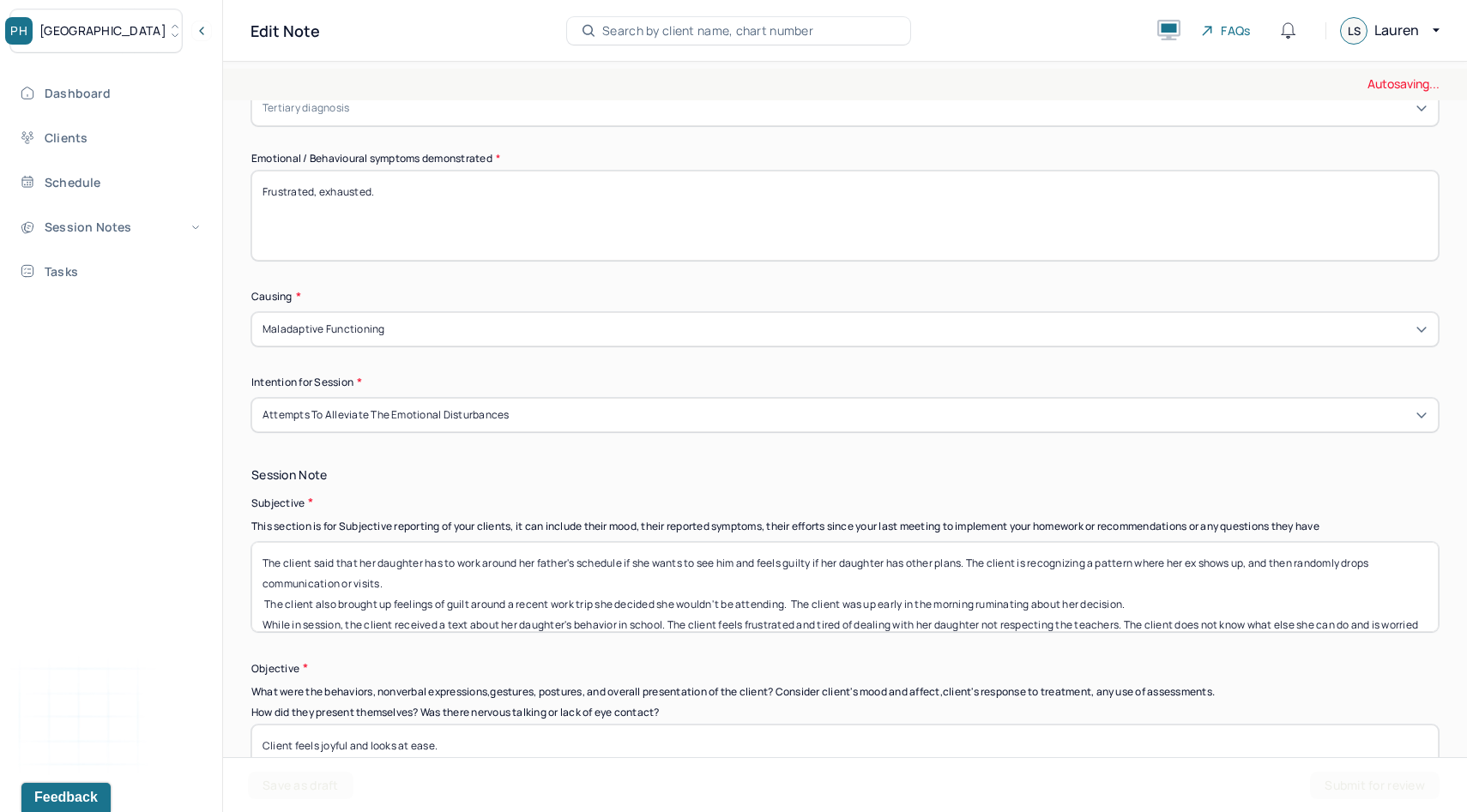 scroll, scrollTop: 827, scrollLeft: 0, axis: vertical 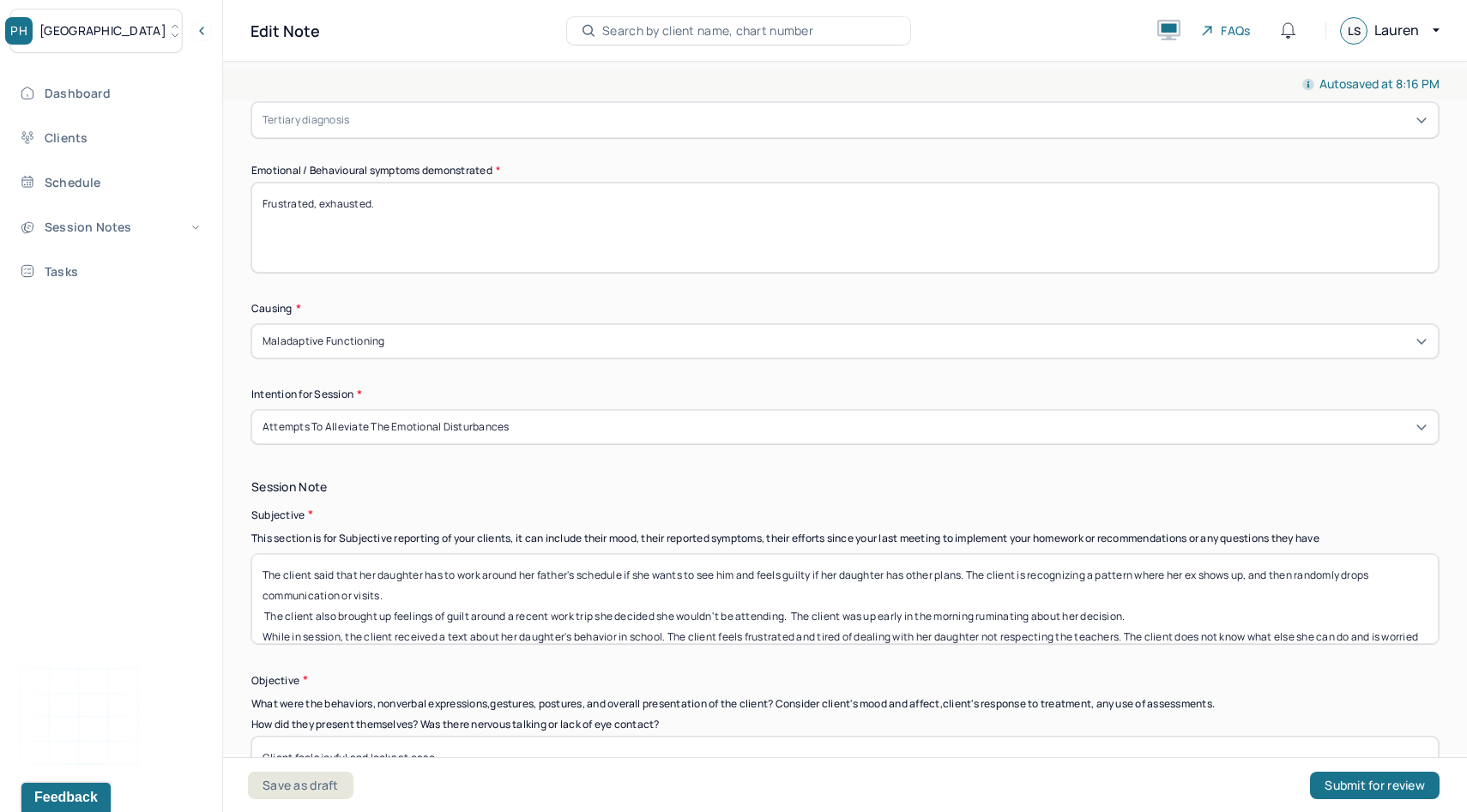 type on "Client feels joyful and looks at ease." 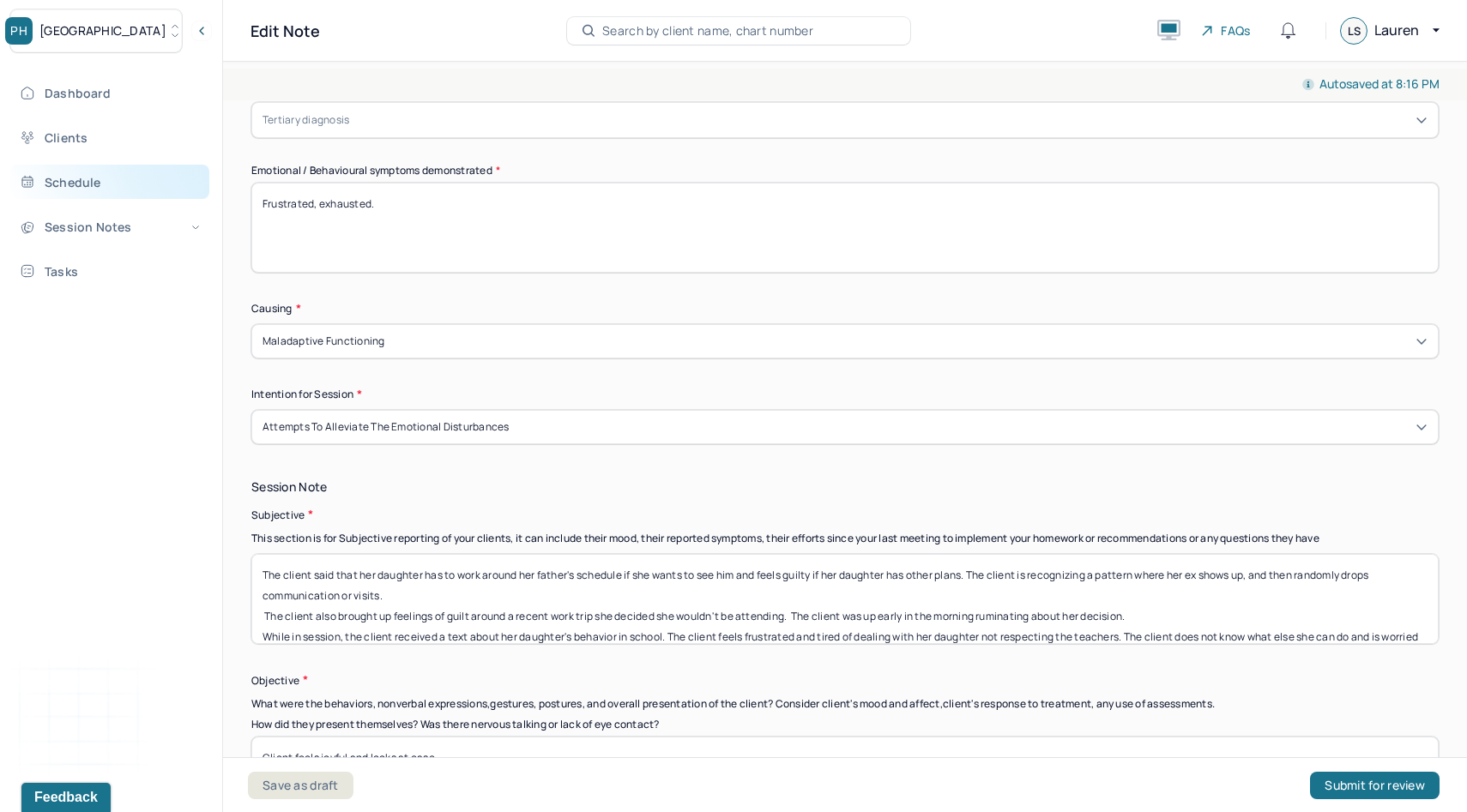 drag, startPoint x: 391, startPoint y: 203, endPoint x: 191, endPoint y: 195, distance: 200.1599 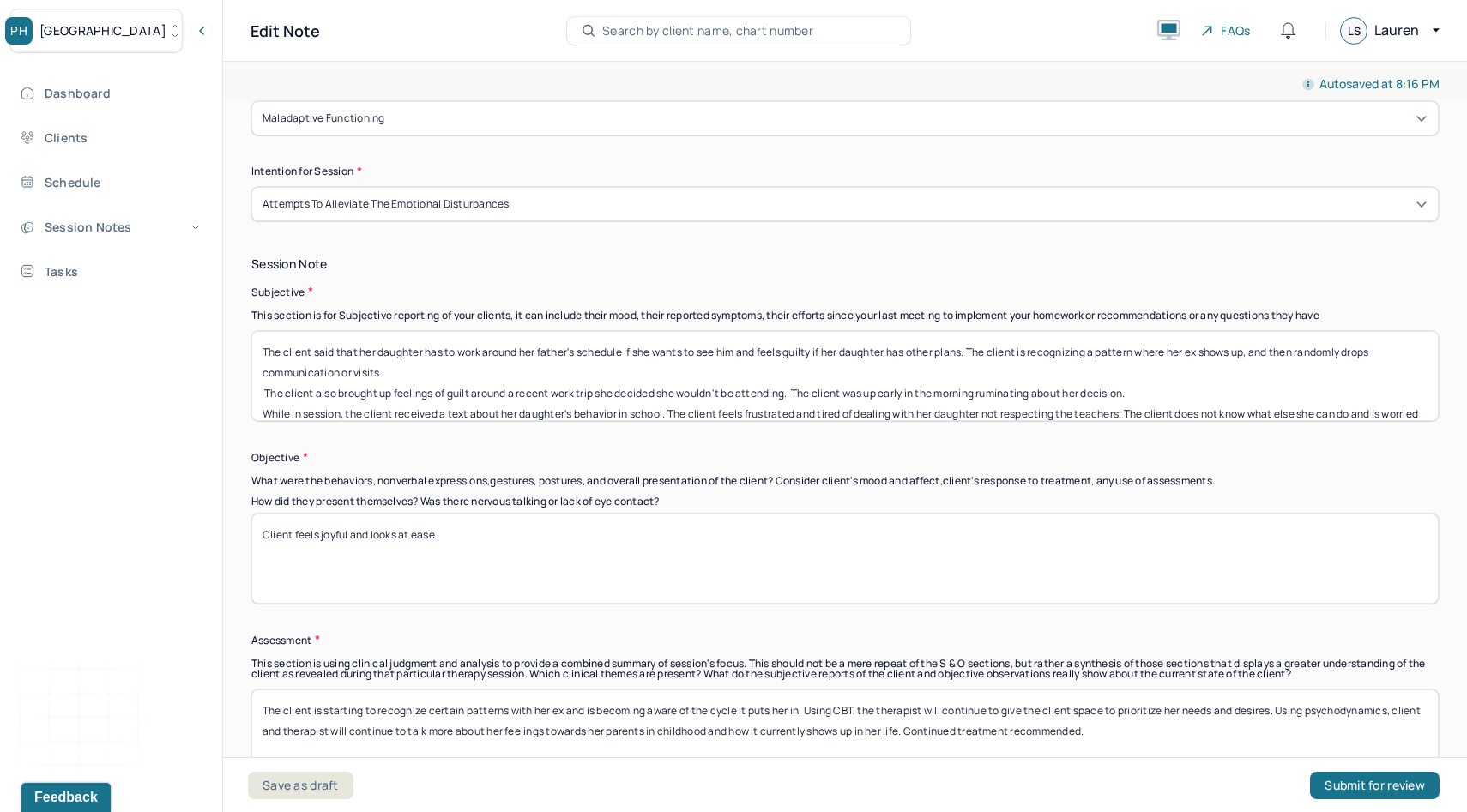 scroll, scrollTop: 1056, scrollLeft: 0, axis: vertical 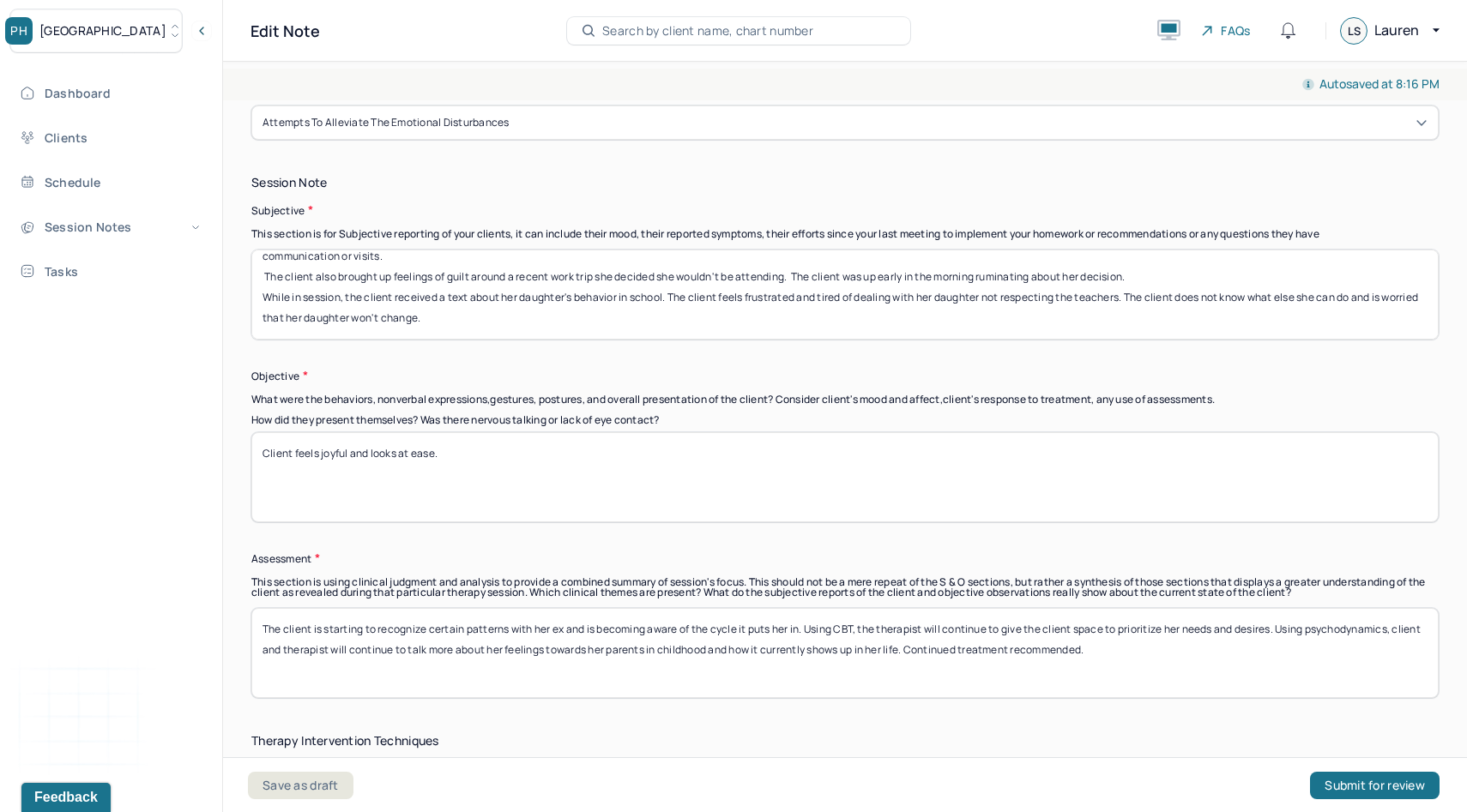 type on "Laughing, easy-going." 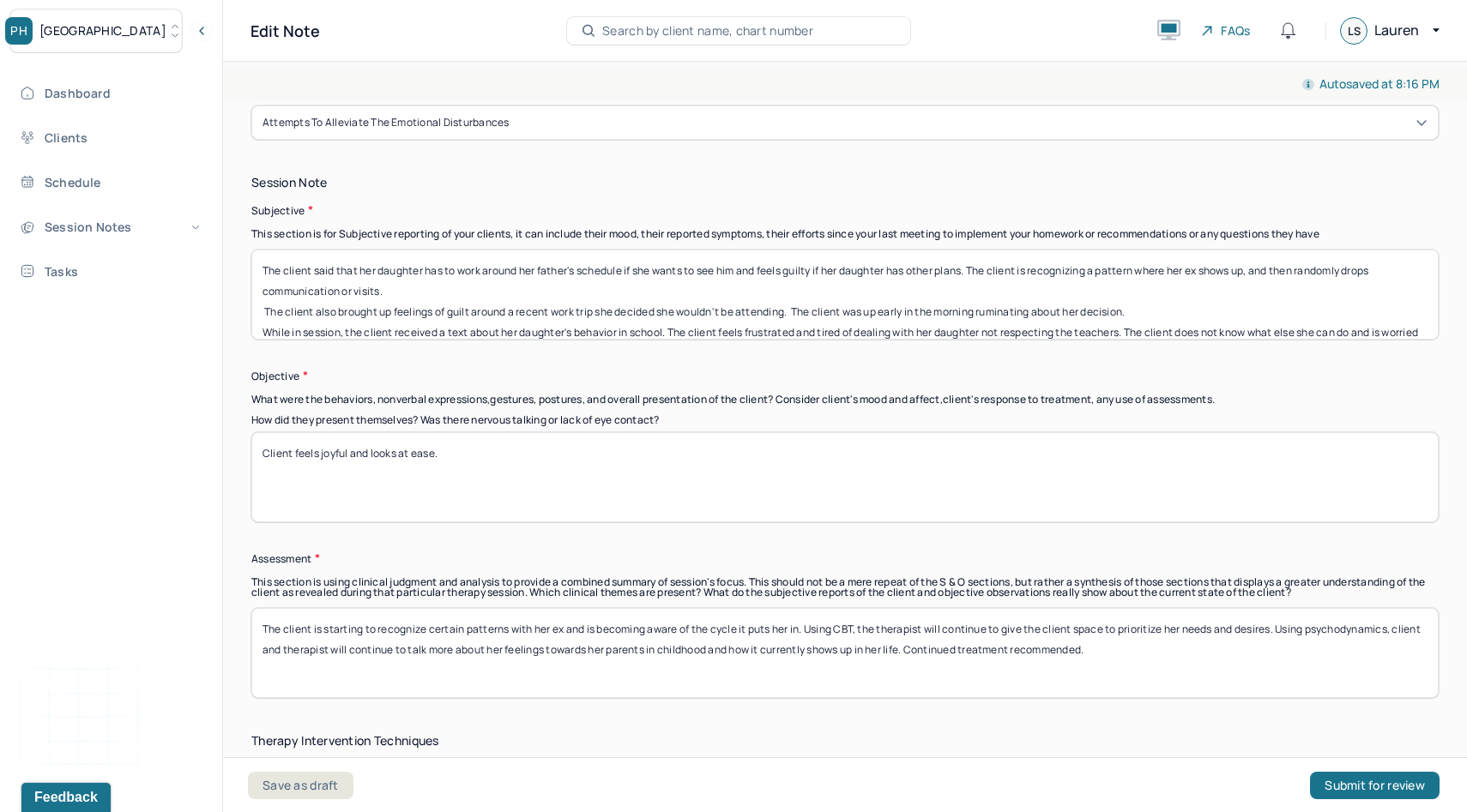 drag, startPoint x: 475, startPoint y: 310, endPoint x: 210, endPoint y: 191, distance: 290.49268 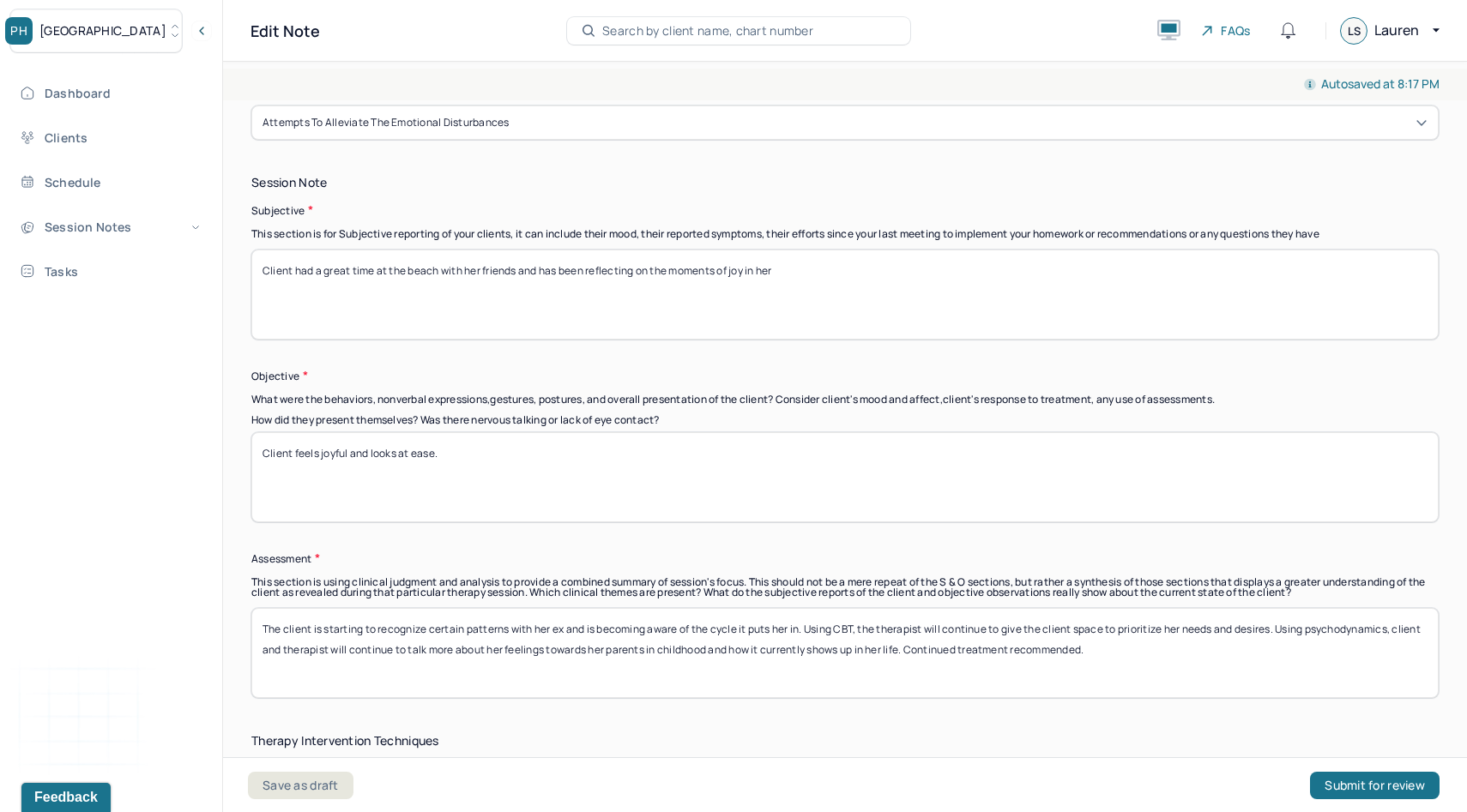 drag, startPoint x: 685, startPoint y: 270, endPoint x: 880, endPoint y: 270, distance: 195 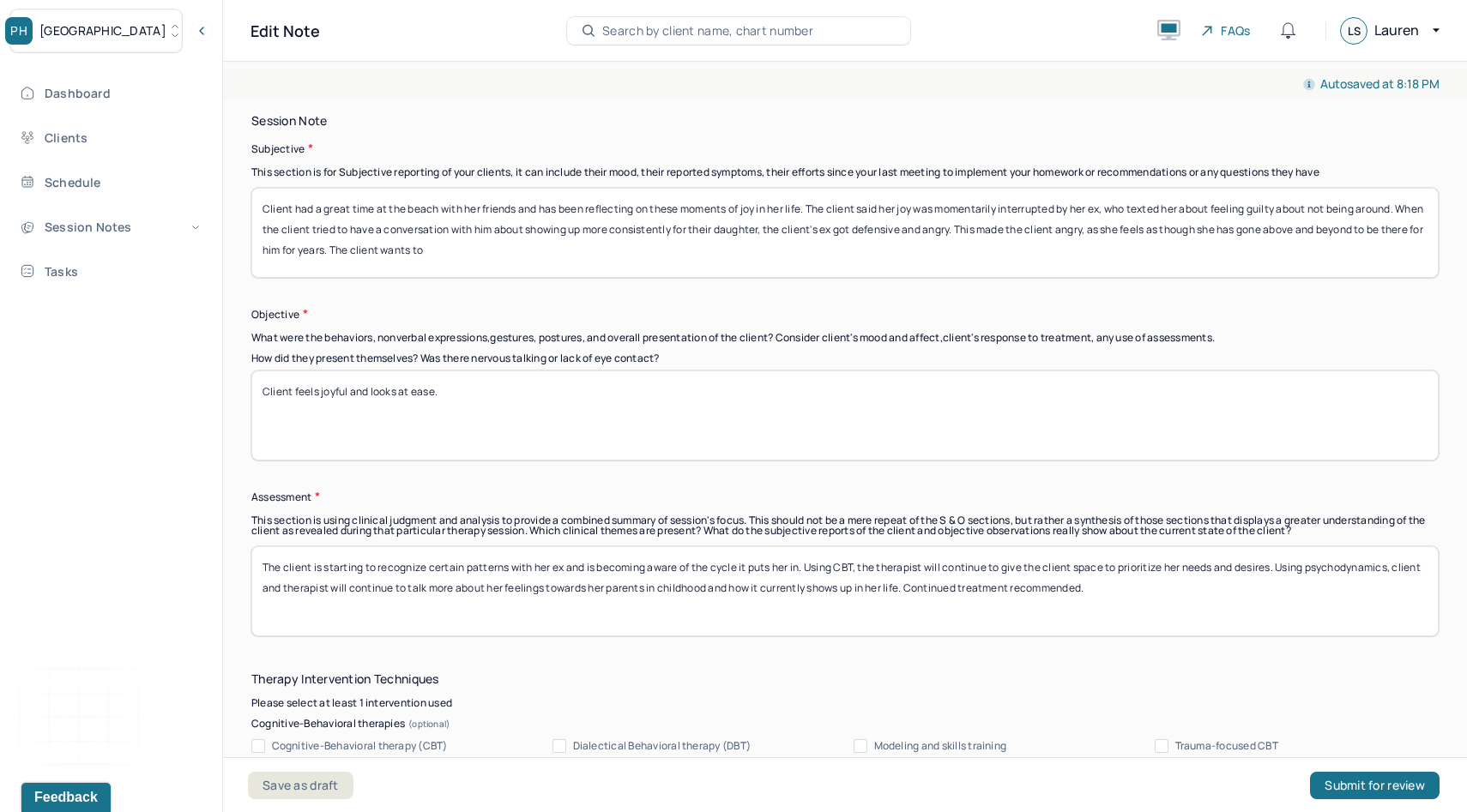 scroll, scrollTop: 1144, scrollLeft: 0, axis: vertical 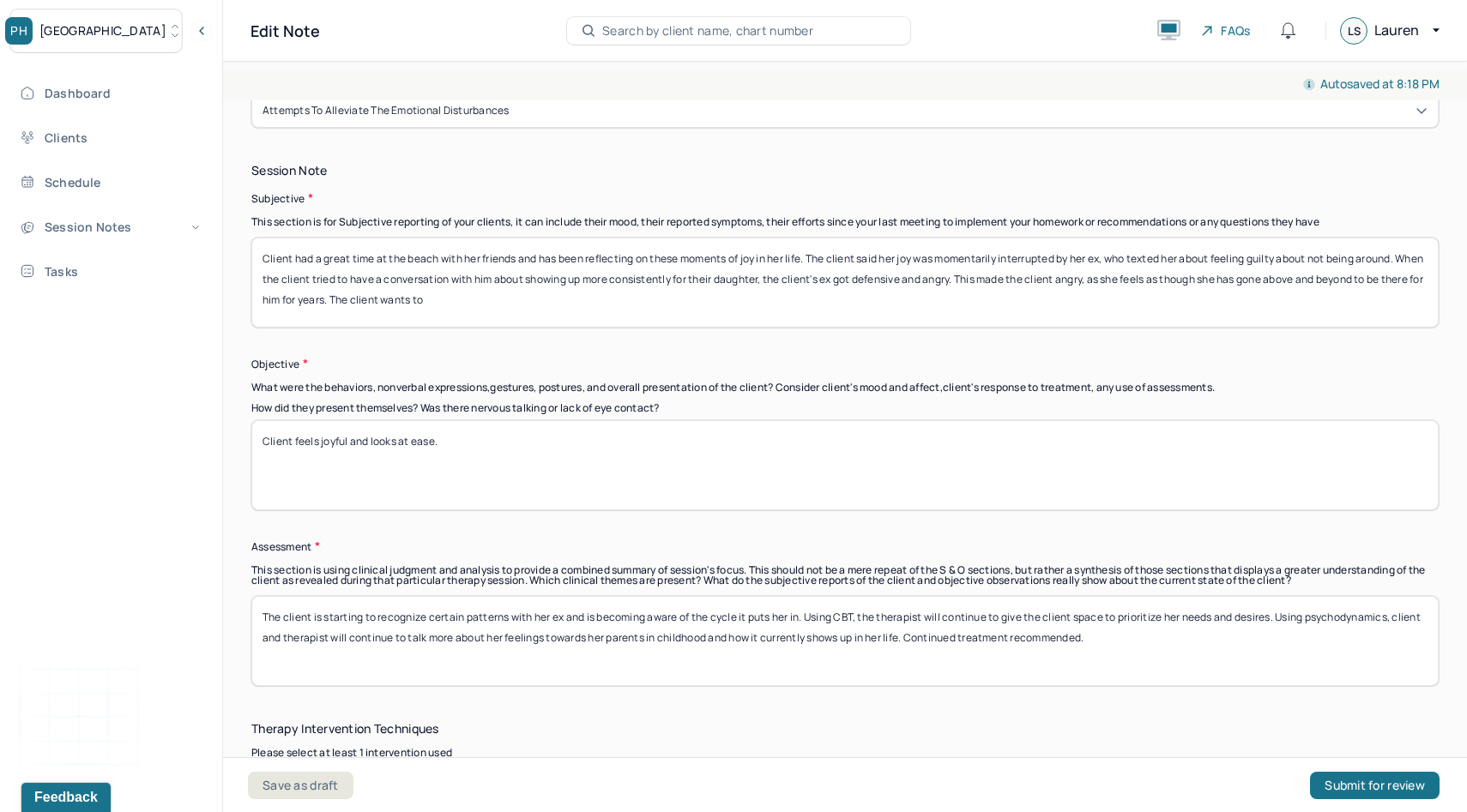 drag, startPoint x: 430, startPoint y: 298, endPoint x: 540, endPoint y: 296, distance: 110.01818 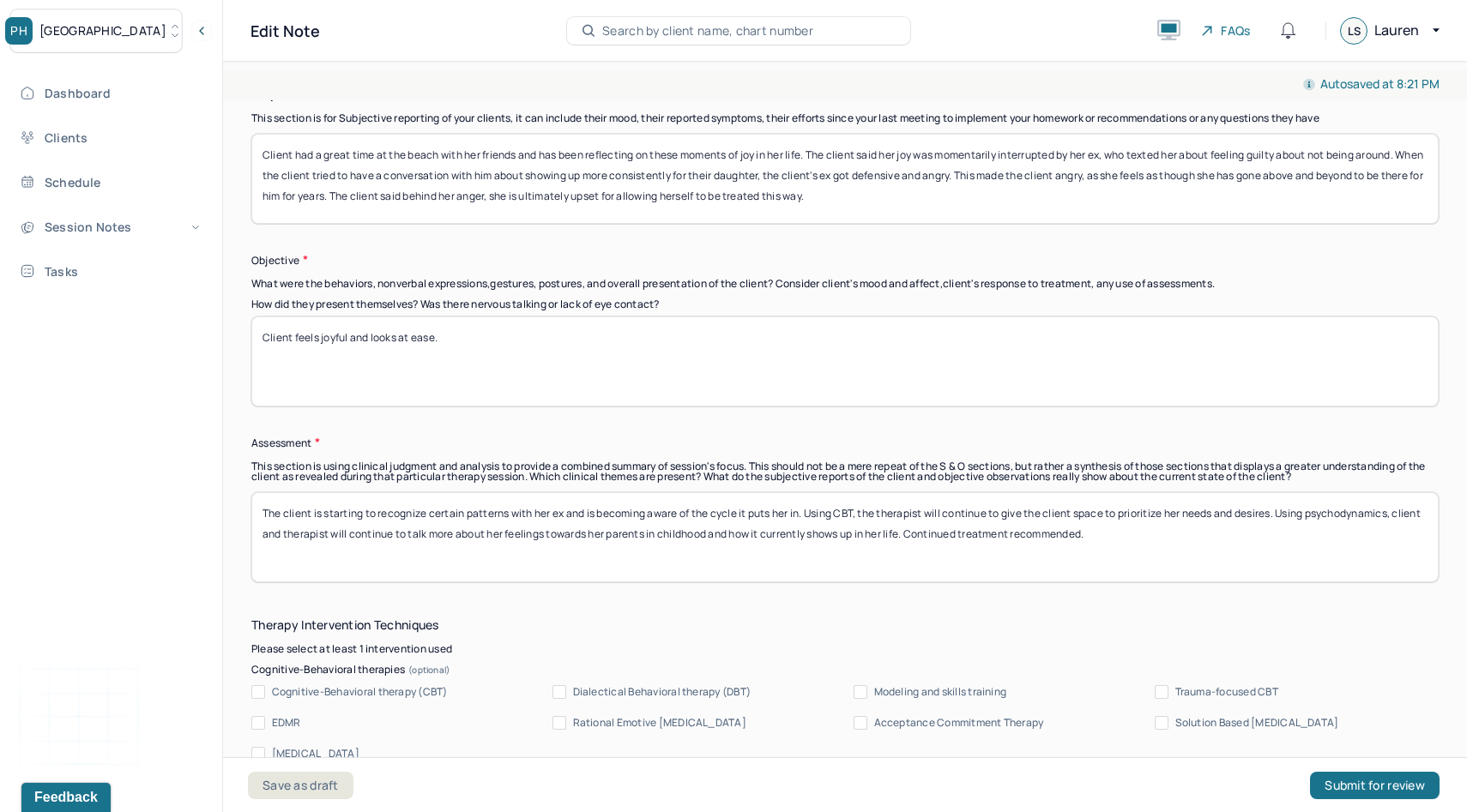 scroll, scrollTop: 1258, scrollLeft: 0, axis: vertical 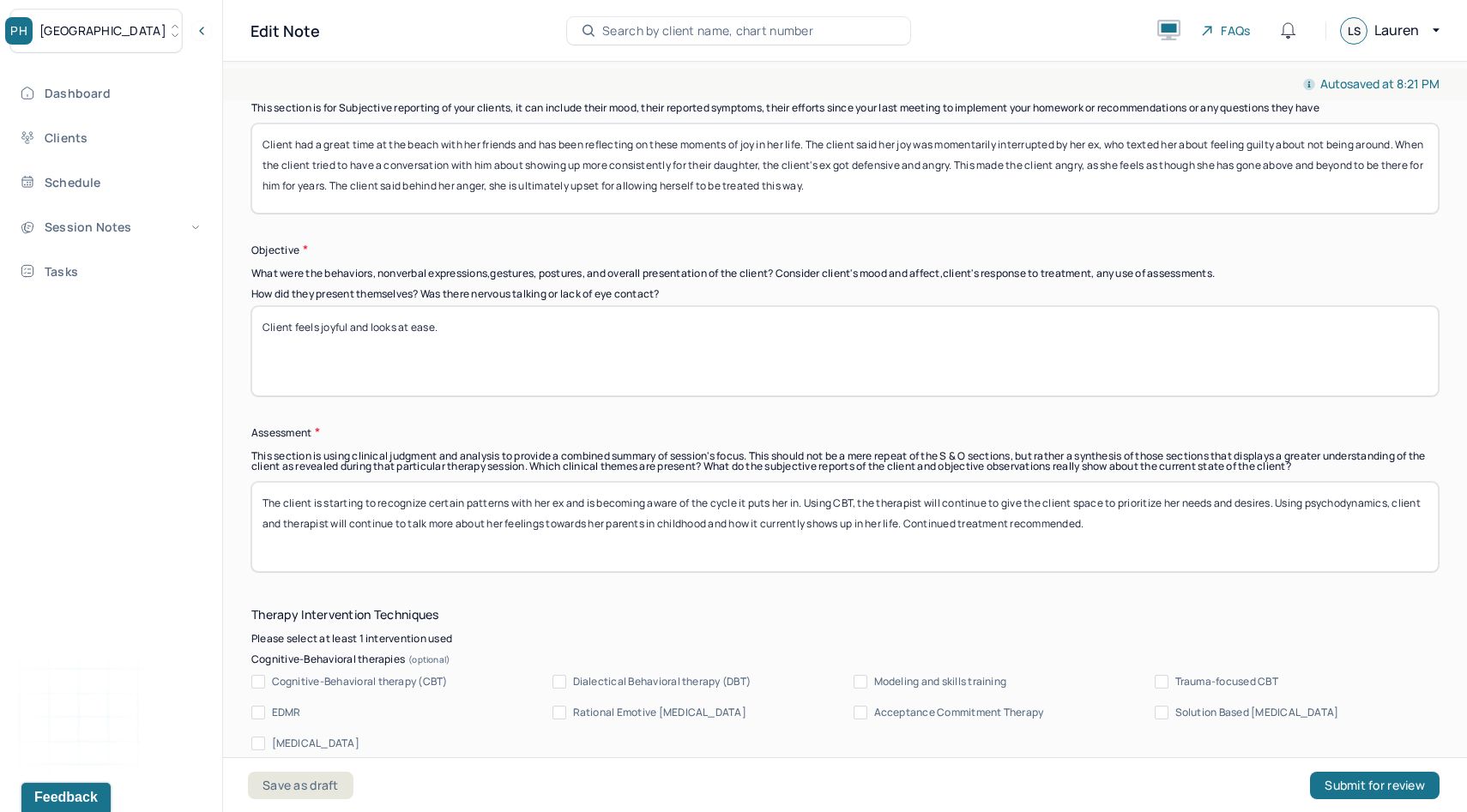 type on "Client had a great time at the beach with her friends and has been reflecting on these moments of joy in her life. The client said her joy was momentarily interrupted by her ex, who texted her about feeling guilty about not being around. When the client tried to have a conversation with him about showing up more consistently for their daughter, the client's ex got defensive and angry. This made the client angry, as she feels as though she has gone above and beyond to be there for him for years. The client said behind her anger, she is ultimately upset for allowing herself to be treated this way." 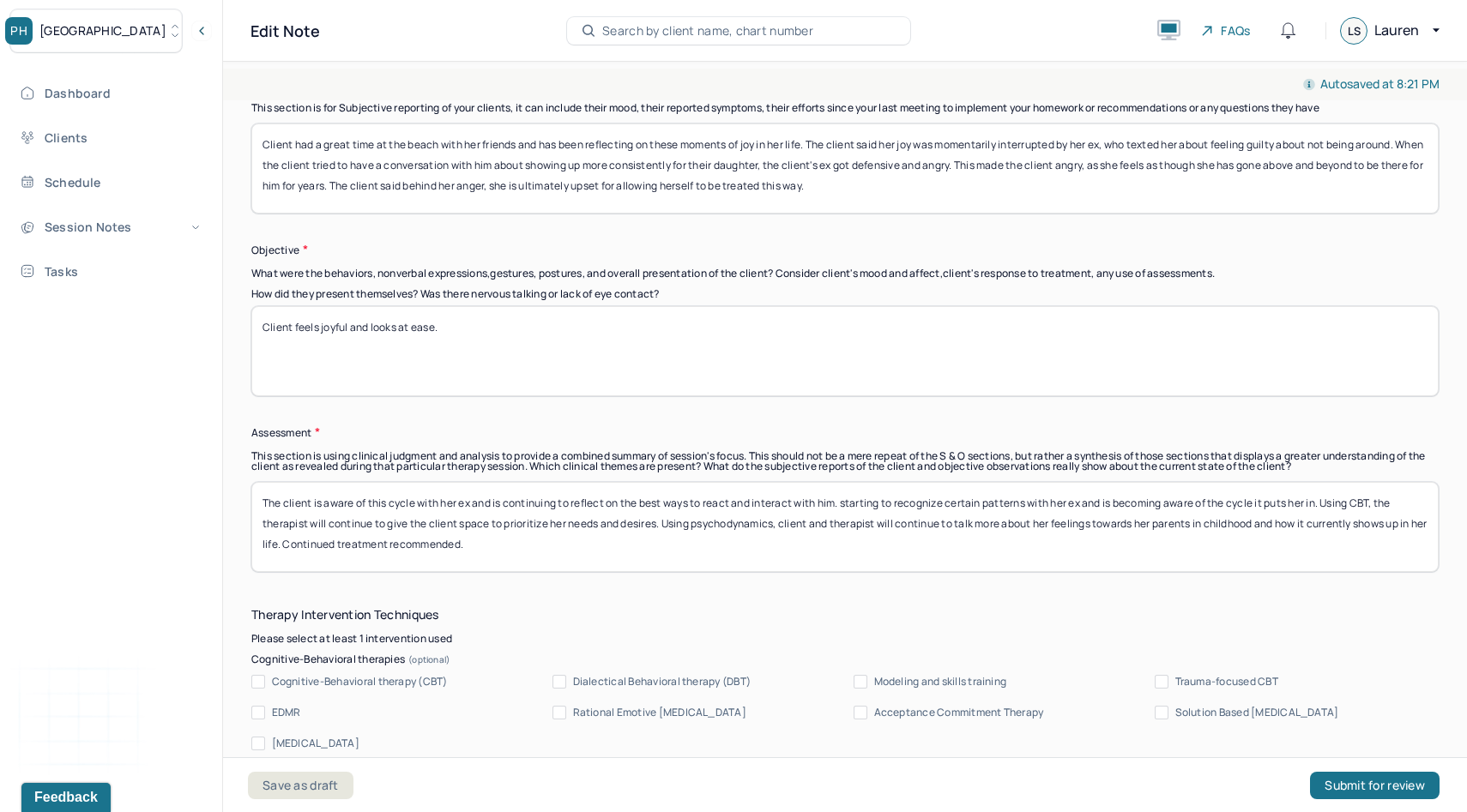 drag, startPoint x: 847, startPoint y: 502, endPoint x: 1326, endPoint y: 498, distance: 479.0167 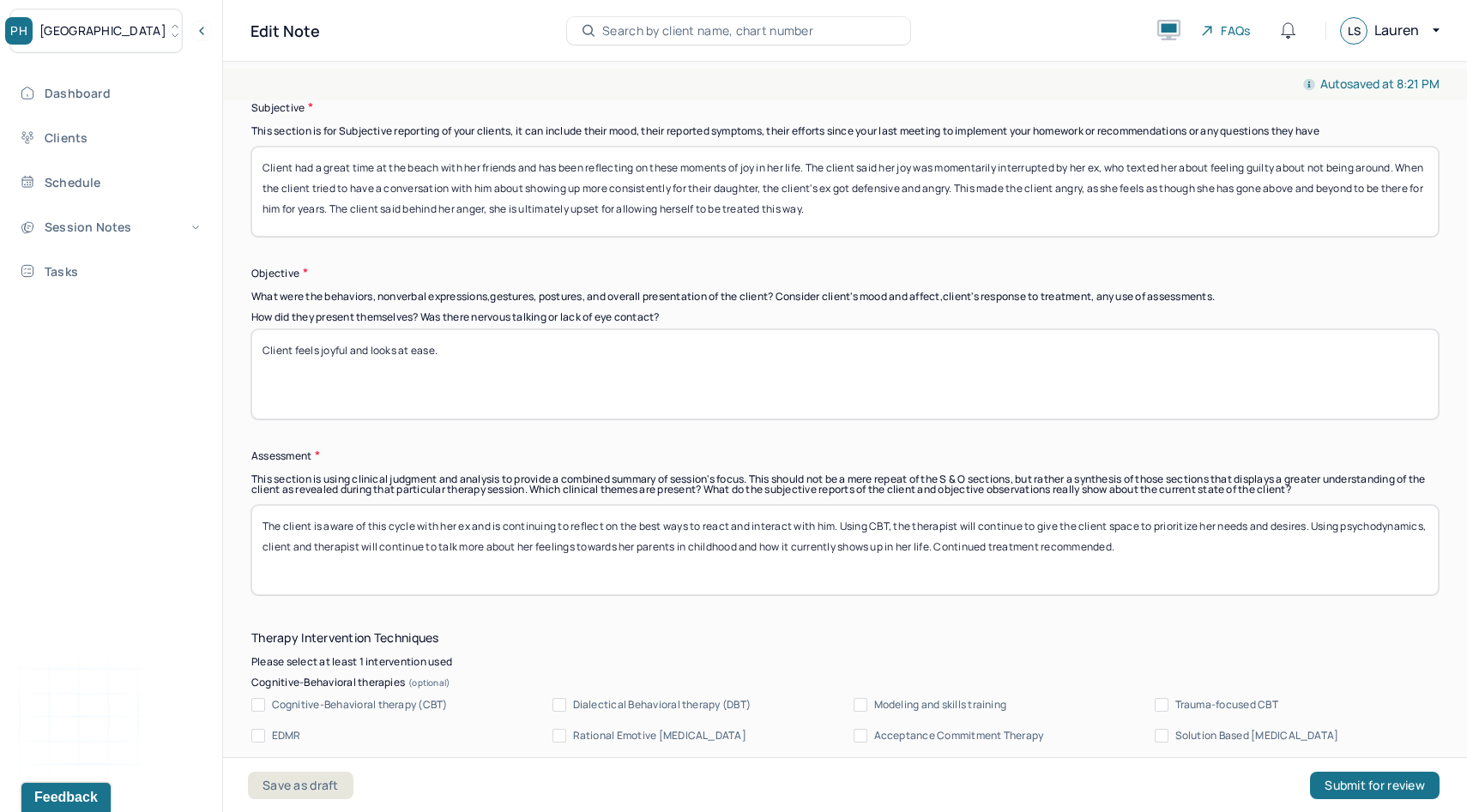 scroll, scrollTop: 1229, scrollLeft: 0, axis: vertical 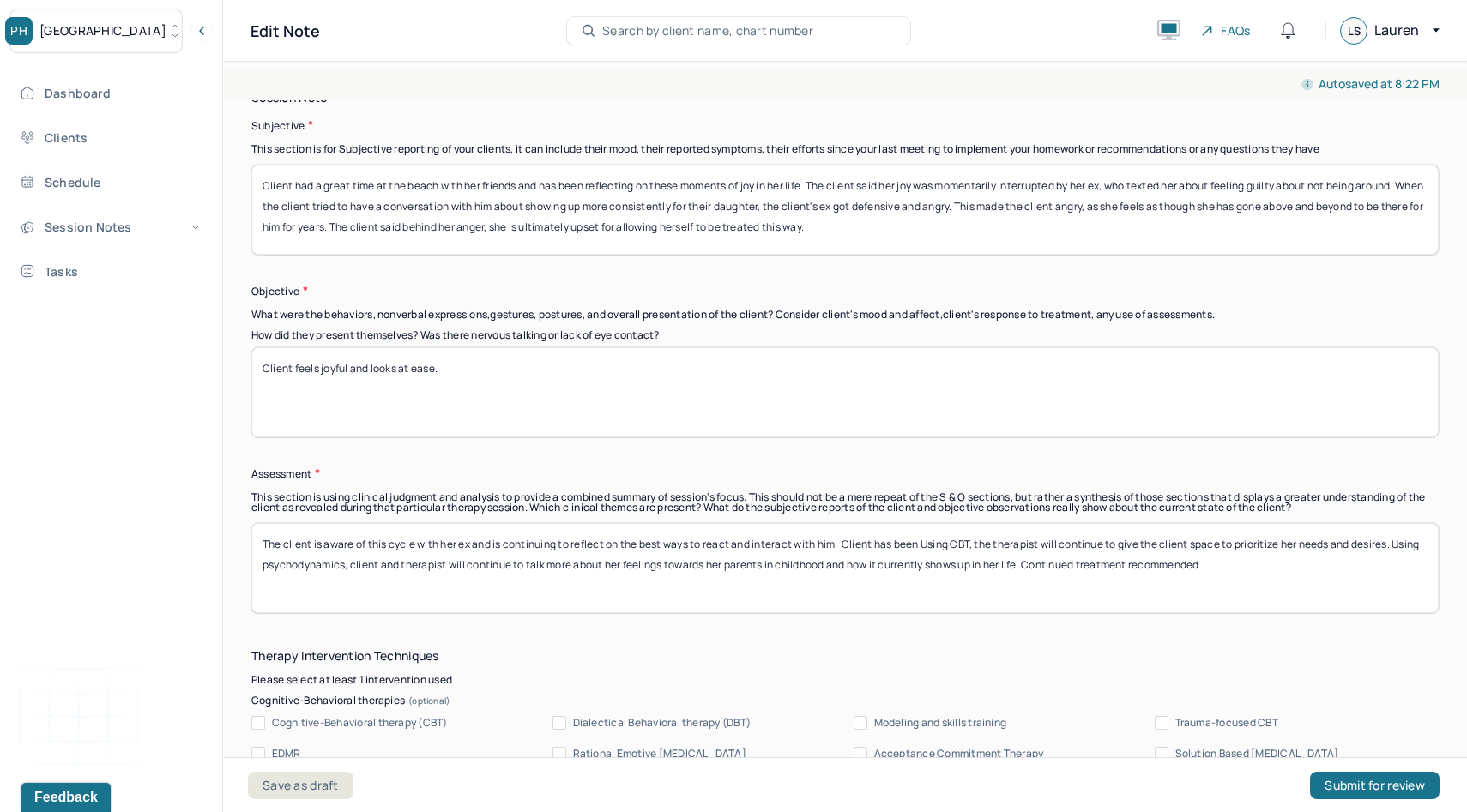 type on "The client is aware of this cycle with her ex and is continuing to reflect on the best ways to react and interact with him.  Client has been Using CBT, the therapist will continue to give the client space to prioritize her needs and desires. Using psychodynamics, client and therapist will continue to talk more about her feelings towards her parents in childhood and how it currently shows up in her life. Continued treatment recommended." 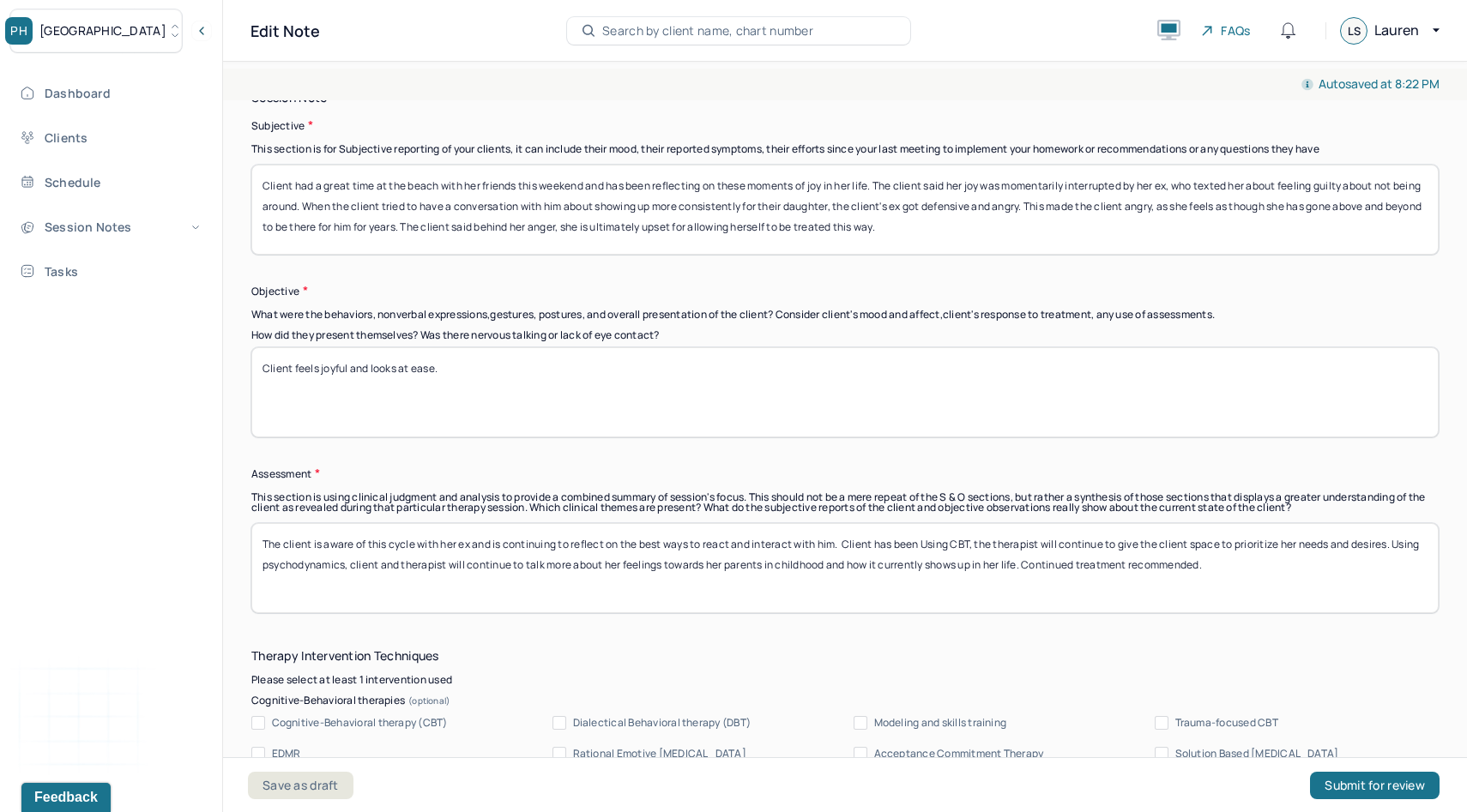 click on "Client had a great time at the beach with her friends and has been reflecting on these moments of joy in her life. The client said her joy was momentarily interrupted by her ex, who texted her about feeling guilty about not being around. When the client tried to have a conversation with him about showing up more consistently for their daughter, the client's ex got defensive and angry. This made the client angry, as she feels as though she has gone above and beyond to be there for him for years. The client said behind her anger, she is ultimately upset for allowing herself to be treated this way." at bounding box center (845, 209) 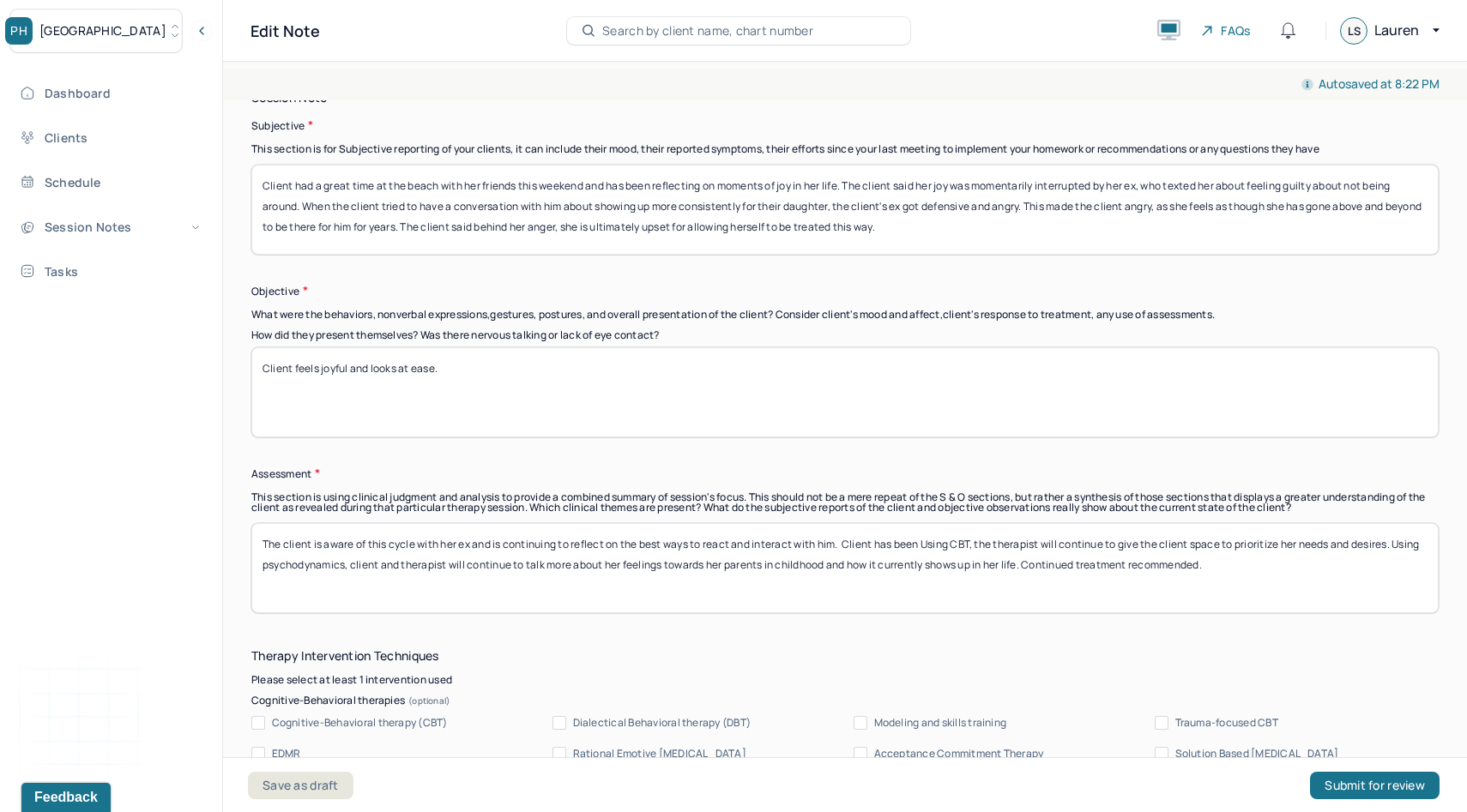 drag, startPoint x: 1213, startPoint y: 182, endPoint x: 1324, endPoint y: 189, distance: 111.2205 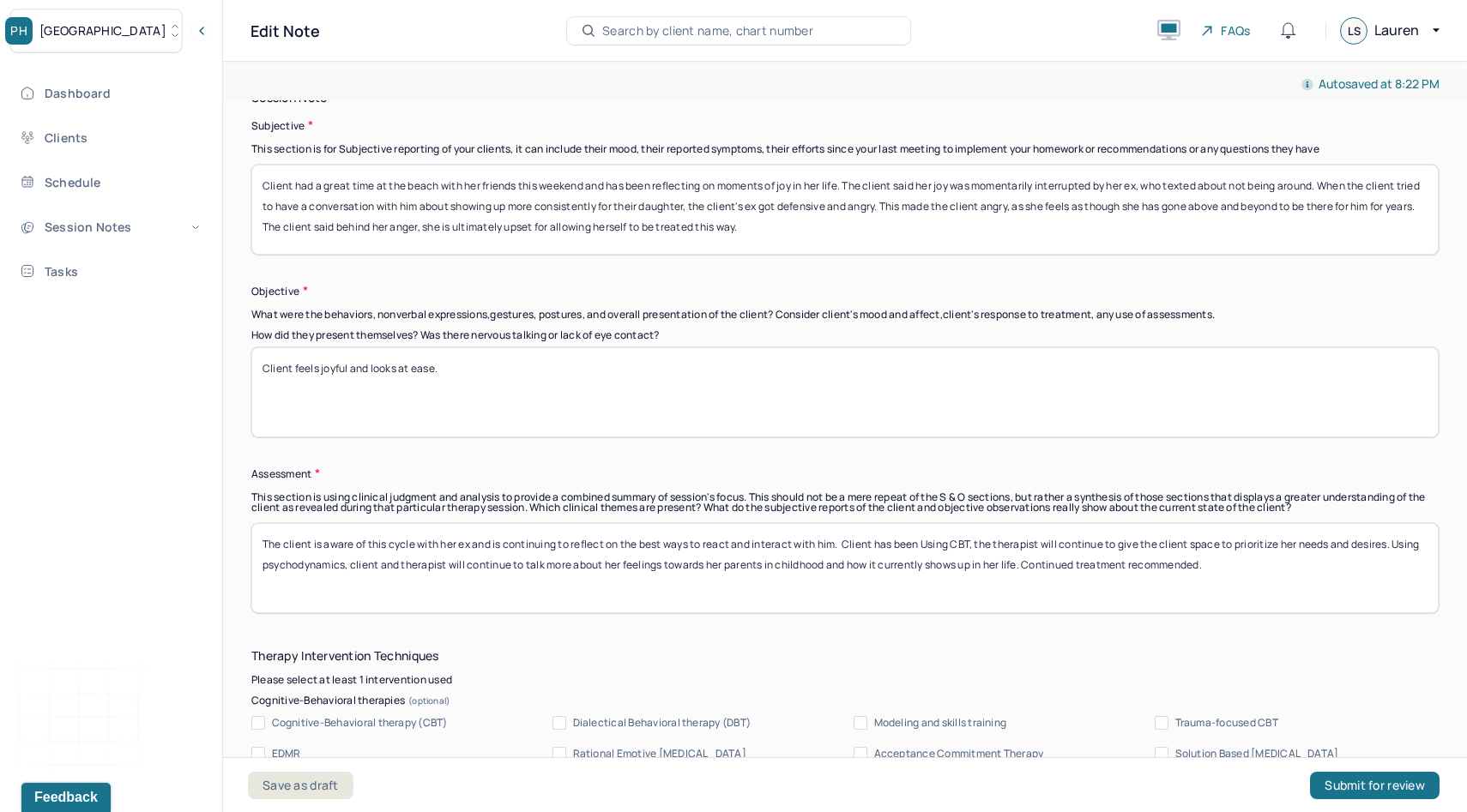 click on "Client had a great time at the beach with her friends this weekend and has been reflecting on moments of joy in her life. The client said her joy was momentarily interrupted by her ex, who texted about not being around. When the client tried to have a conversation with him about showing up more consistently for their daughter, the client's ex got defensive and angry. This made the client angry, as she feels as though she has gone above and beyond to be there for him for years. The client said behind her anger, she is ultimately upset for allowing herself to be treated this way." at bounding box center (845, 209) 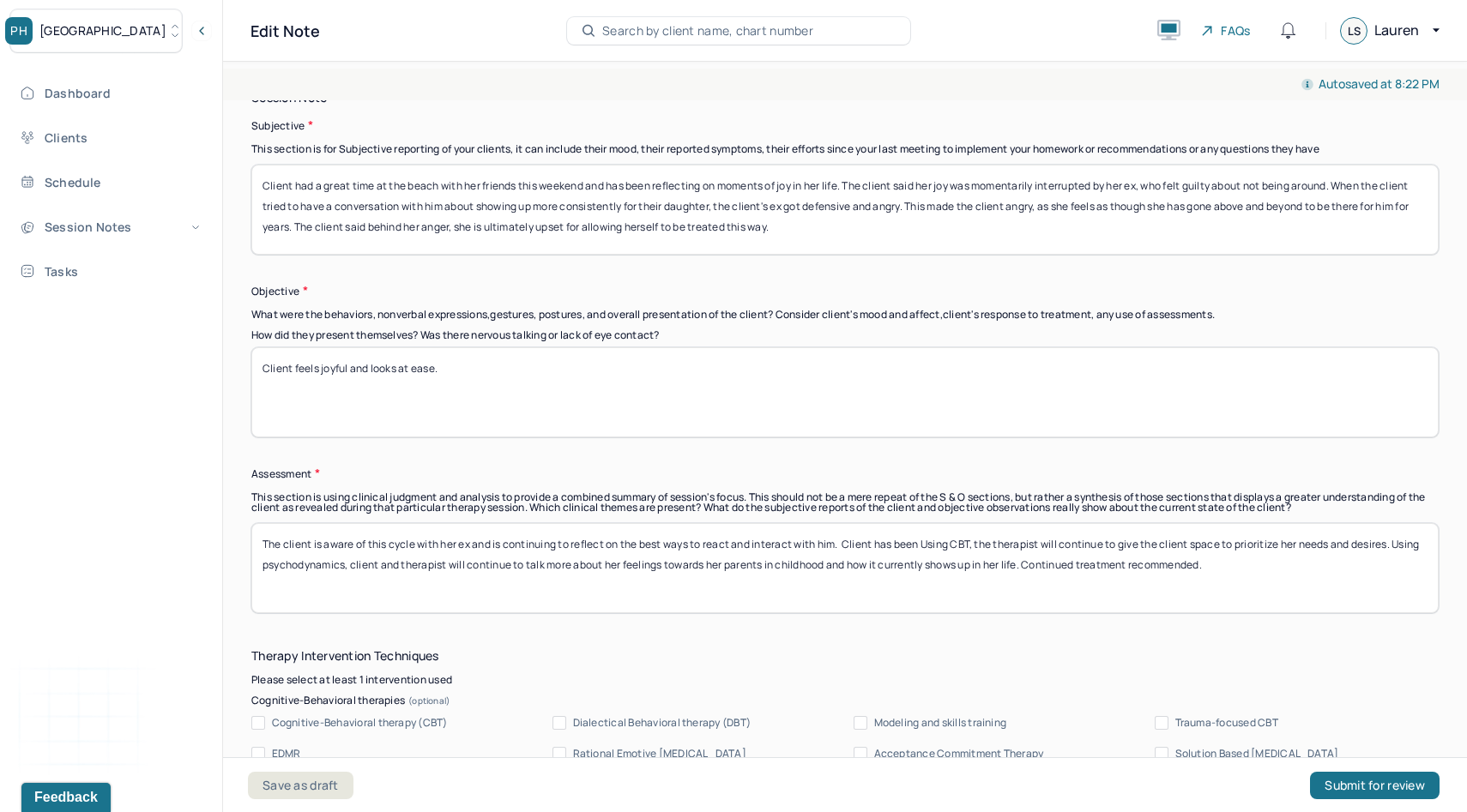 click on "Client had a great time at the beach with her friends this weekend and has been reflecting on moments of joy in her life. The client said her joy was momentarily interrupted by her ex, who texted about not being around. When the client tried to have a conversation with him about showing up more consistently for their daughter, the client's ex got defensive and angry. This made the client angry, as she feels as though she has gone above and beyond to be there for him for years. The client said behind her anger, she is ultimately upset for allowing herself to be treated this way." at bounding box center [845, 209] 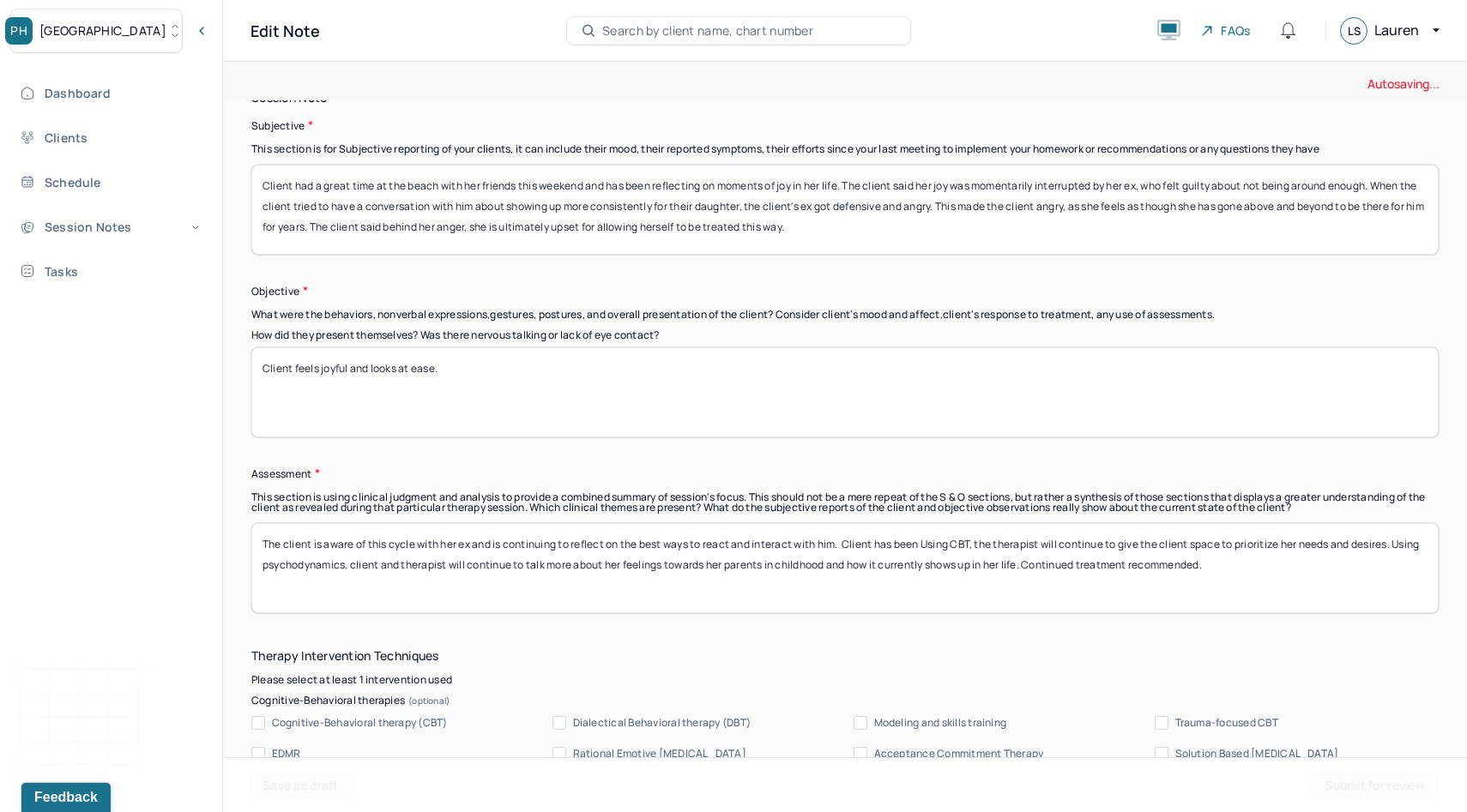 click on "Client had a great time at the beach with her friends this weekend and has been reflecting on moments of joy in her life. The client said her joy was momentarily interrupted by her ex, who felt guilty about not being around. When the client tried to have a conversation with him about showing up more consistently for their daughter, the client's ex got defensive and angry. This made the client angry, as she feels as though she has gone above and beyond to be there for him for years. The client said behind her anger, she is ultimately upset for allowing herself to be treated this way." at bounding box center [845, 209] 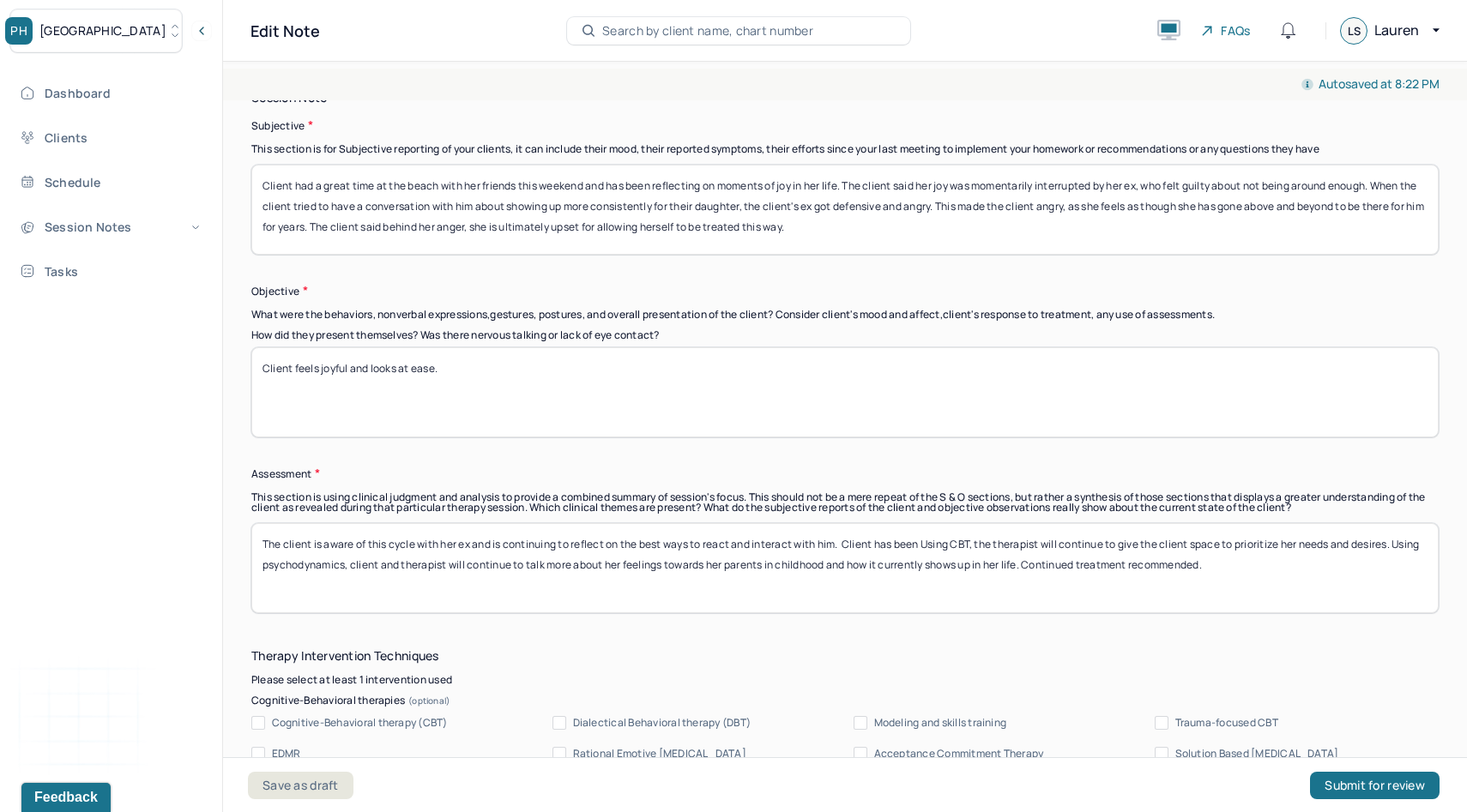 click on "Client had a great time at the beach with her friends this weekend and has been reflecting on moments of joy in her life. The client said her joy was momentarily interrupted by her ex, who felt guilty about not being around enough. When the client tried to have a conversation with him about showing up more consistently for their daughter, the client's ex got defensive and angry. This made the client angry, as she feels as though she has gone above and beyond to be there for him for years. The client said behind her anger, she is ultimately upset for allowing herself to be treated this way." at bounding box center [845, 209] 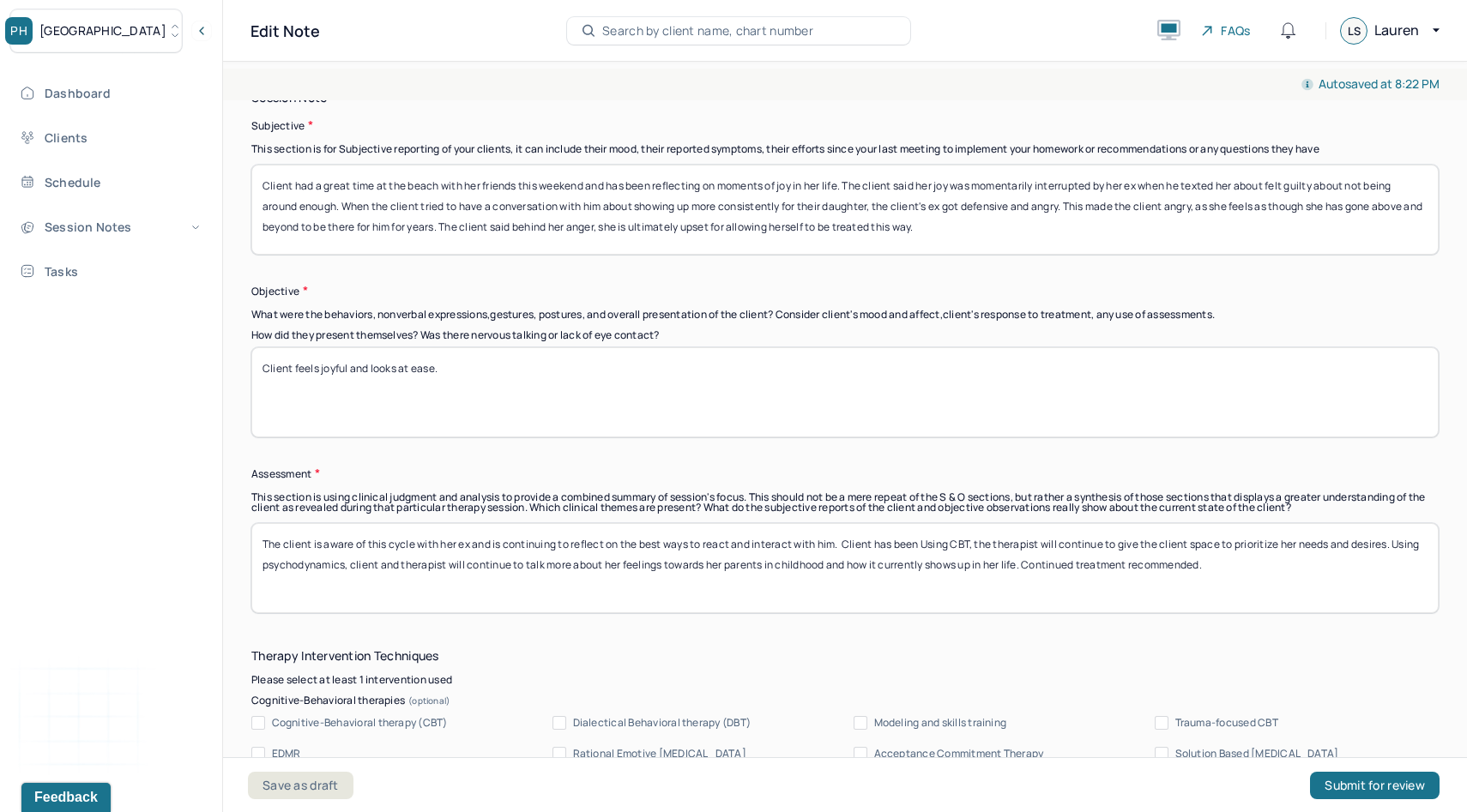 click on "Client had a great time at the beach with her friends this weekend and has been reflecting on moments of joy in her life. The client said her joy was momentarily interrupted by her ex, who felt guilty about not being around enough. When the client tried to have a conversation with him about showing up more consistently for their daughter, the client's ex got defensive and angry. This made the client angry, as she feels as though she has gone above and beyond to be there for him for years. The client said behind her anger, she is ultimately upset for allowing herself to be treated this way." at bounding box center [845, 209] 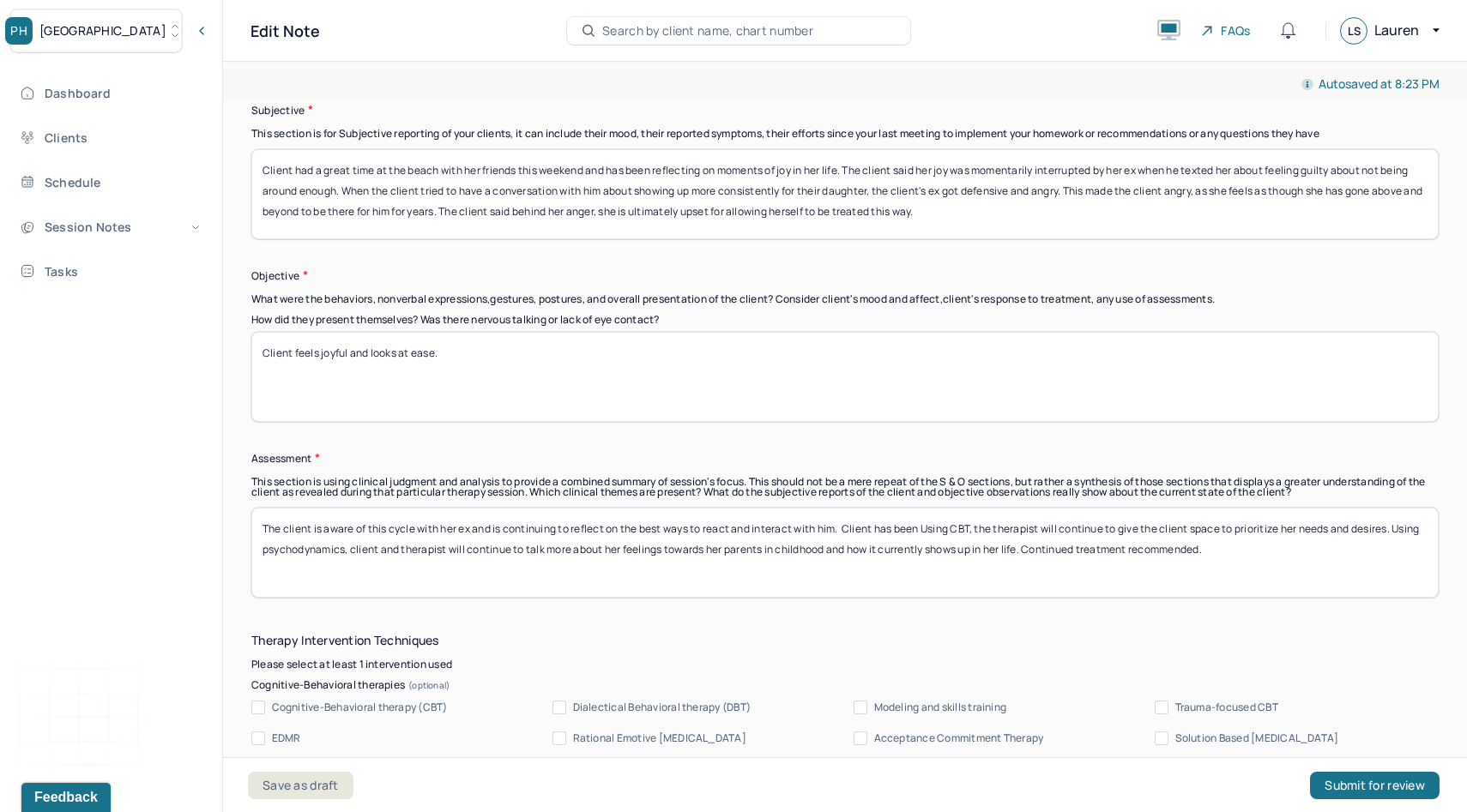 scroll, scrollTop: 1236, scrollLeft: 0, axis: vertical 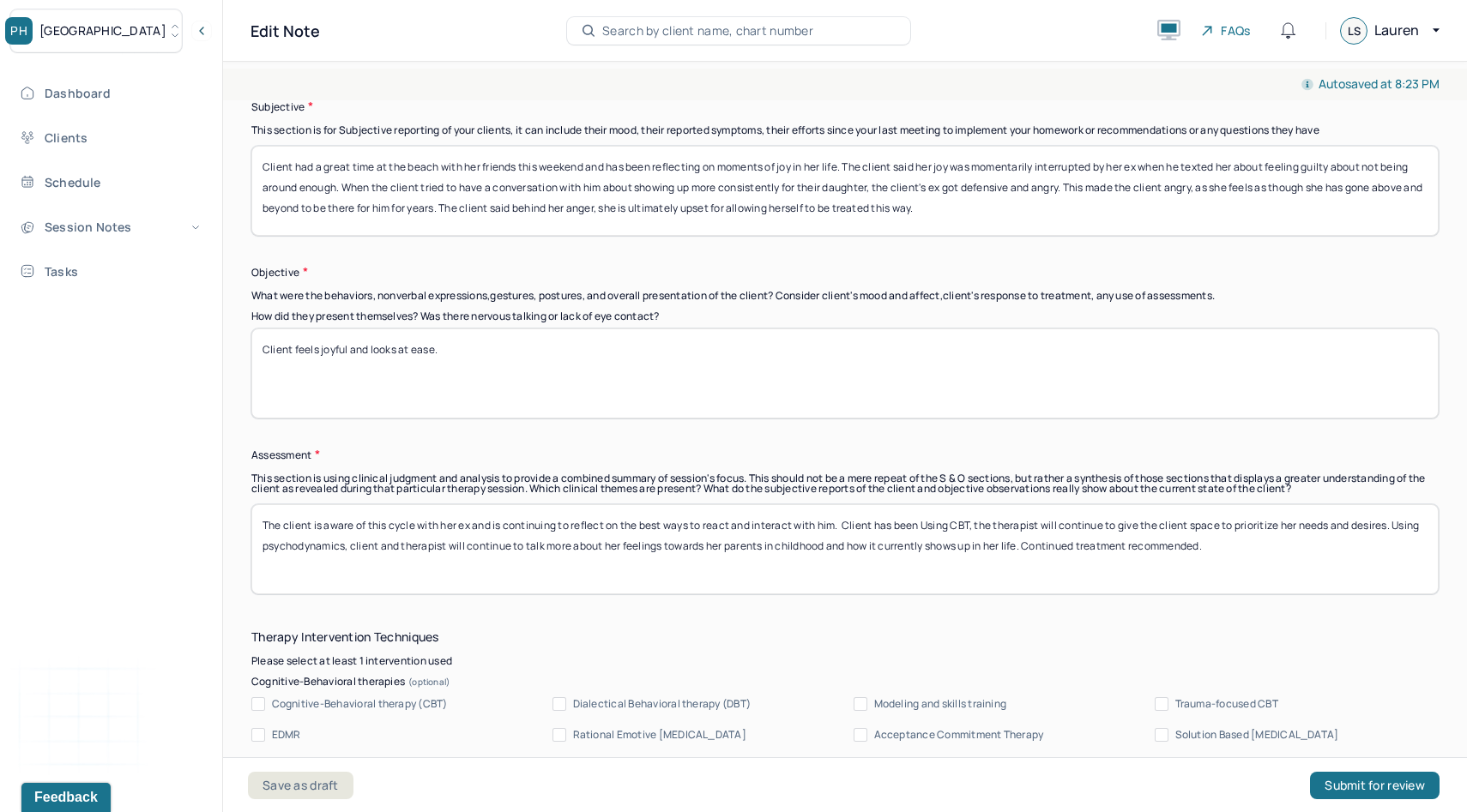 drag, startPoint x: 1204, startPoint y: 188, endPoint x: 1314, endPoint y: 186, distance: 110.0182 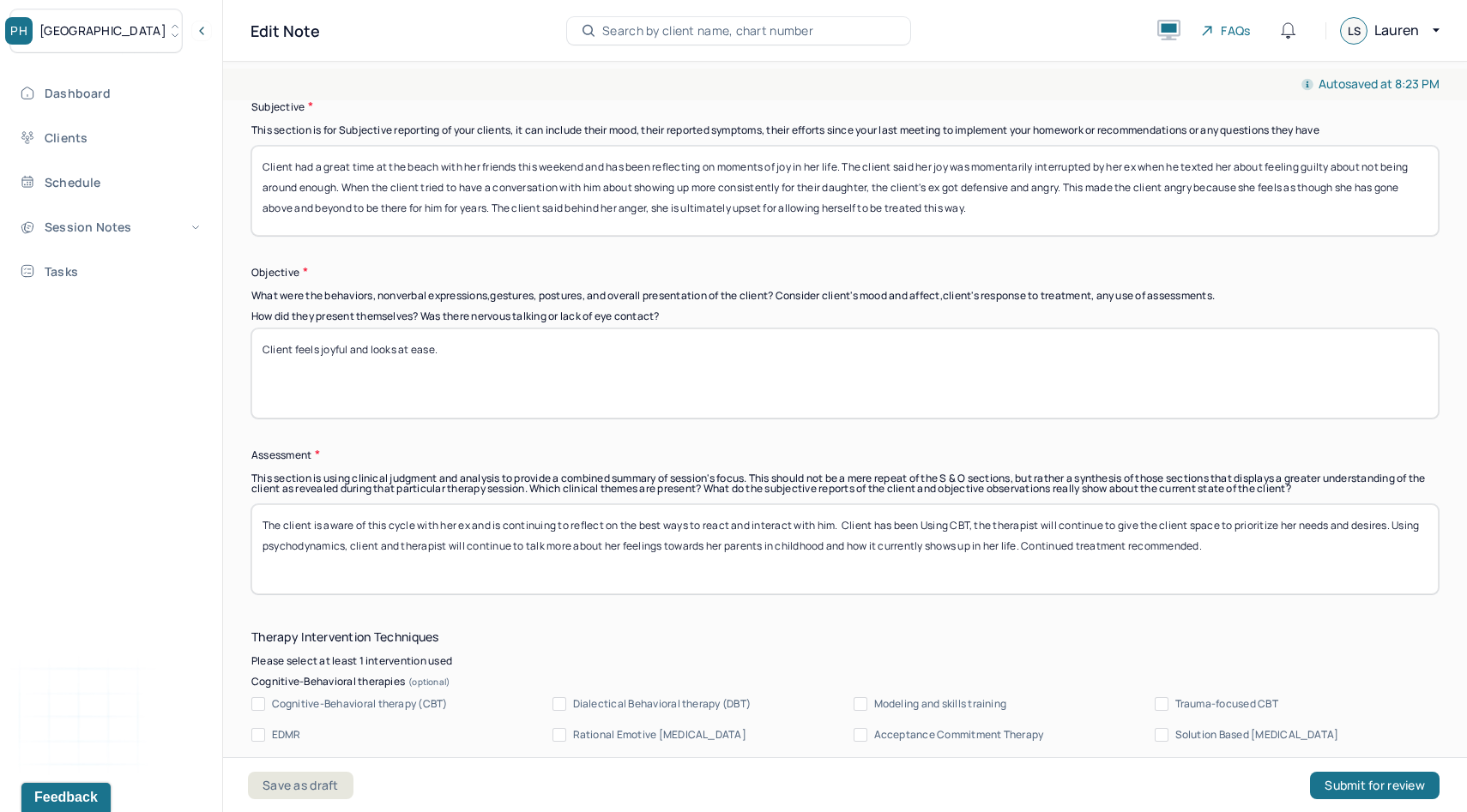 drag, startPoint x: 464, startPoint y: 207, endPoint x: 486, endPoint y: 204, distance: 22.203603 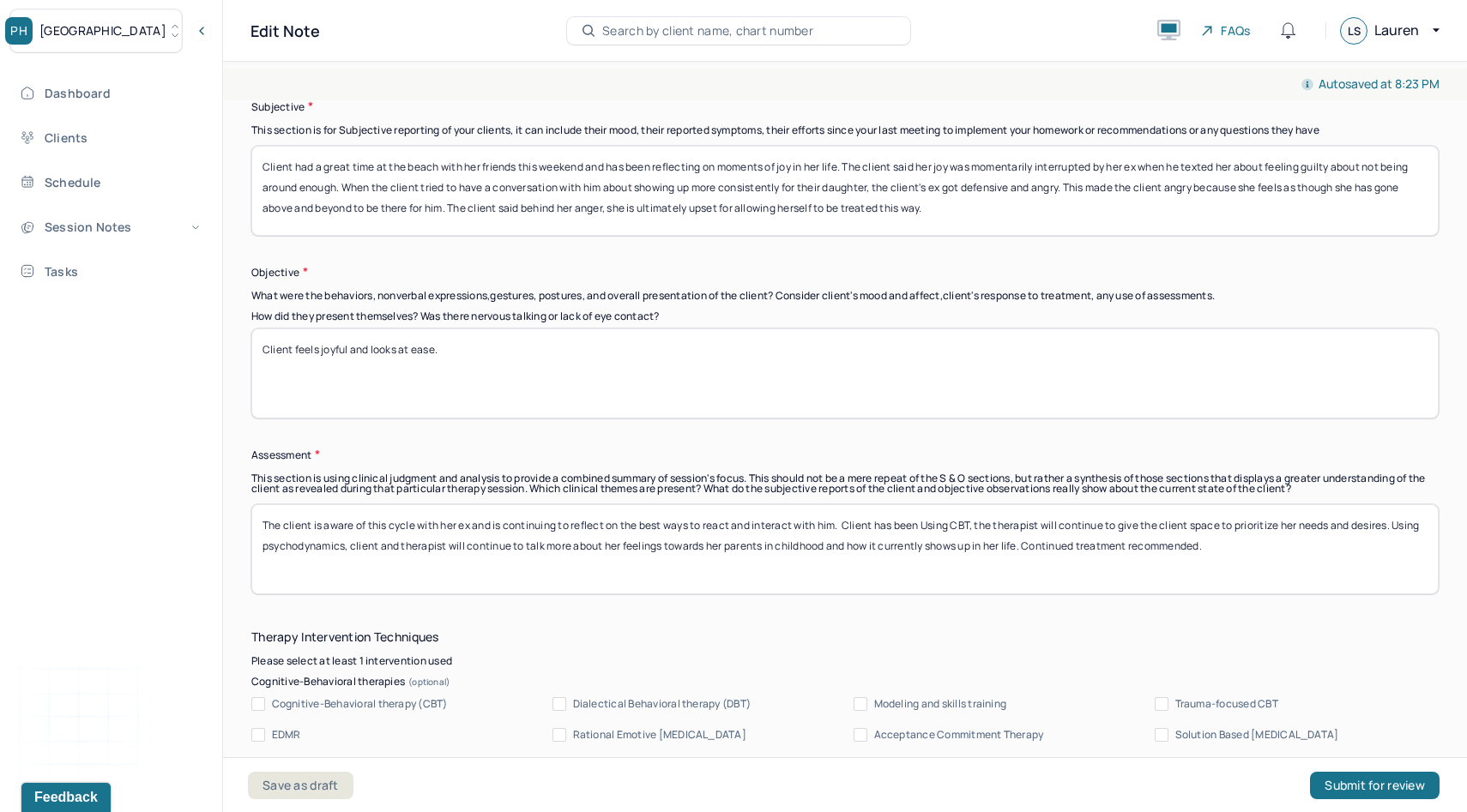 scroll, scrollTop: 1250, scrollLeft: 0, axis: vertical 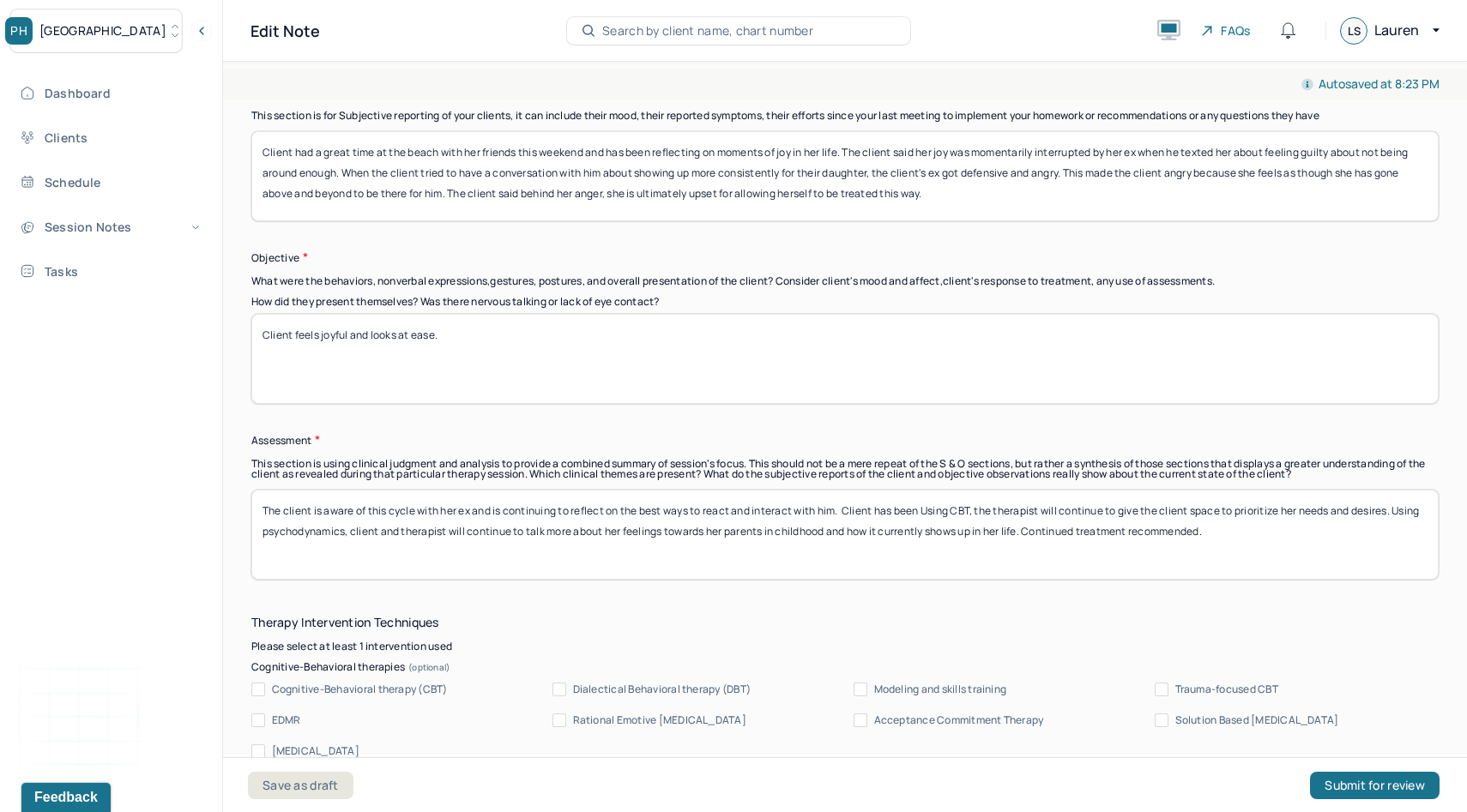 drag, startPoint x: 454, startPoint y: 188, endPoint x: 527, endPoint y: 192, distance: 73.109507 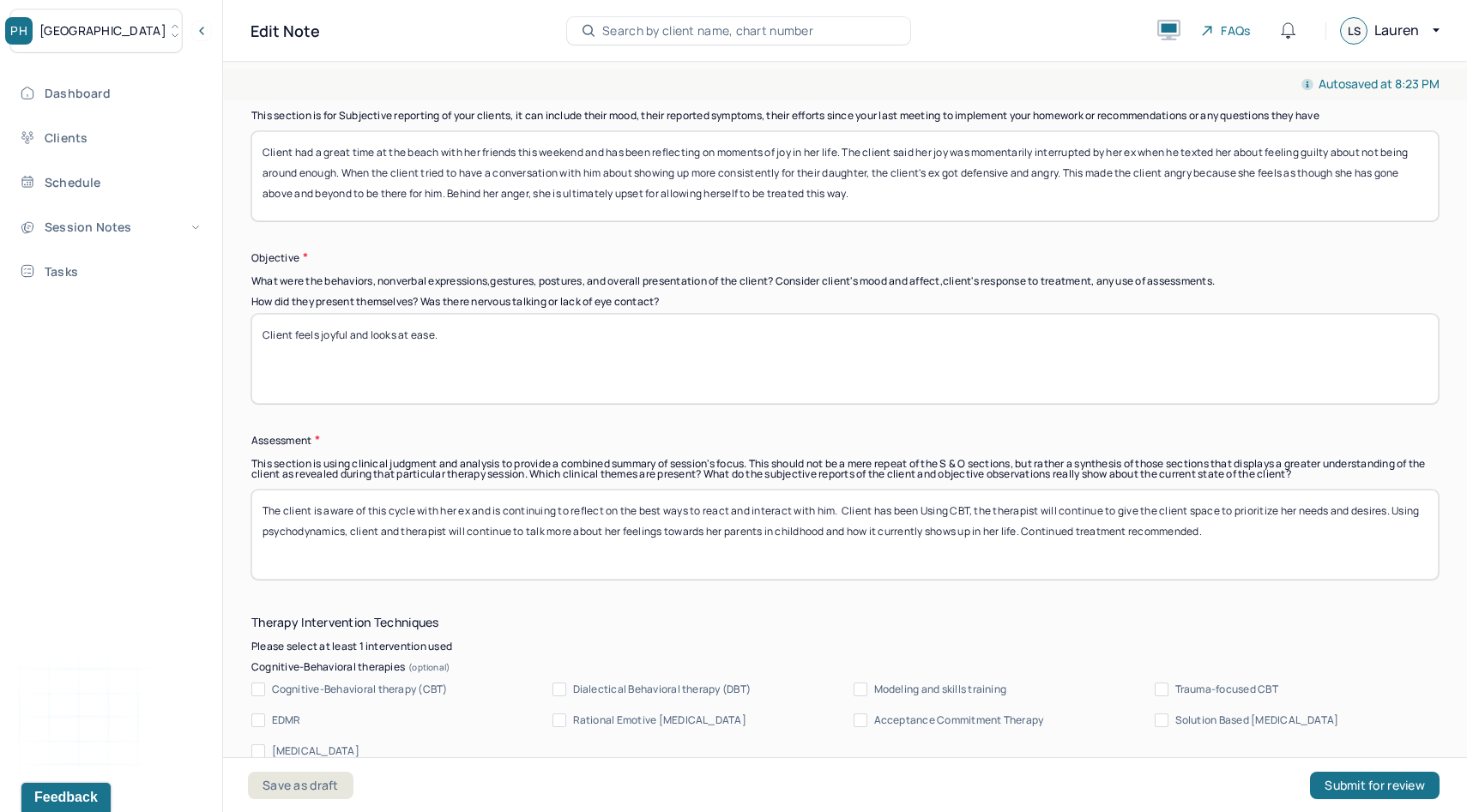 click on "Client had a great time at the beach with her friends this weekend and has been reflecting on moments of joy in her life. The client said her joy was momentarily interrupted by her ex when he texted her about feeling guilty about not being around enough. When the client tried to have a conversation with him about showing up more consistently for their daughter, the client's ex got defensive and angry. This made the client angry because she feels as though she has gone above and beyond to be there for him. The client said behind her anger, she is ultimately upset for allowing herself to be treated this way." at bounding box center (845, 176) 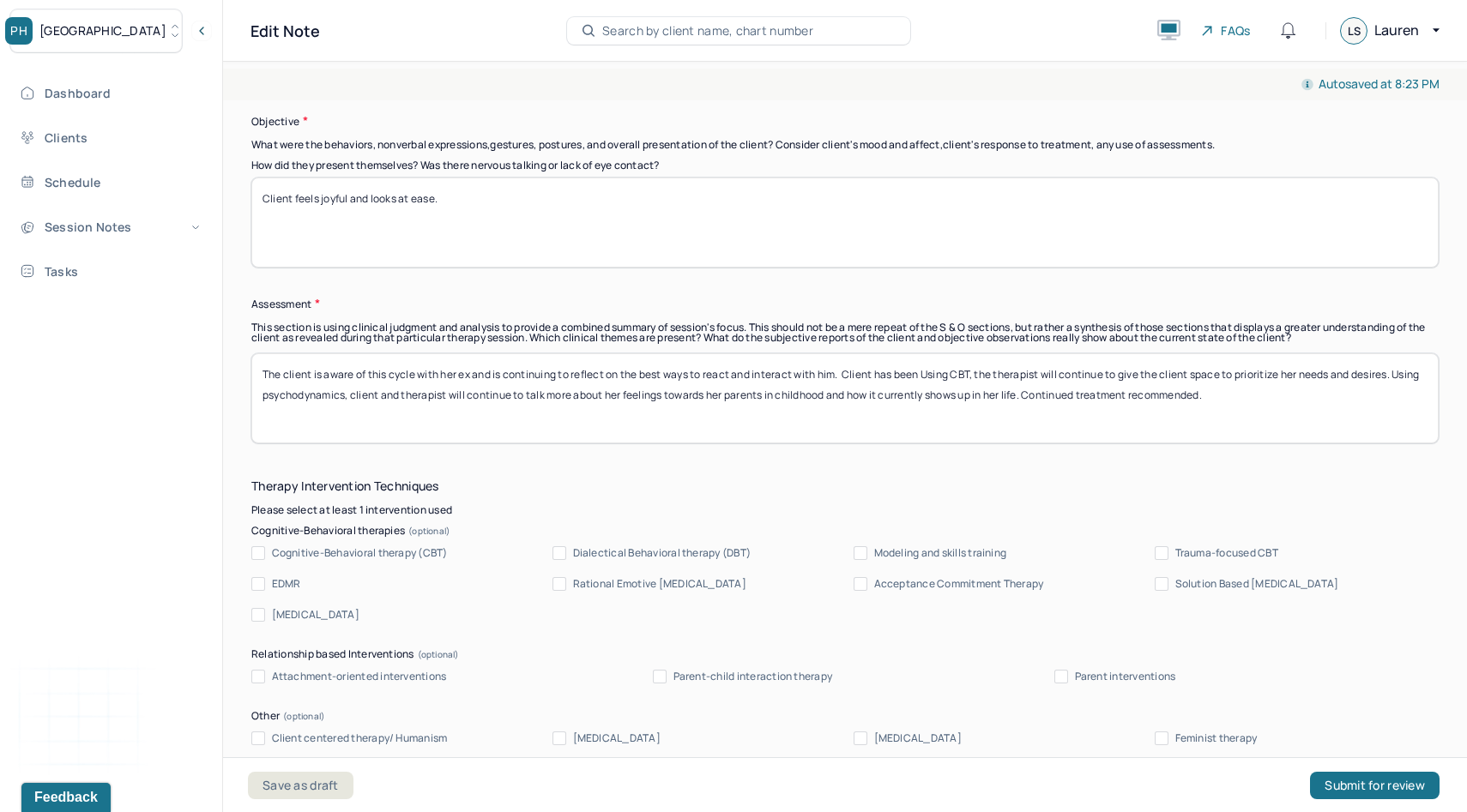 scroll, scrollTop: 1397, scrollLeft: 0, axis: vertical 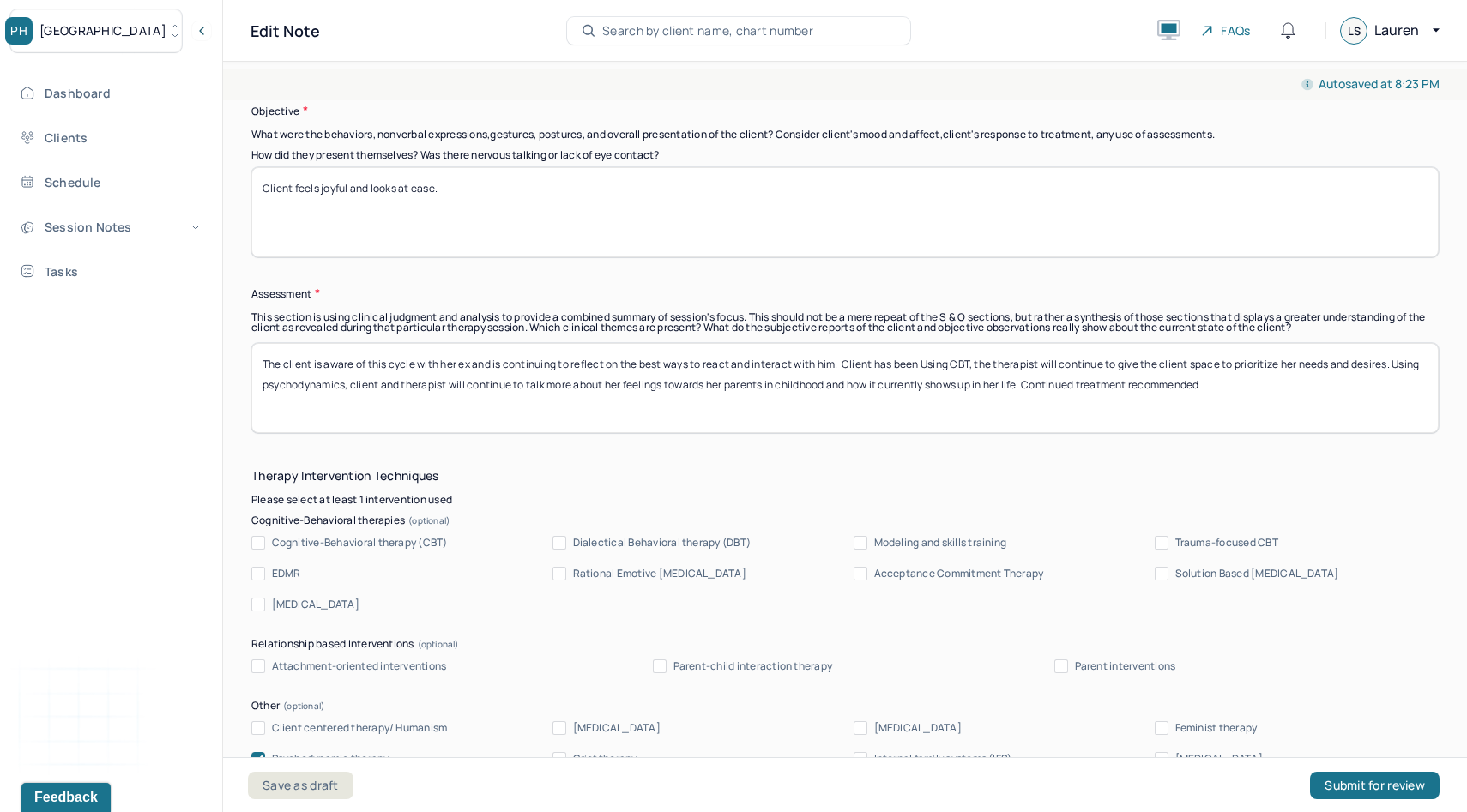 type on "Client had a great time at the beach with her friends this weekend and has been reflecting on moments of joy in her life. The client said her joy was momentarily interrupted by her ex when he texted her about feeling guilty about not being around enough. When the client tried to have a conversation with him about showing up more consistently for their daughter, the client's ex got defensive and angry. This made the client angry because she feels as though she has gone above and beyond to be there for him. Behind her anger, the client is ultimately upset for allowing herself to be treated this way." 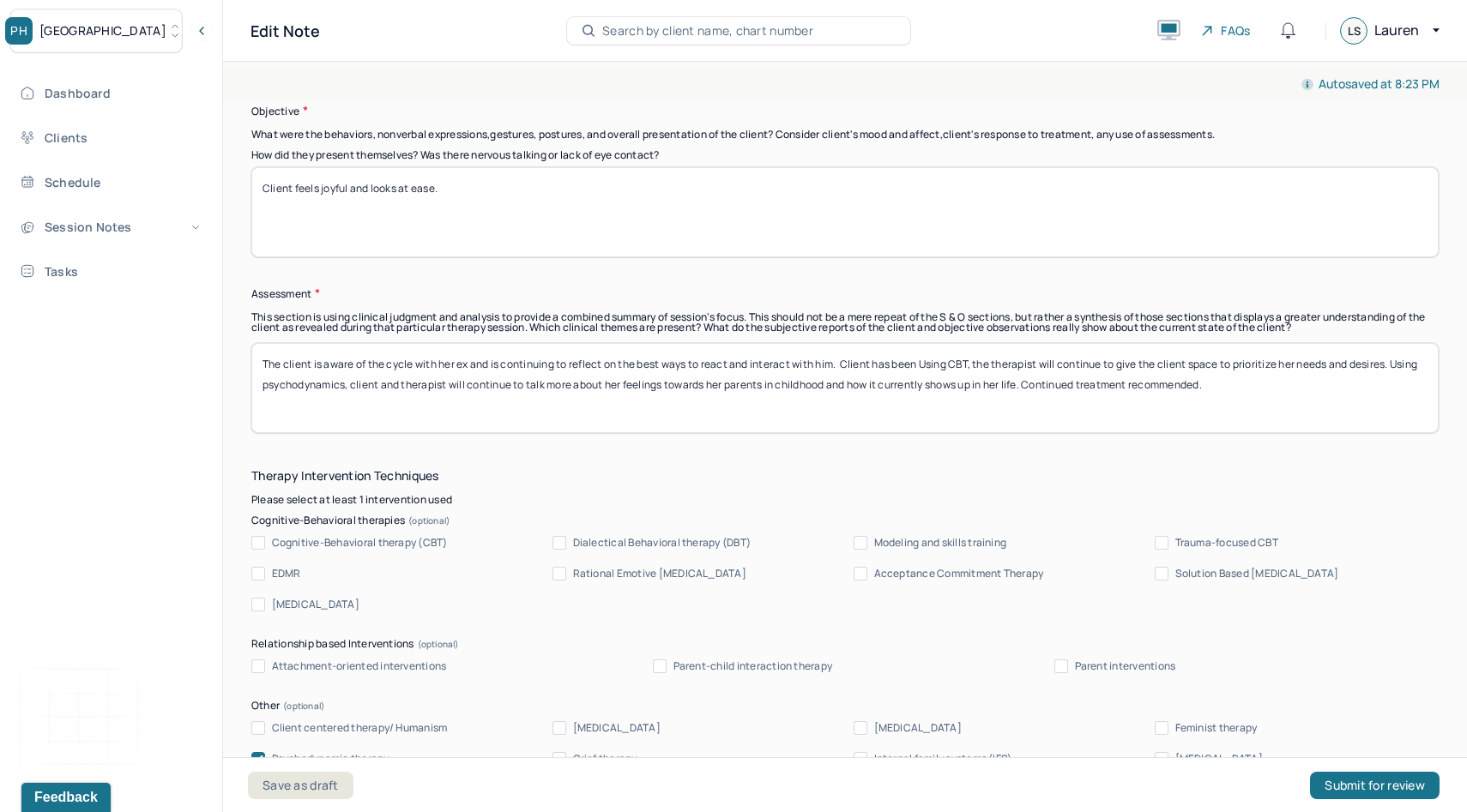 click on "The client is aware of this cycle with her ex and is continuing to reflect on the best ways to react and interact with him.  Client has been Using CBT, the therapist will continue to give the client space to prioritize her needs and desires. Using psychodynamics, client and therapist will continue to talk more about her feelings towards her parents in childhood and how it currently shows up in her life. Continued treatment recommended." at bounding box center (845, 388) 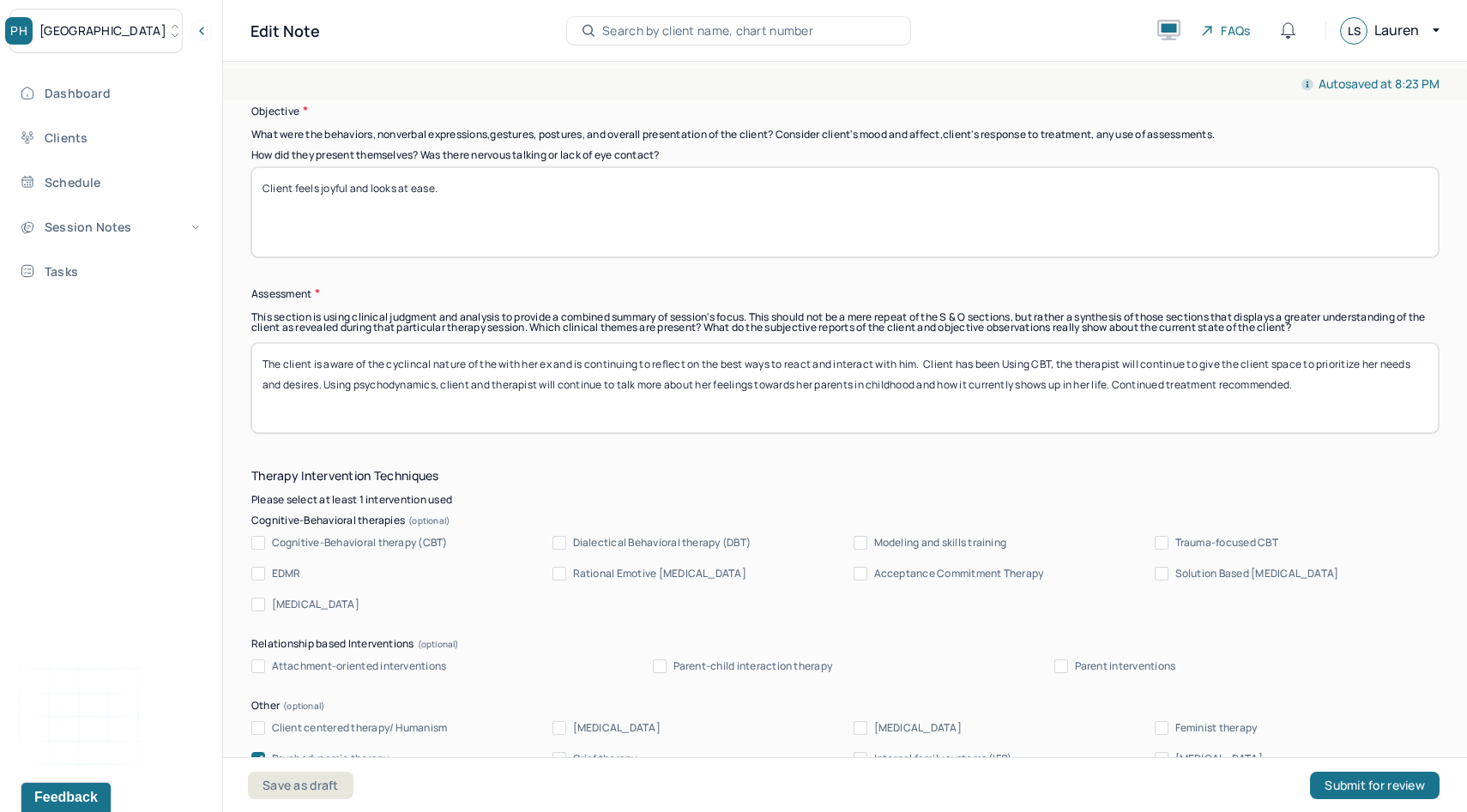 click on "The client is aware of this cycle with her ex and is continuing to reflect on the best ways to react and interact with him.  Client has been Using CBT, the therapist will continue to give the client space to prioritize her needs and desires. Using psychodynamics, client and therapist will continue to talk more about her feelings towards her parents in childhood and how it currently shows up in her life. Continued treatment recommended." at bounding box center (845, 388) 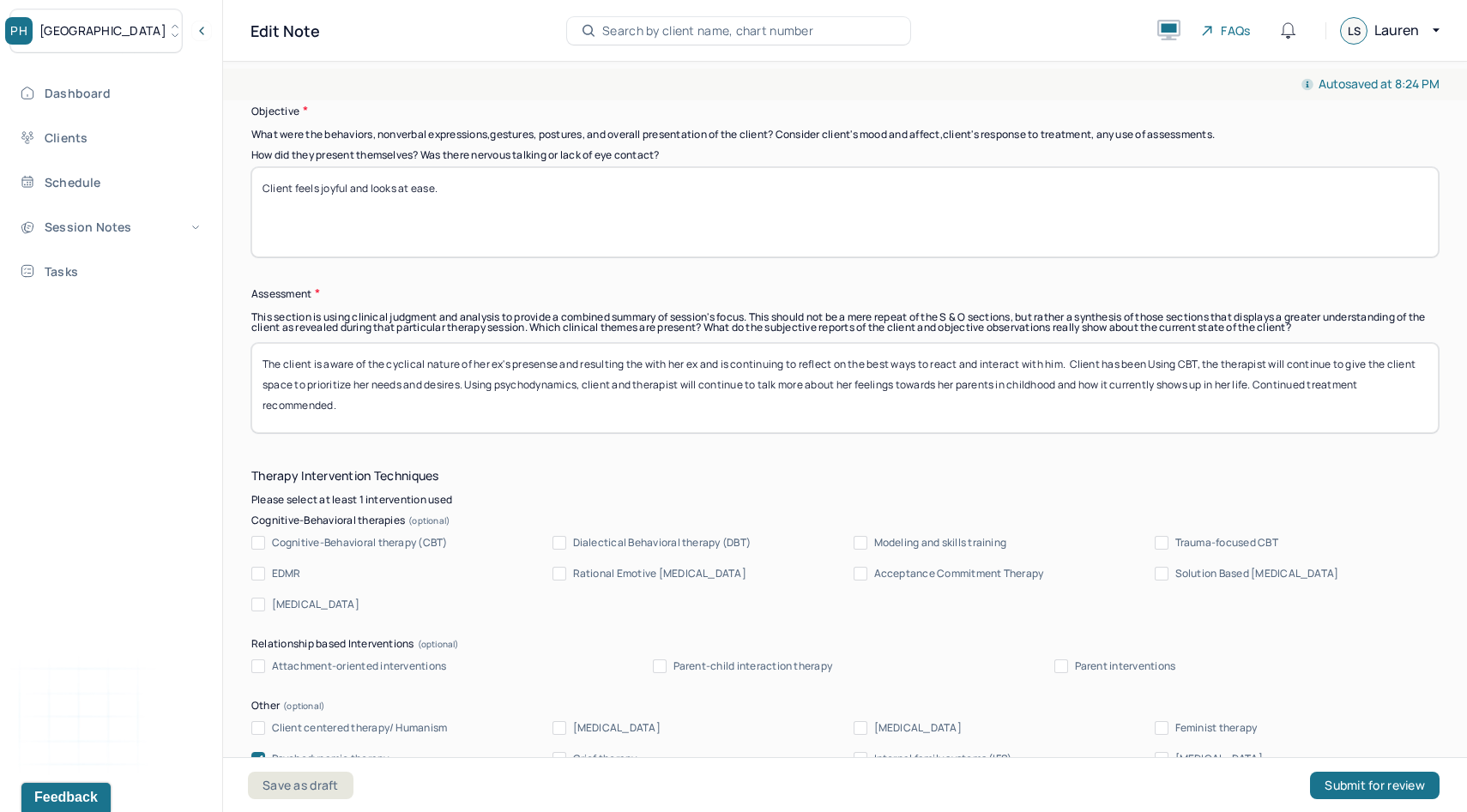 click on "The client is aware of the cyclical nature of her ex's presense and resulting the with her ex and is continuing to reflect on the best ways to react and interact with him.  Client has been Using CBT, the therapist will continue to give the client space to prioritize her needs and desires. Using psychodynamics, client and therapist will continue to talk more about her feelings towards her parents in childhood and how it currently shows up in her life. Continued treatment recommended." at bounding box center [845, 388] 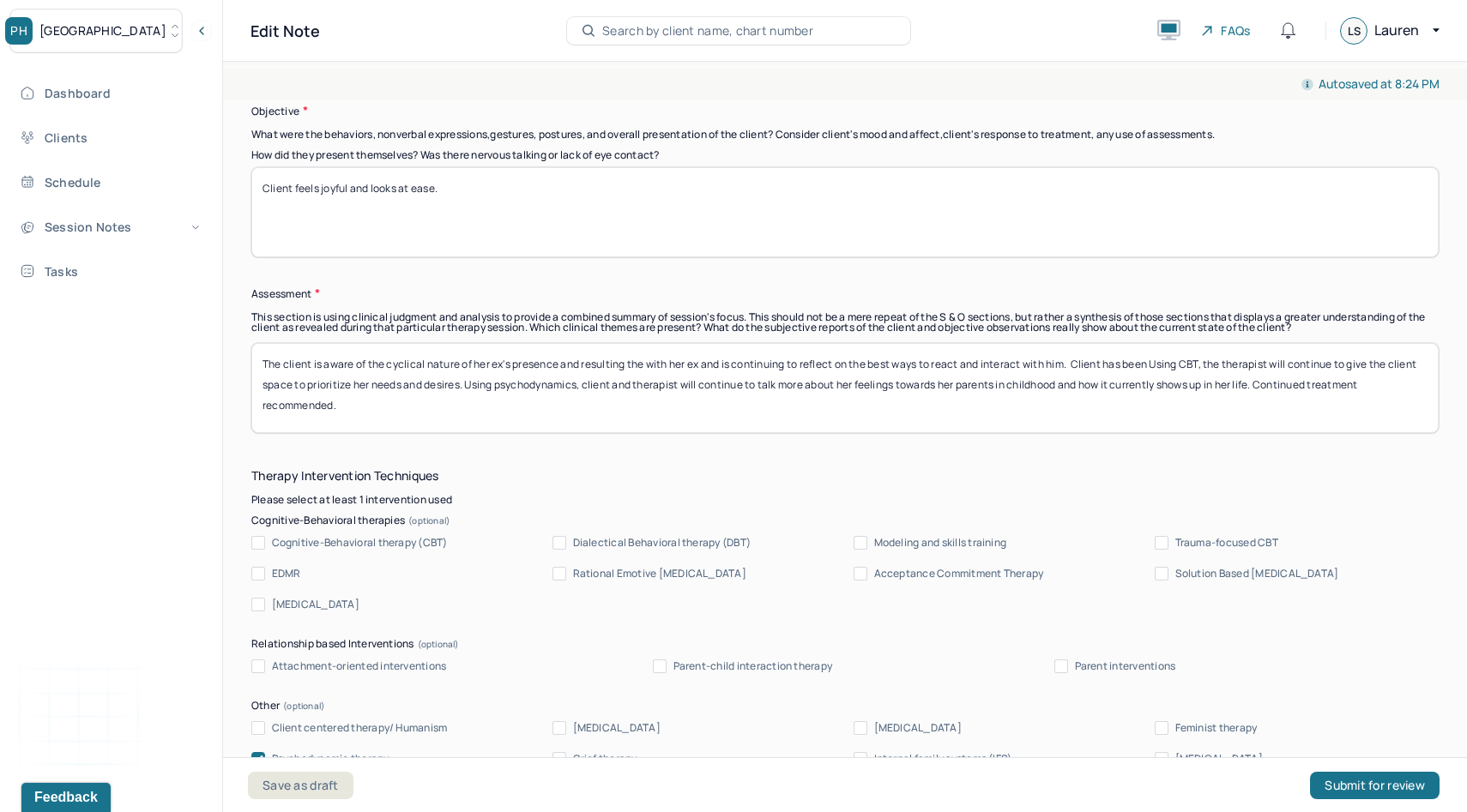 click on "The client is aware of the cyclical nature of her ex's pre and resulting the with her ex and is continuing to reflect on the best ways to react and interact with him.  Client has been Using CBT, the therapist will continue to give the client space to prioritize her needs and desires. Using psychodynamics, client and therapist will continue to talk more about her feelings towards her parents in childhood and how it currently shows up in her life. Continued treatment recommended." at bounding box center [845, 388] 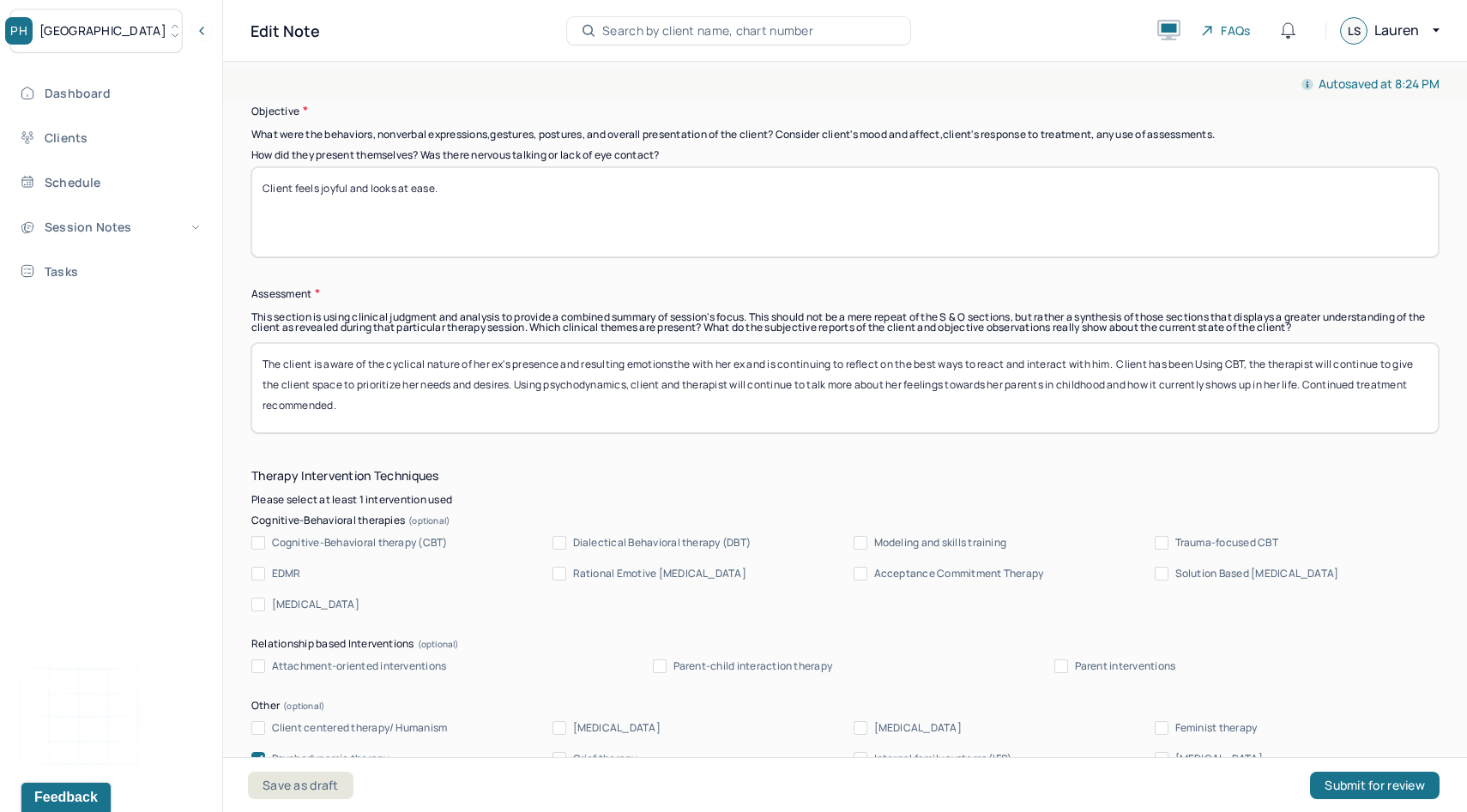 click on "The client is aware of the cyclical nature of her ex's presence and resulting emotionsthe with her ex and is continuing to reflect on the best ways to react and interact with him.  Client has been Using CBT, the therapist will continue to give the client space to prioritize her needs and desires. Using psychodynamics, client and therapist will continue to talk more about her feelings towards her parents in childhood and how it currently shows up in her life. Continued treatment recommended." at bounding box center [845, 388] 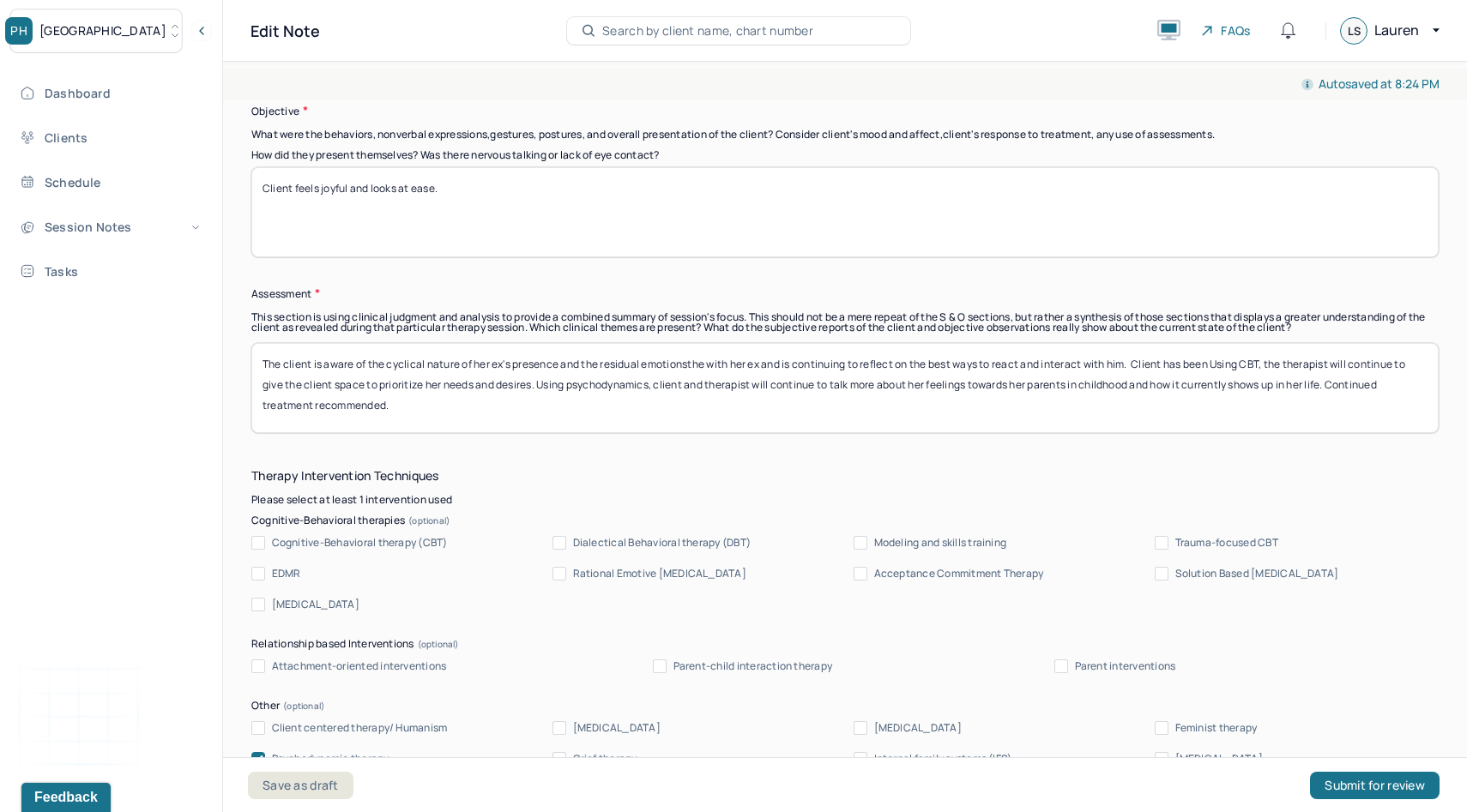 click on "The client is aware of the cyclical nature of her ex's presence and resulting emotionsthe with her ex and is continuing to reflect on the best ways to react and interact with him.  Client has been Using CBT, the therapist will continue to give the client space to prioritize her needs and desires. Using psychodynamics, client and therapist will continue to talk more about her feelings towards her parents in childhood and how it currently shows up in her life. Continued treatment recommended." at bounding box center [845, 388] 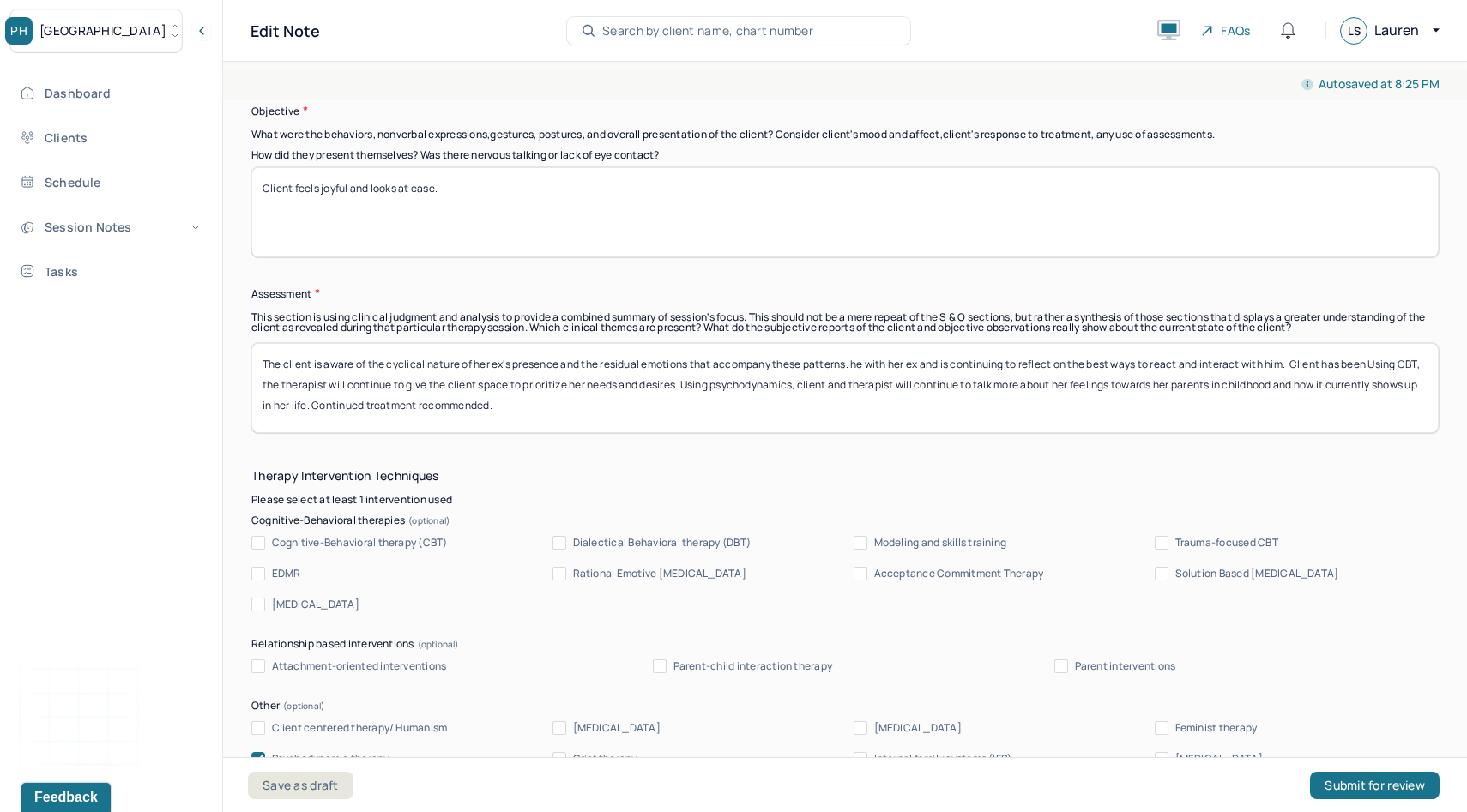drag, startPoint x: 853, startPoint y: 359, endPoint x: 952, endPoint y: 369, distance: 99.503769 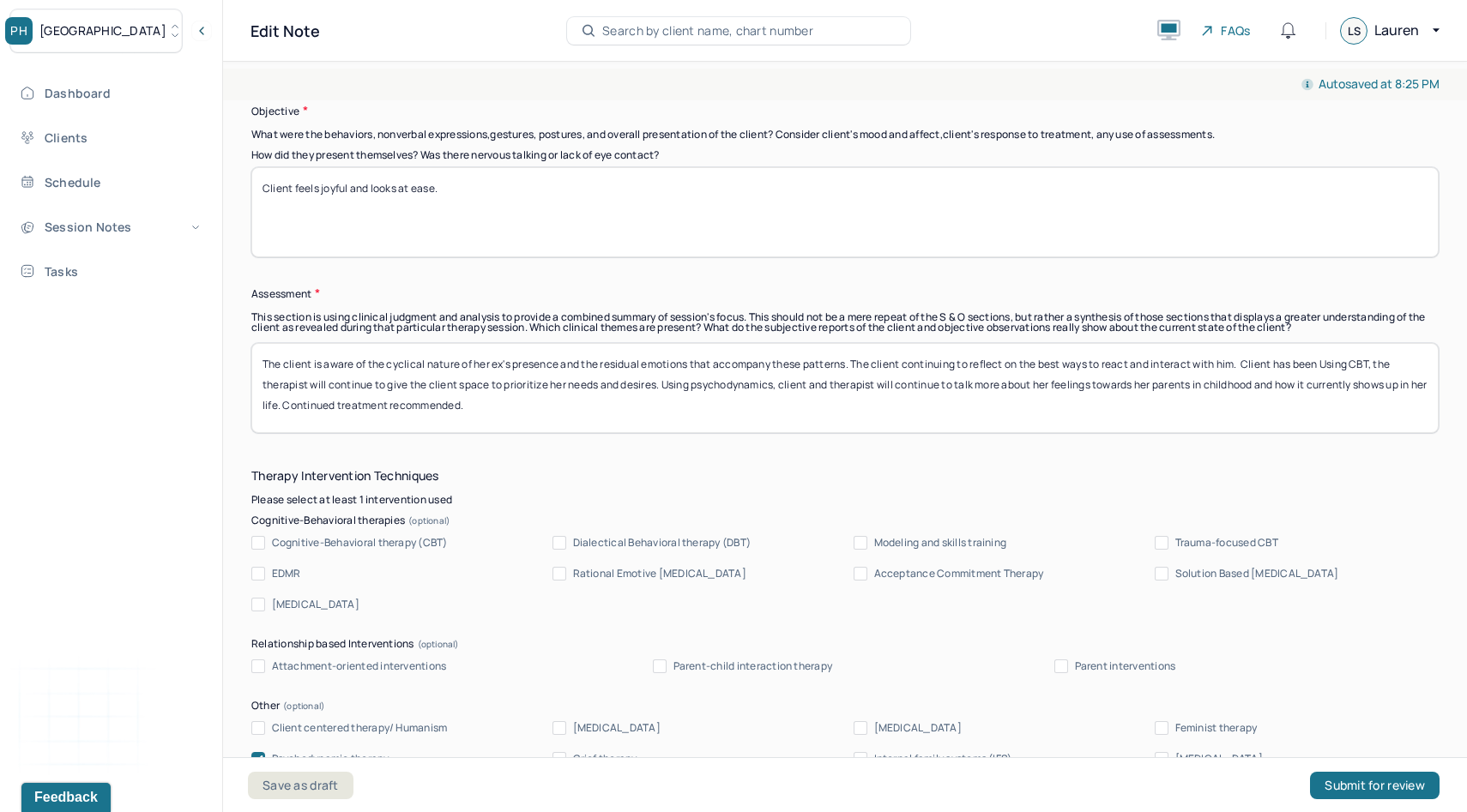 click on "The client is aware of the cyclical nature of her ex's presence and the residual emotions that accompany these patterns. he with her ex and is continuing to reflect on the best ways to react and interact with him.  Client has been Using CBT, the therapist will continue to give the client space to prioritize her needs and desires. Using psychodynamics, client and therapist will continue to talk more about her feelings towards her parents in childhood and how it currently shows up in her life. Continued treatment recommended." at bounding box center [845, 388] 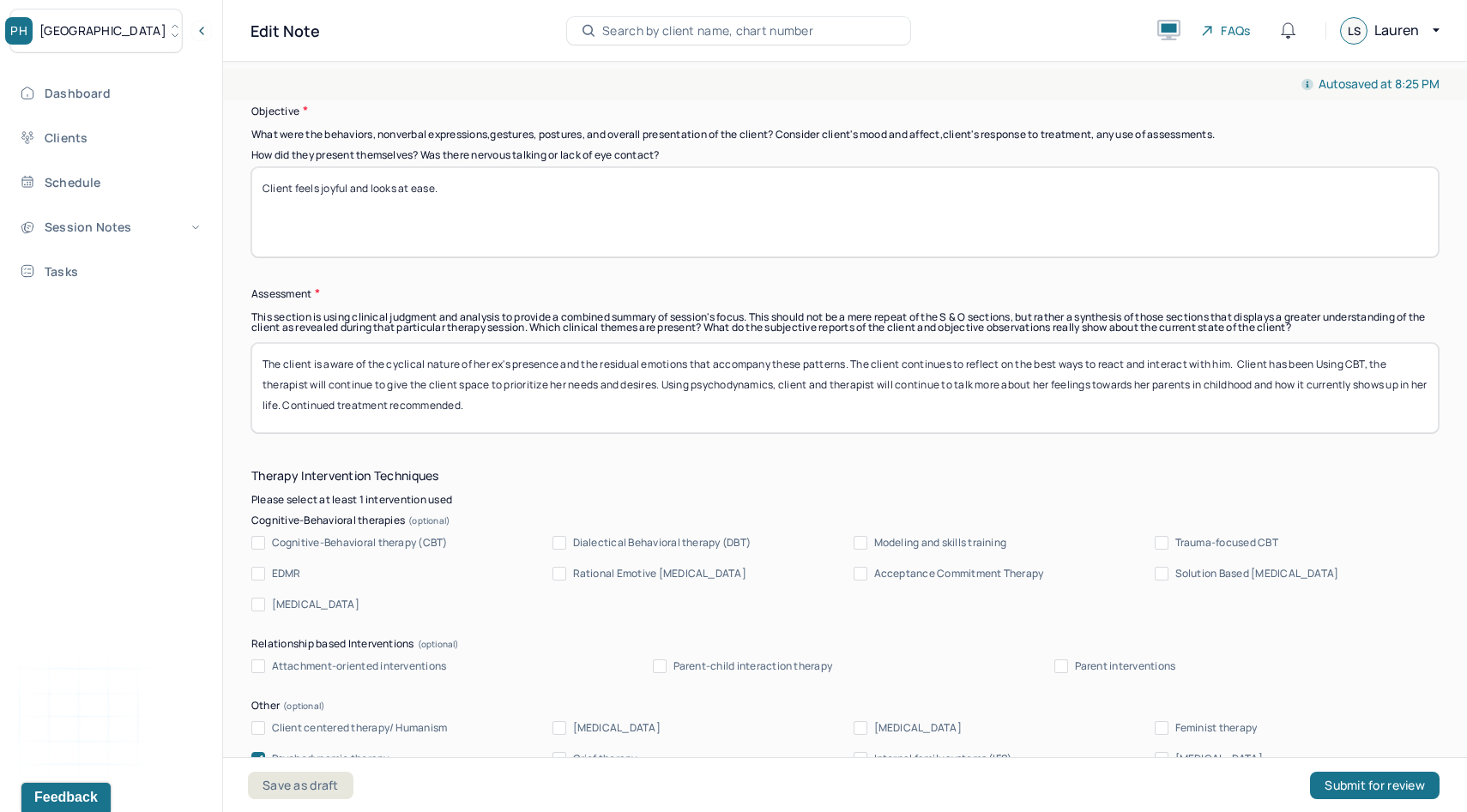 scroll, scrollTop: 1419, scrollLeft: 0, axis: vertical 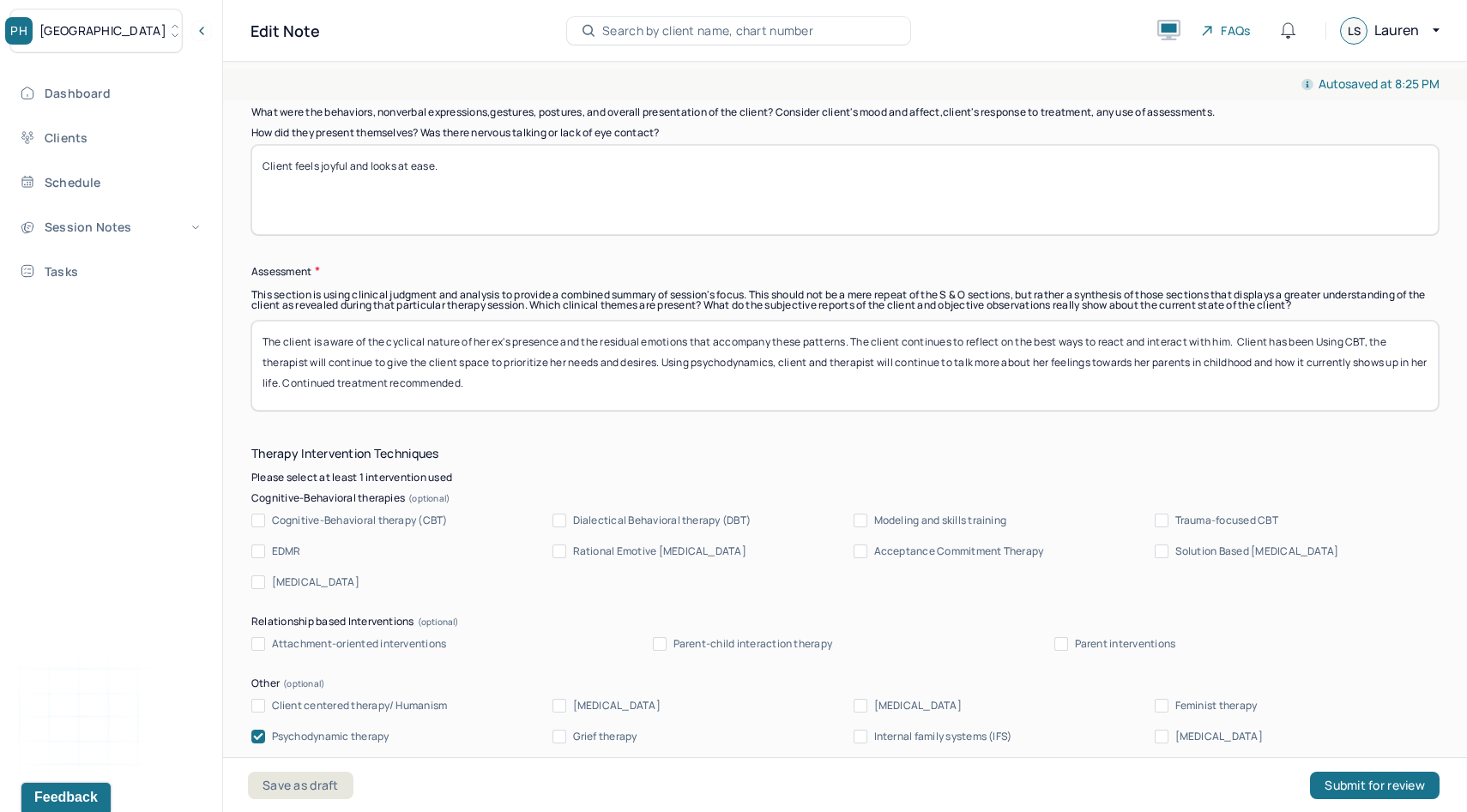 click on "The client is aware of the cyclical nature of her ex's presence and the residual emotions that accompany these patterns. The client continues to reflect on the best ways to react and interact with him.  Client has been Using CBT, the therapist will continue to give the client space to prioritize her needs and desires. Using psychodynamics, client and therapist will continue to talk more about her feelings towards her parents in childhood and how it currently shows up in her life. Continued treatment recommended." at bounding box center (845, 365) 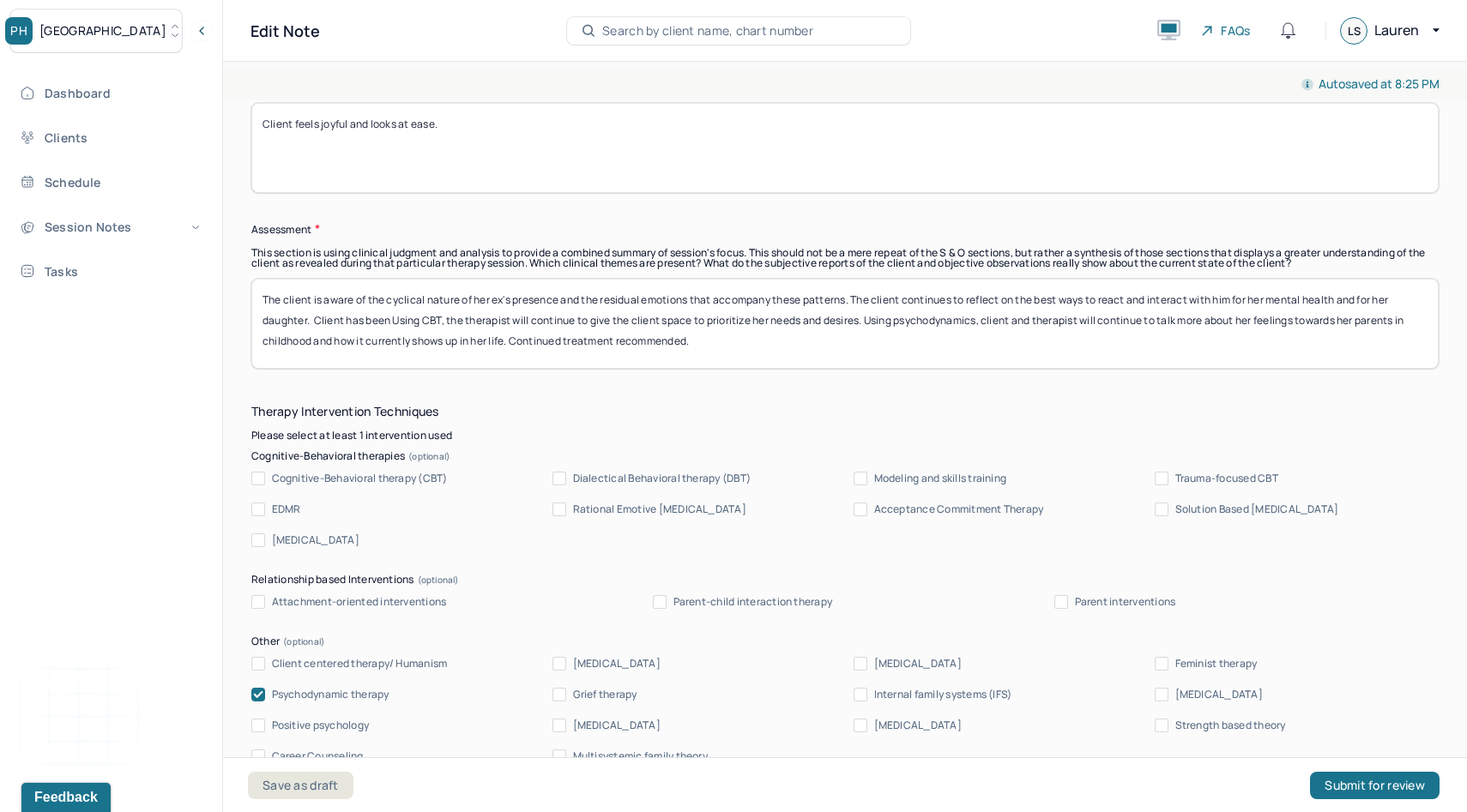 scroll, scrollTop: 1465, scrollLeft: 0, axis: vertical 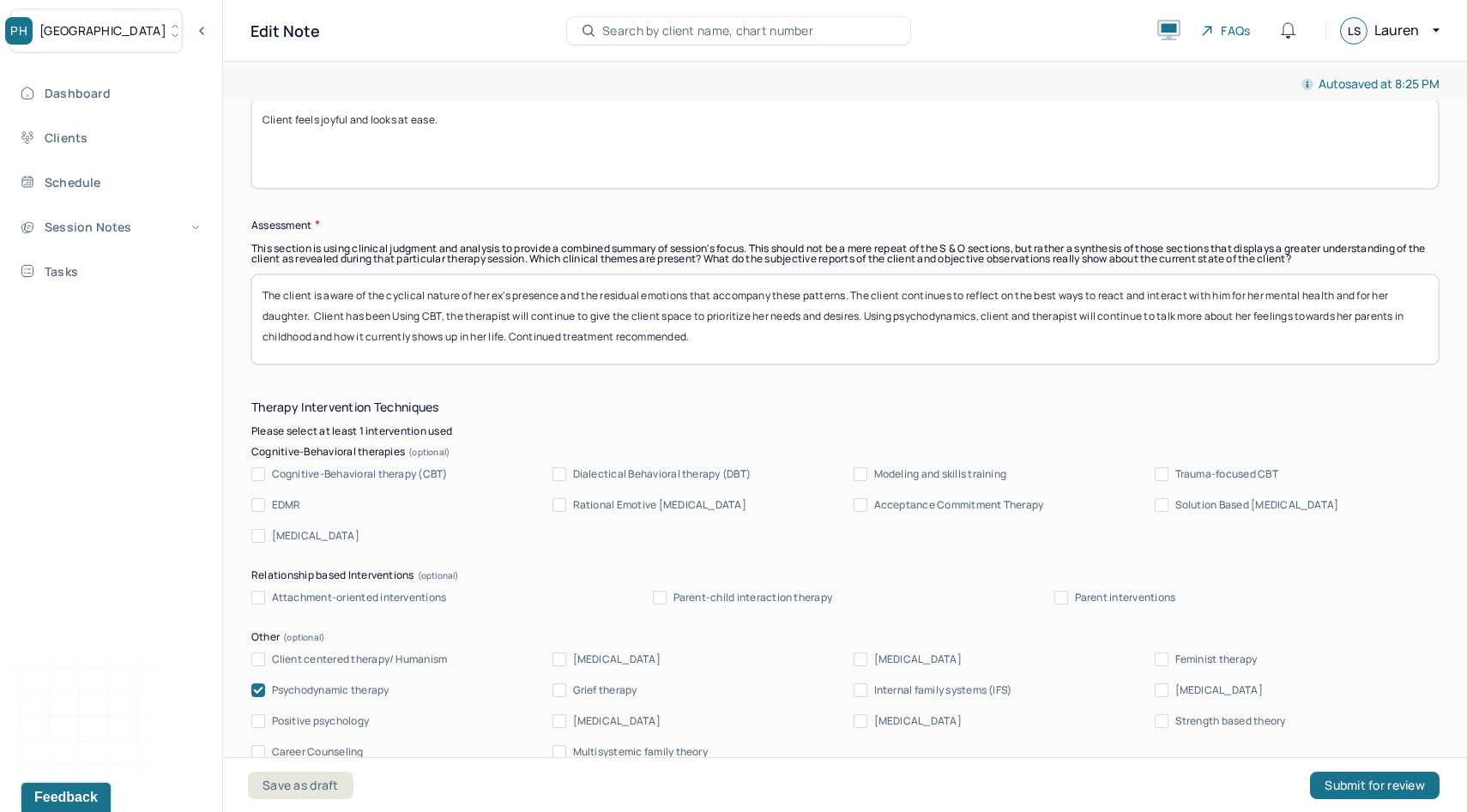 drag, startPoint x: 316, startPoint y: 315, endPoint x: 389, endPoint y: 318, distance: 73.06162 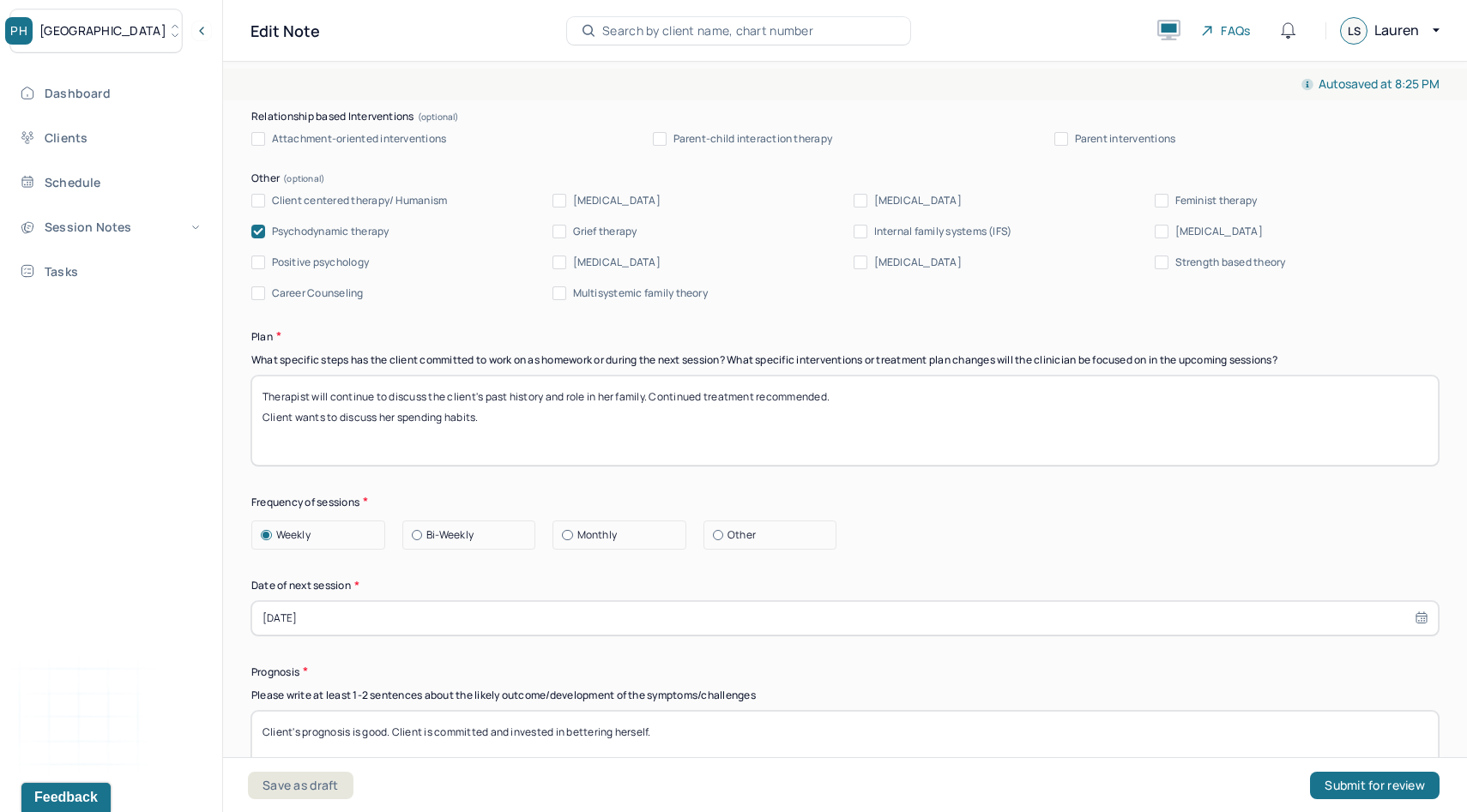 scroll, scrollTop: 1922, scrollLeft: 0, axis: vertical 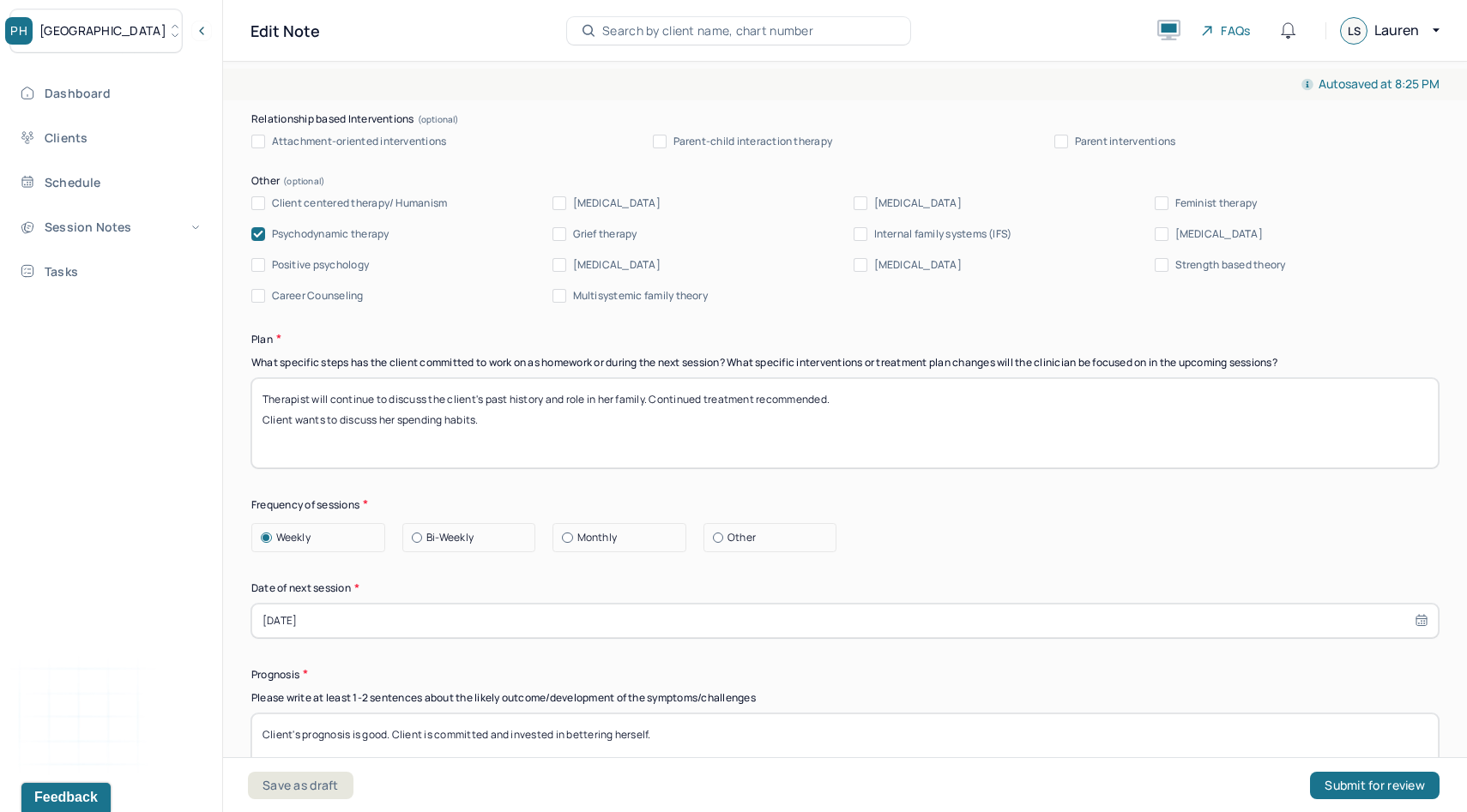 type on "The client is aware of the cyclical nature of her ex's presence and the residual emotions that accompany these patterns. The client continues to reflect on the best ways to react and interact with him for her mental health and for her daughter.   Using CBT, the therapist will continue to give the client space to prioritize her needs and desires. Using psychodynamics, client and therapist will continue to talk more about her feelings towards her parents in childhood and how it currently shows up in her life. Continued treatment recommended." 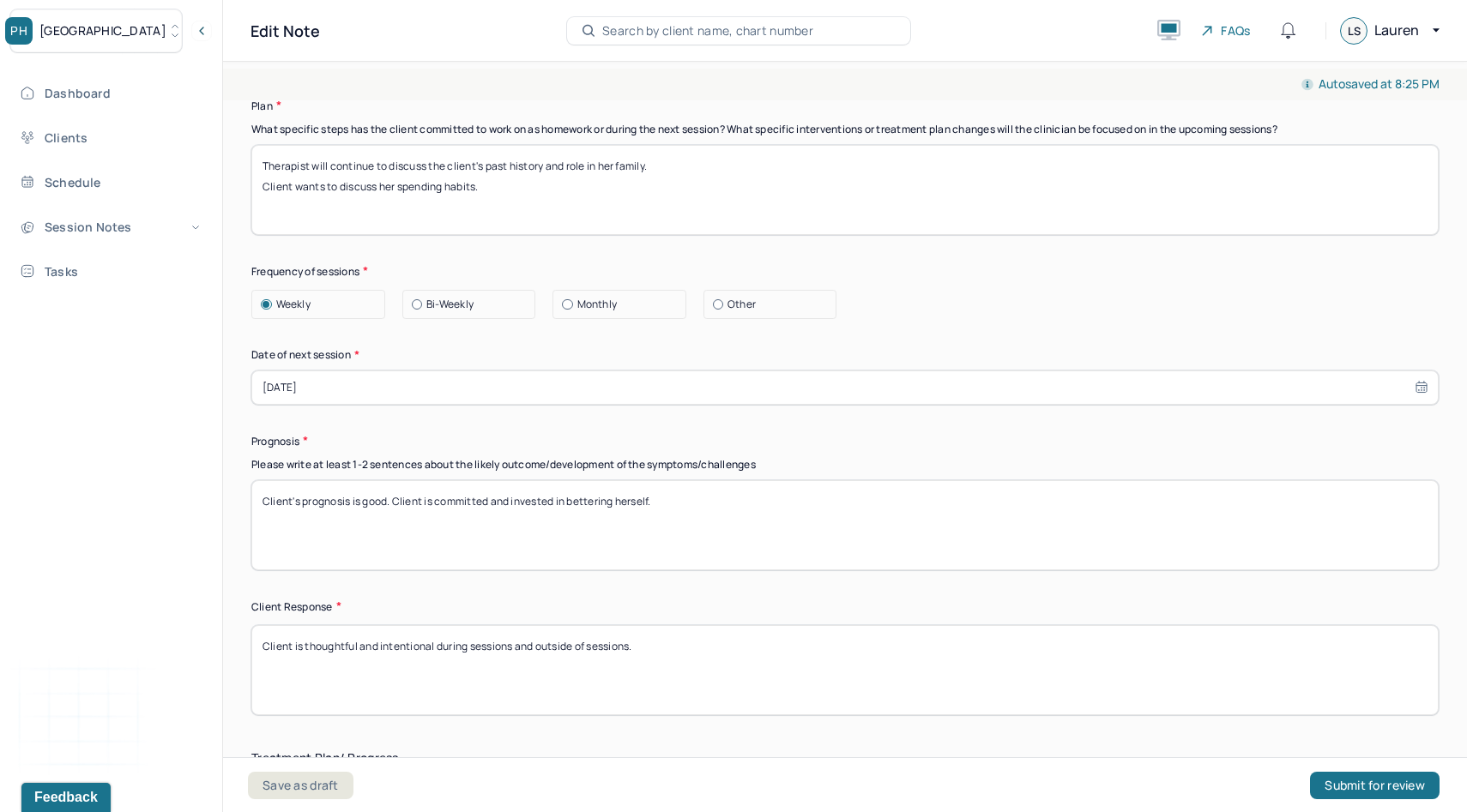 scroll, scrollTop: 3111, scrollLeft: 0, axis: vertical 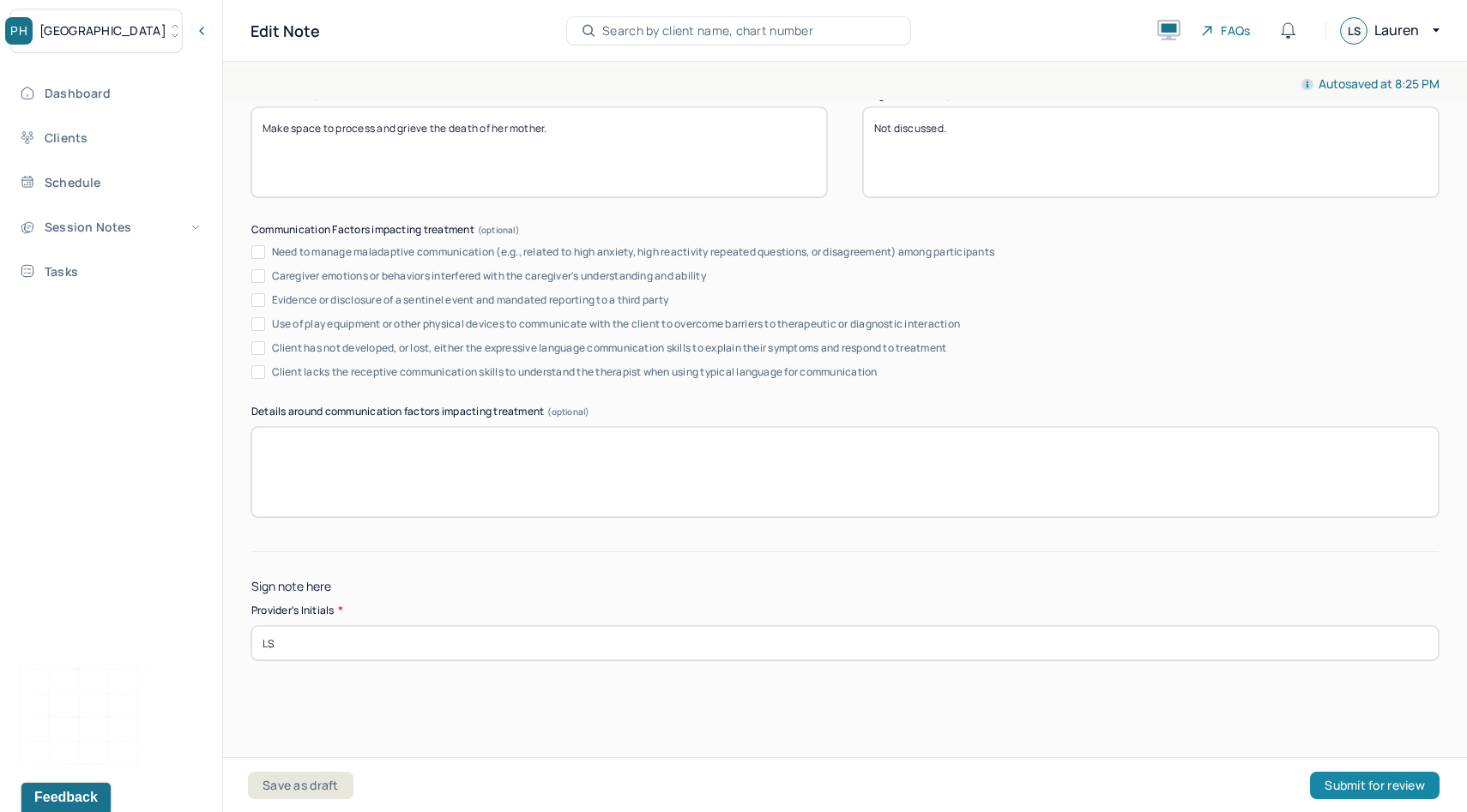 type on "Therapist will continue to discuss the client's past history and role in her family.
Client wants to discuss her spending habits." 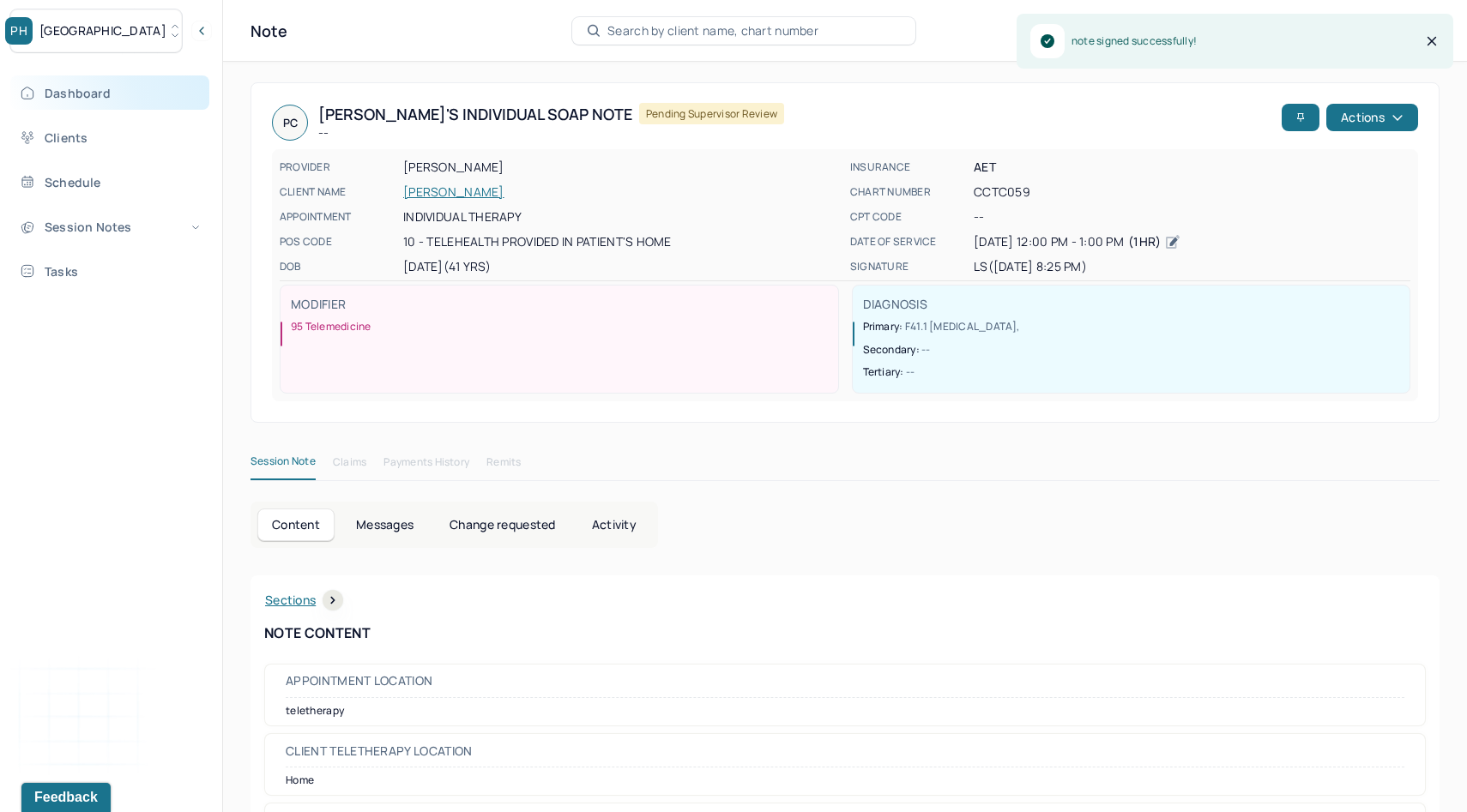 click on "Dashboard" at bounding box center [110, 93] 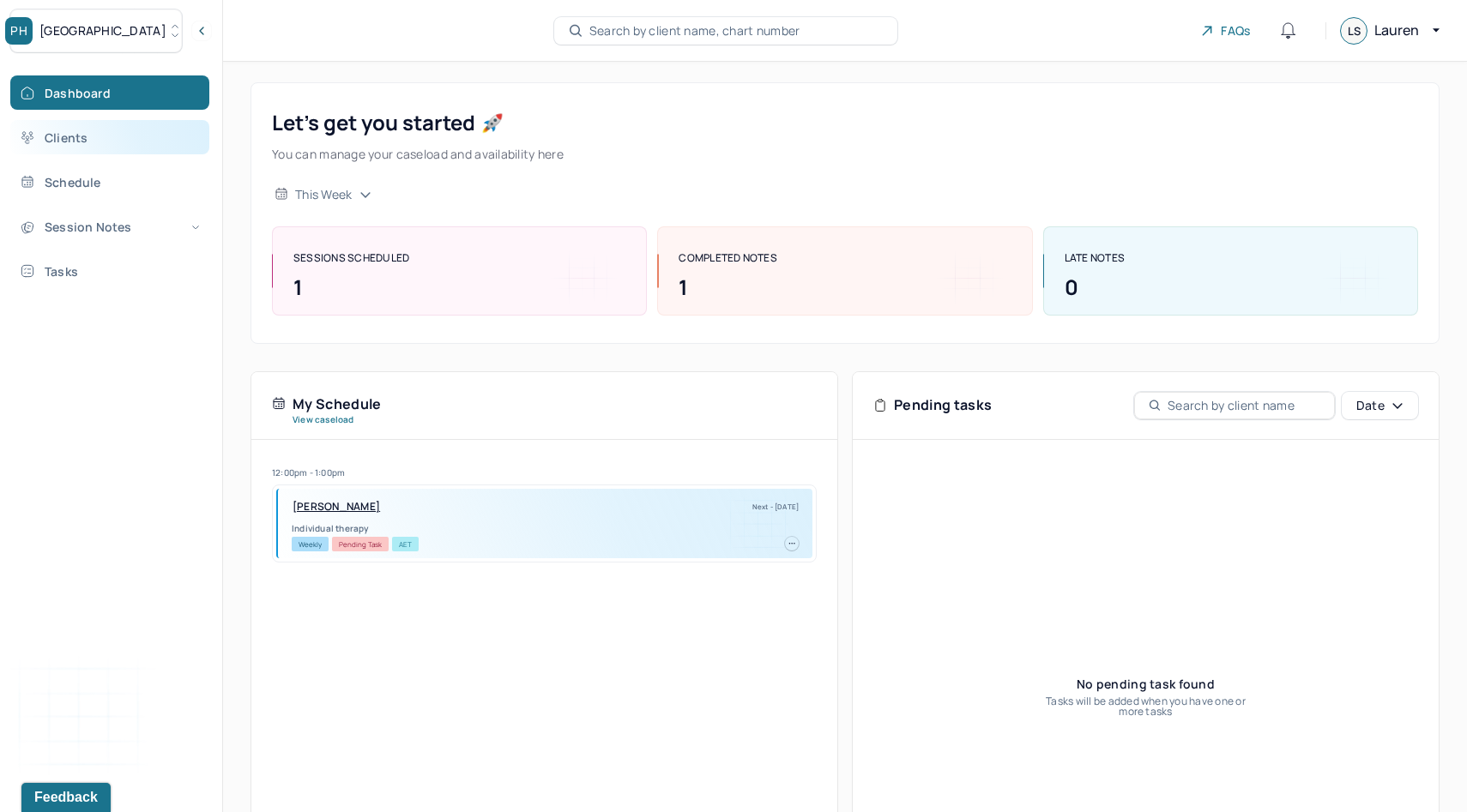 click on "Clients" at bounding box center [110, 137] 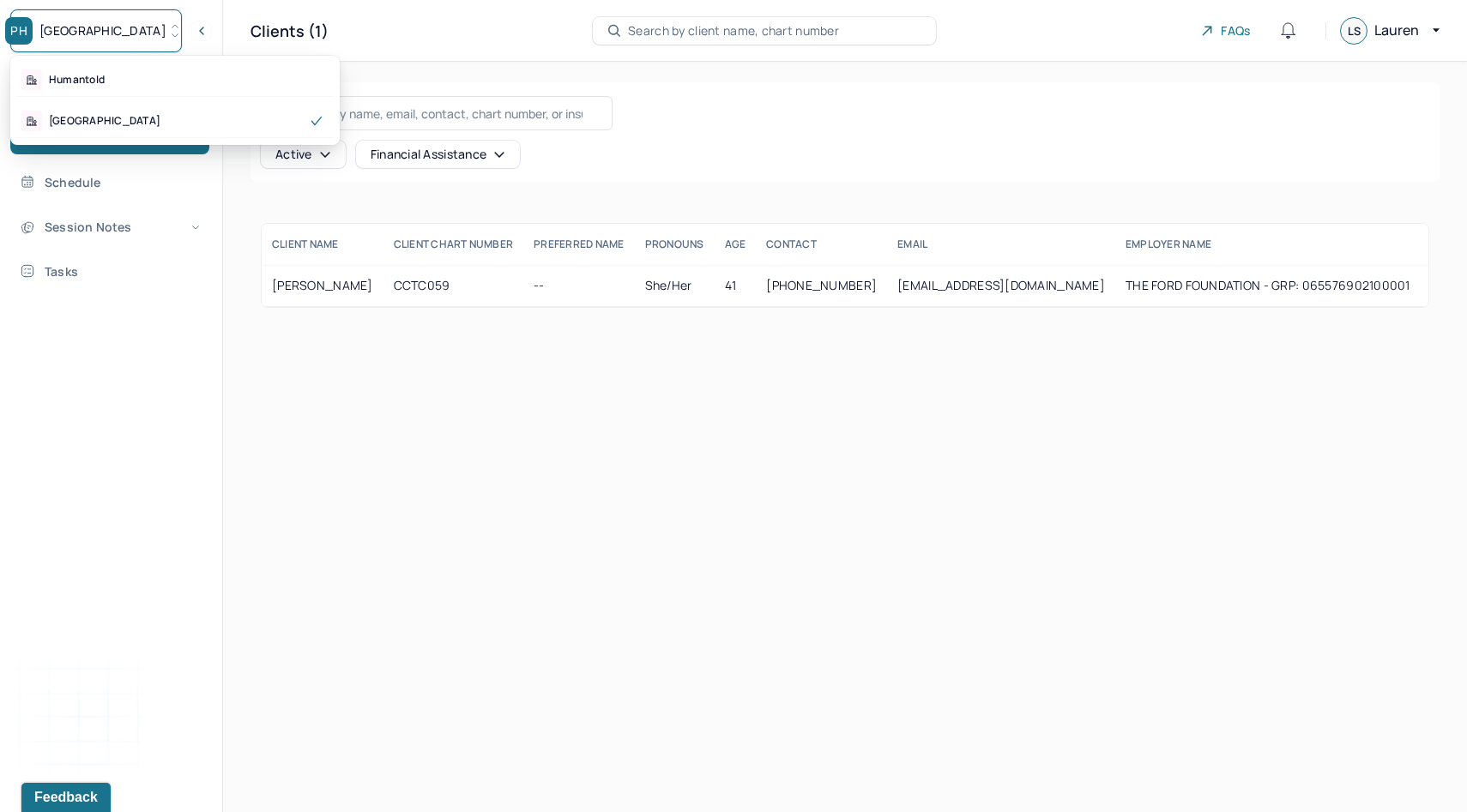 click on "Park Hill" at bounding box center (103, 31) 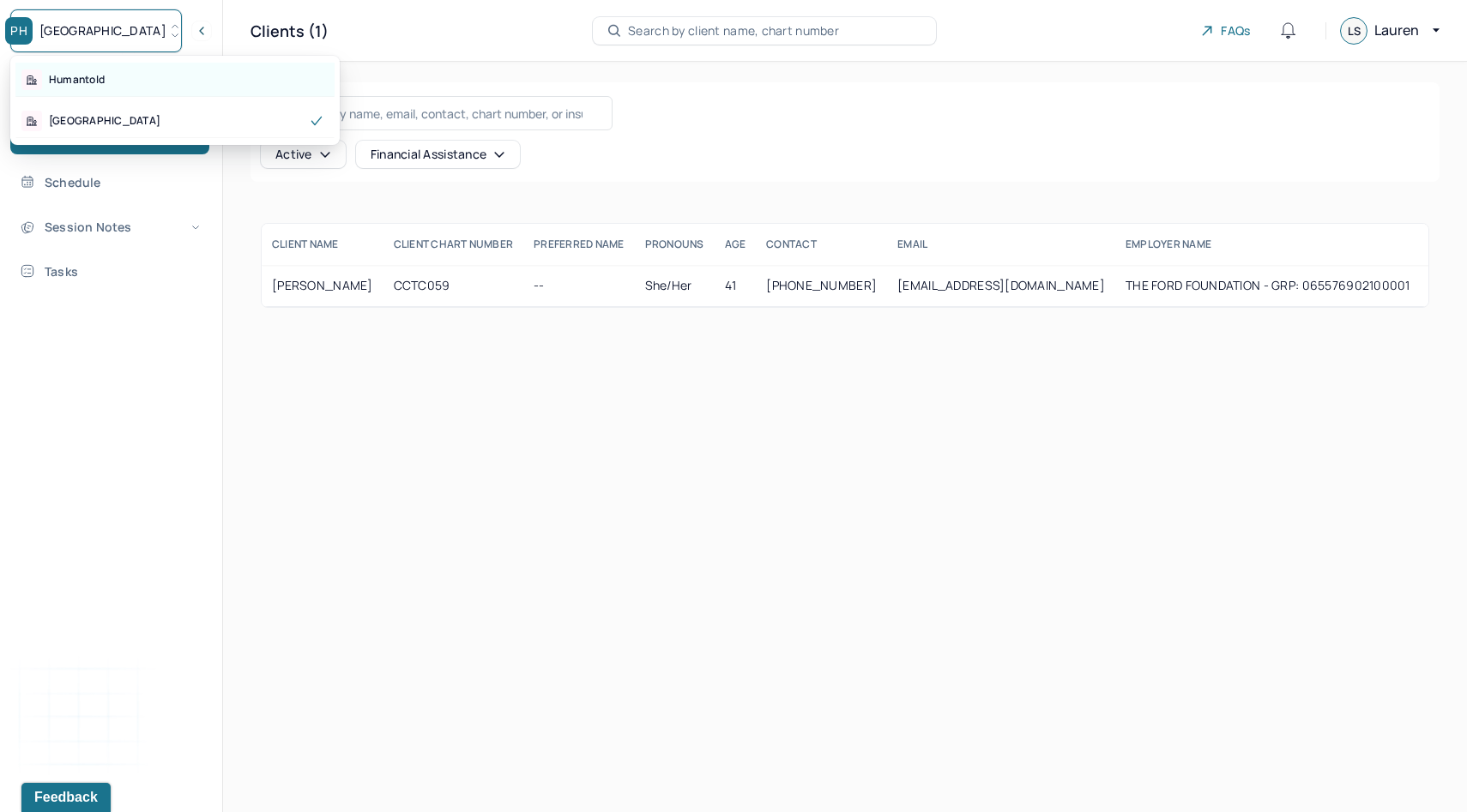 click on "Humantold" at bounding box center [76, 80] 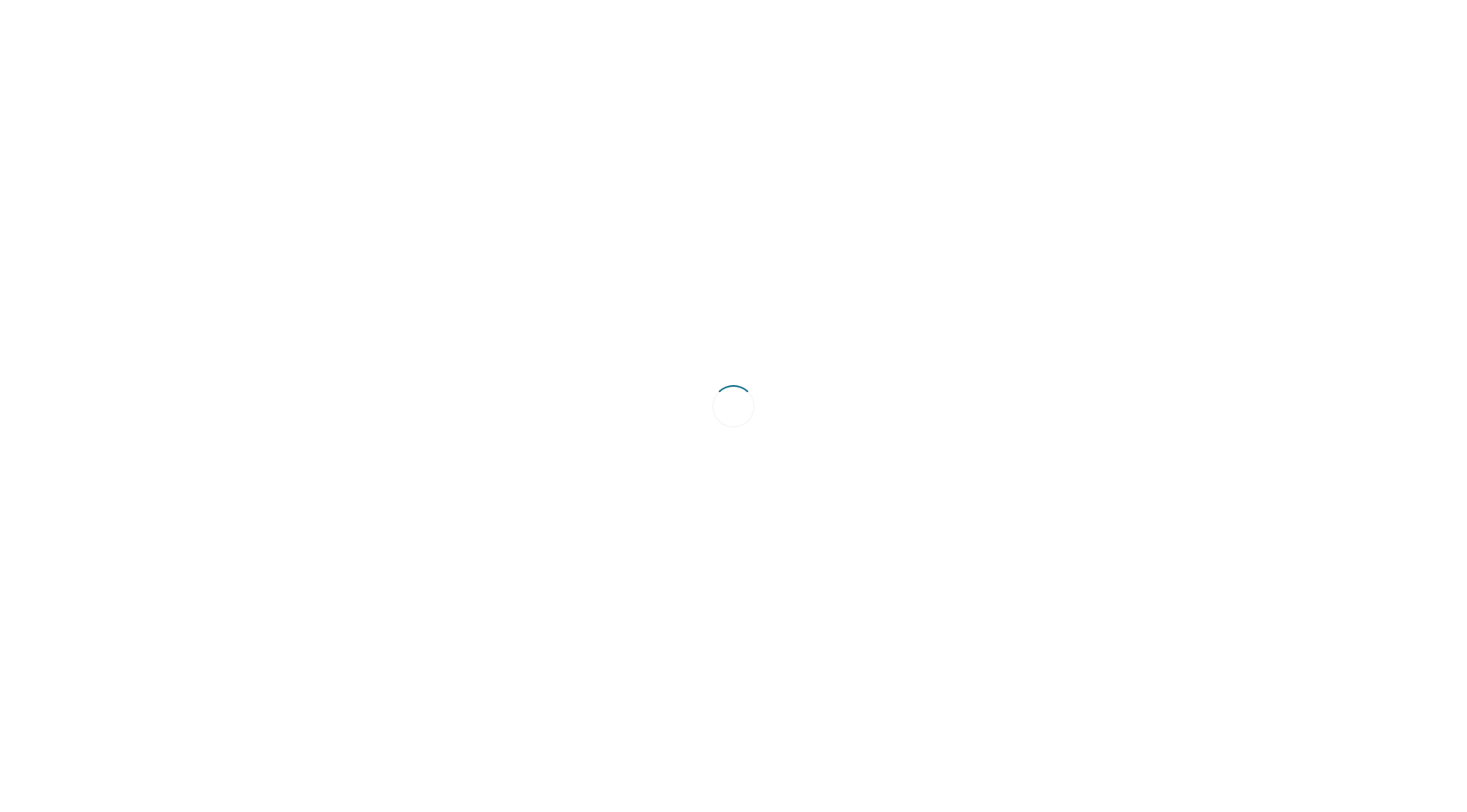 scroll, scrollTop: 0, scrollLeft: 0, axis: both 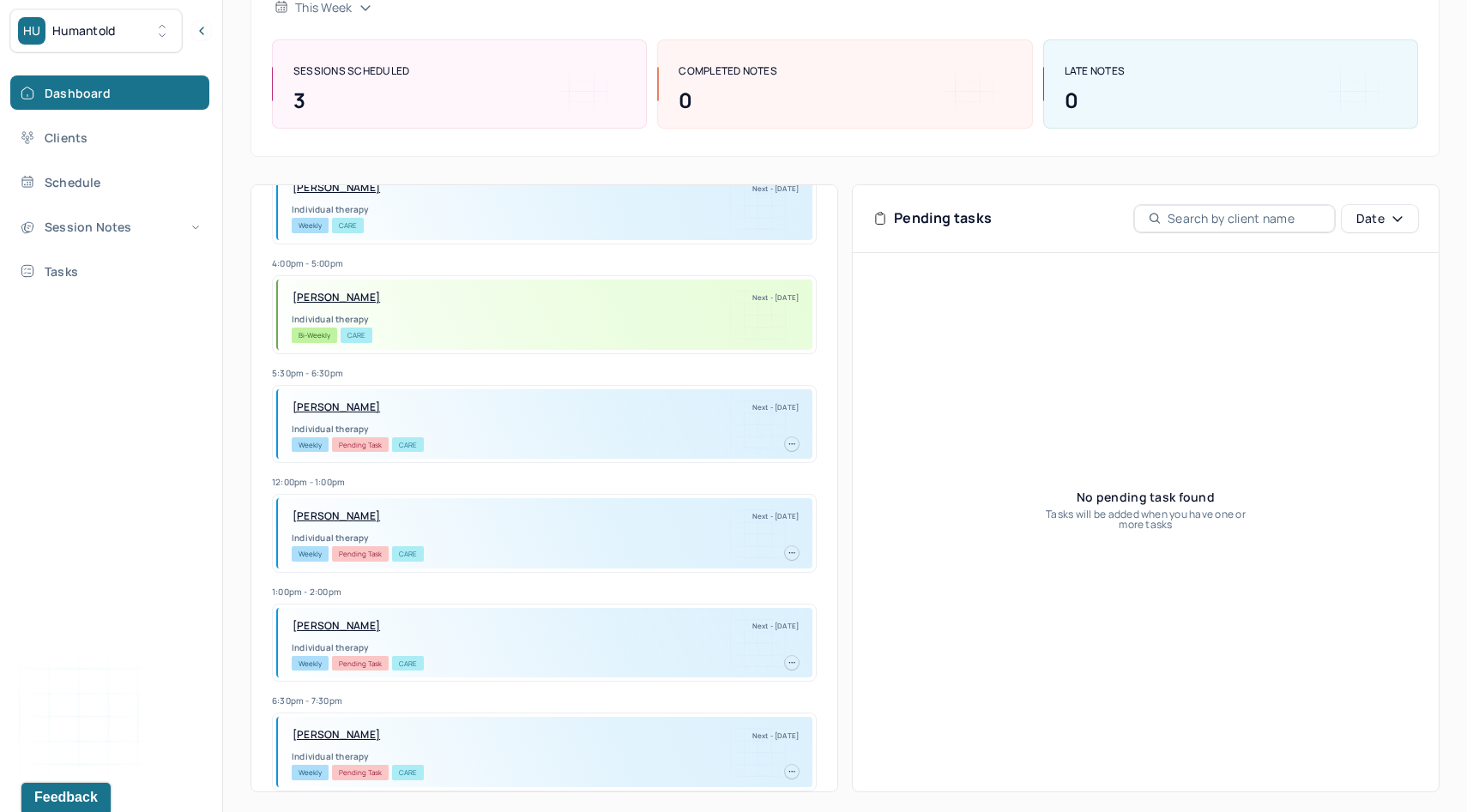 click at bounding box center (792, 663) 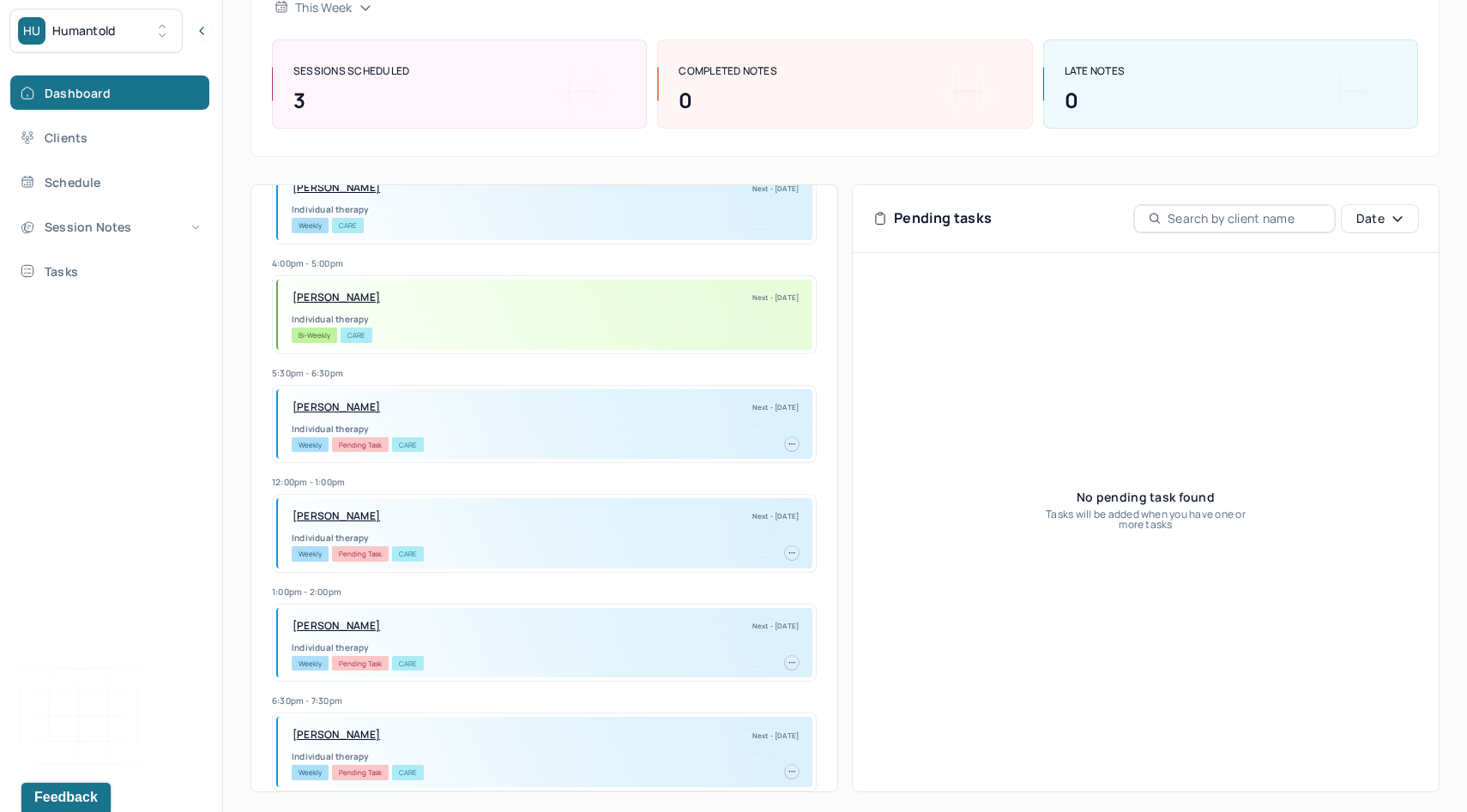 click on "Dashboard Clients Schedule Session Notes Tasks LS Lauren   Salzano provider   Logout" at bounding box center [111, 424] 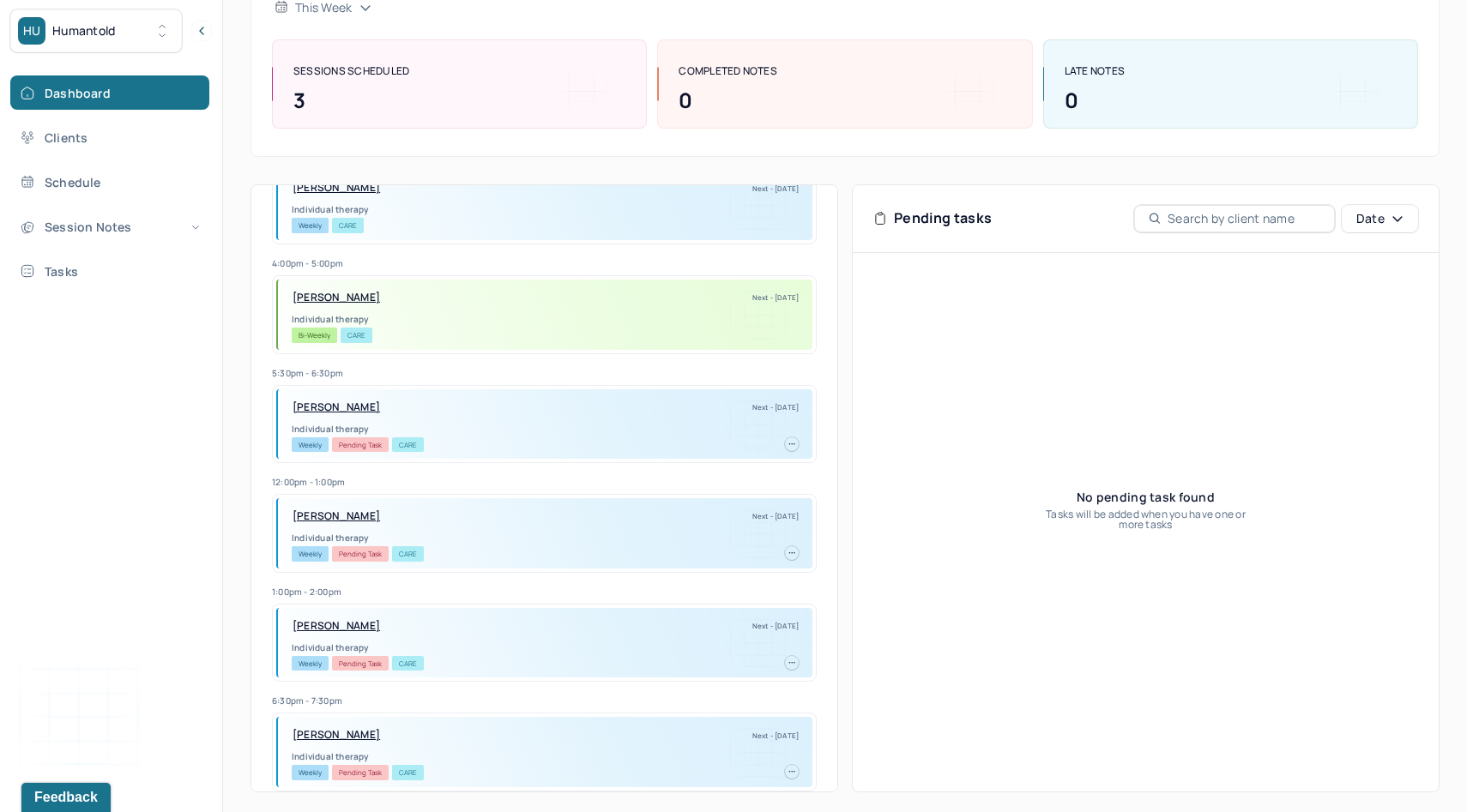 click on "DADDINO, CECILIA" at bounding box center (336, 626) 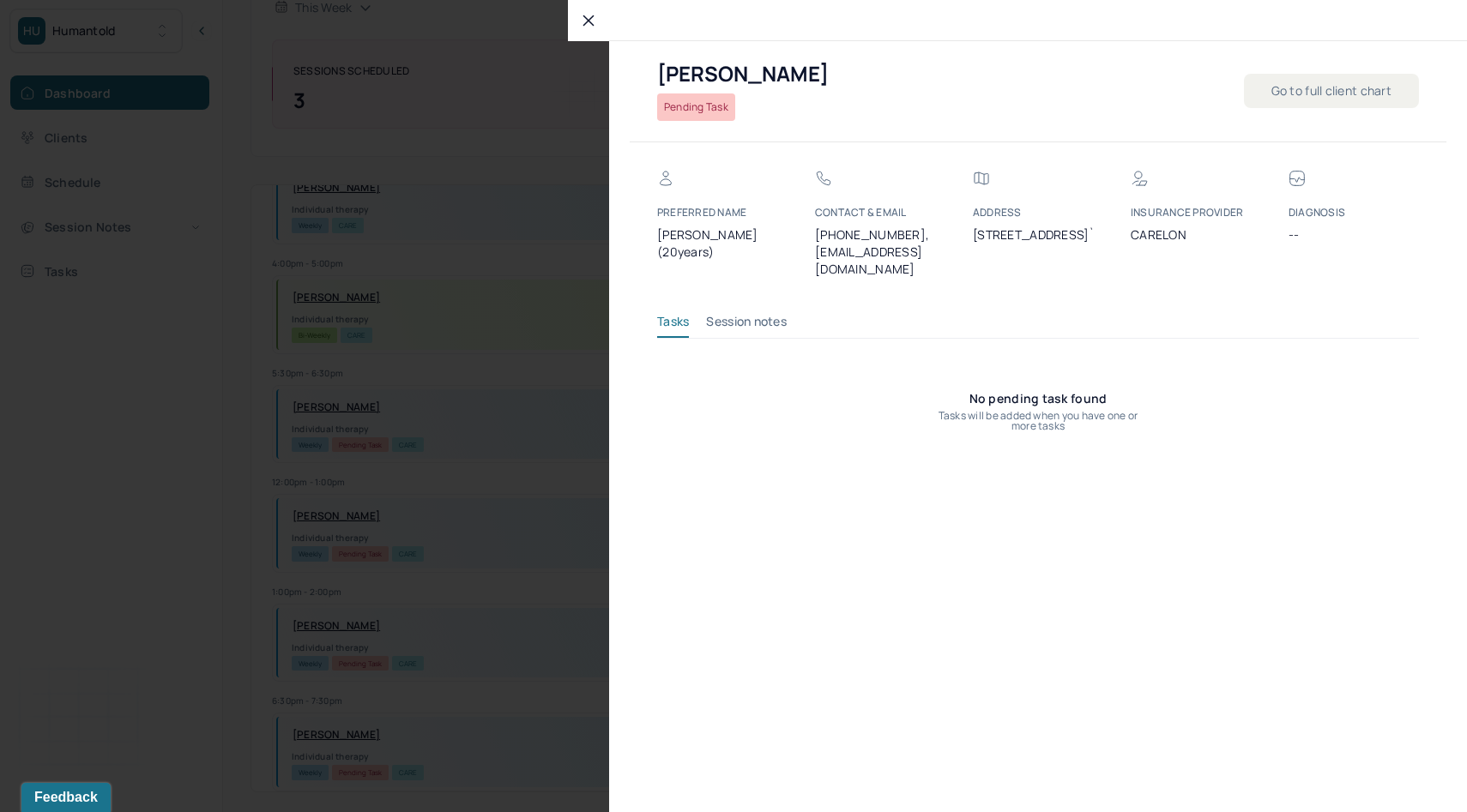 click 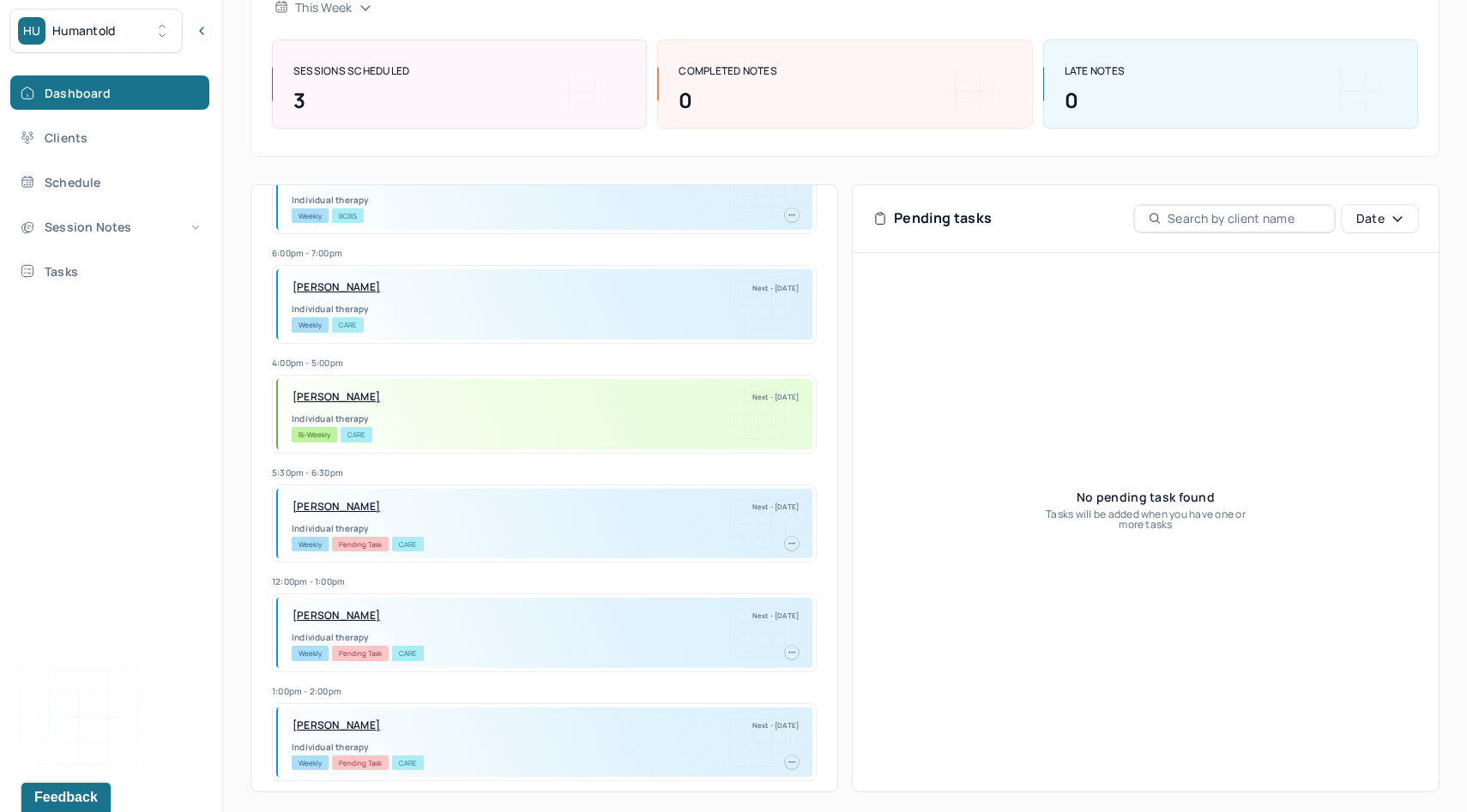 scroll, scrollTop: 0, scrollLeft: 0, axis: both 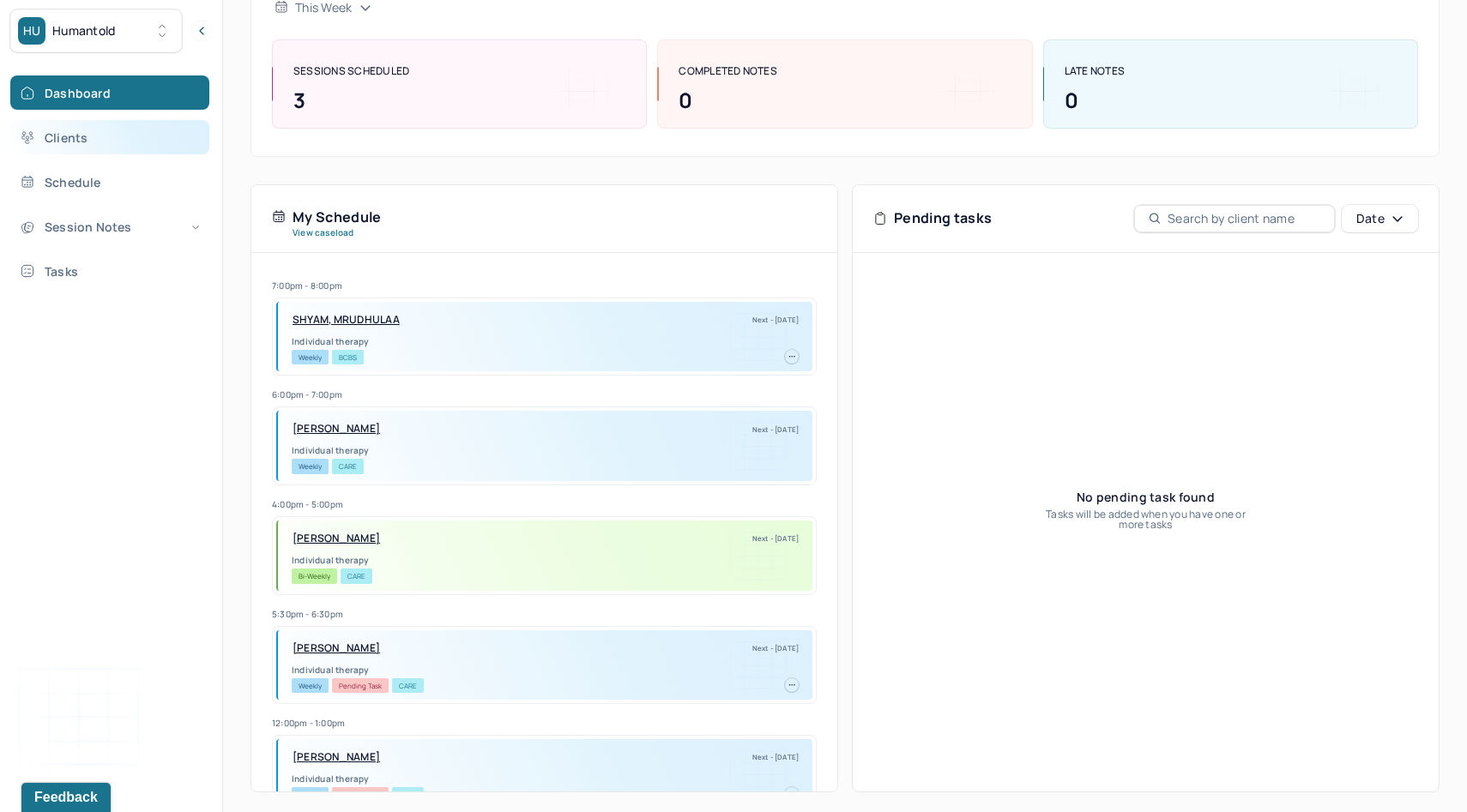 click on "Clients" at bounding box center (110, 137) 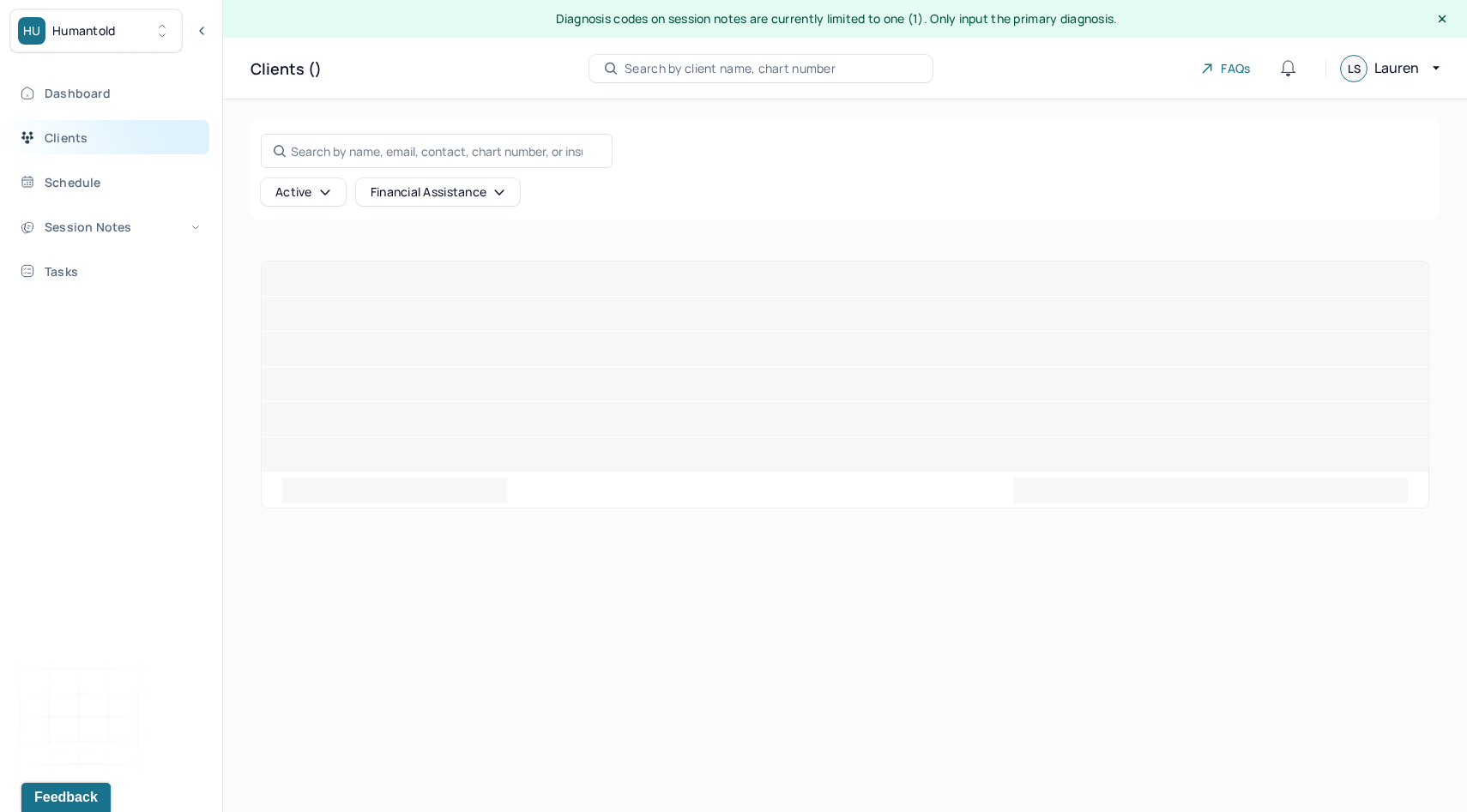 scroll, scrollTop: 0, scrollLeft: 0, axis: both 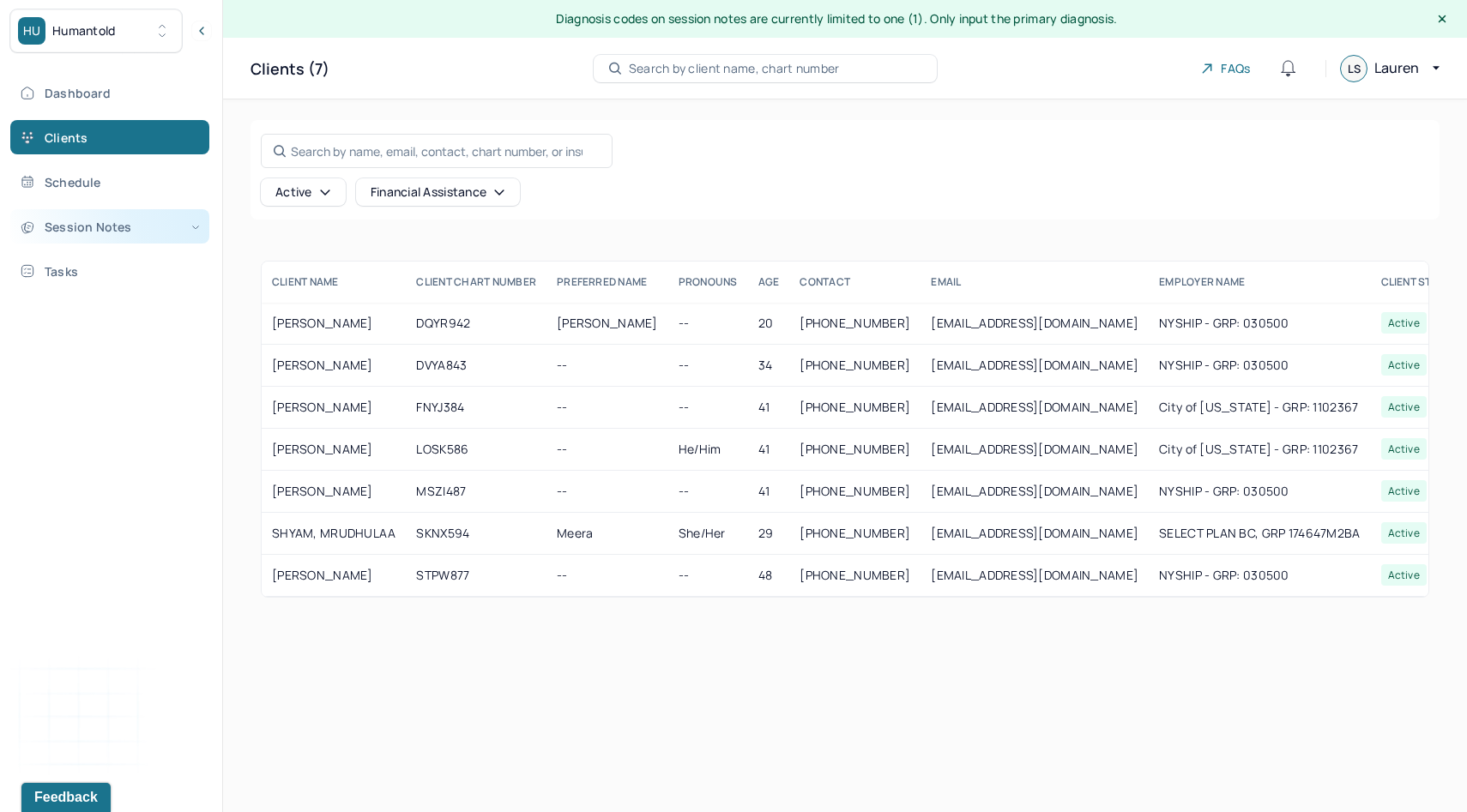 click on "Session Notes" at bounding box center (110, 226) 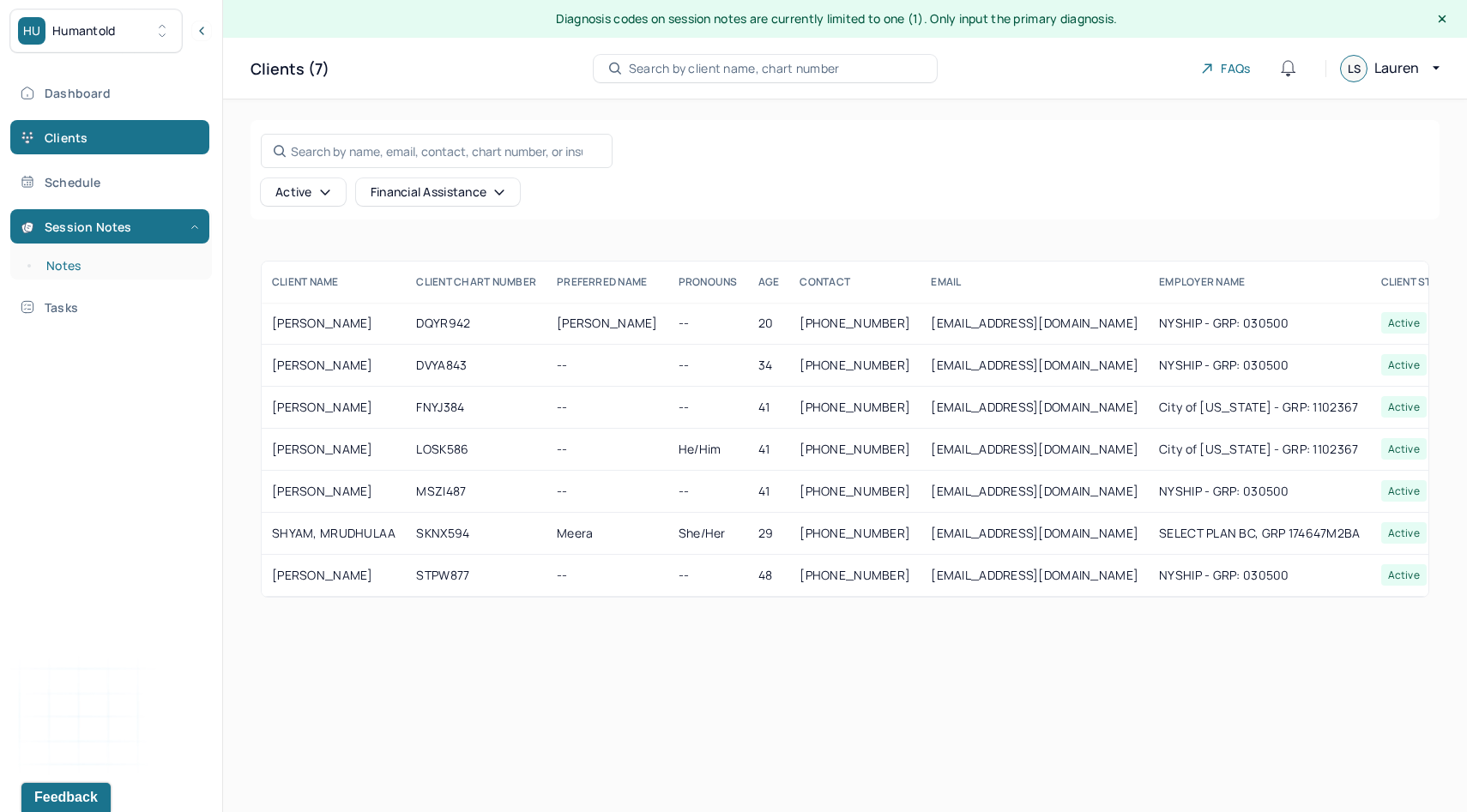 click on "Notes" at bounding box center [119, 266] 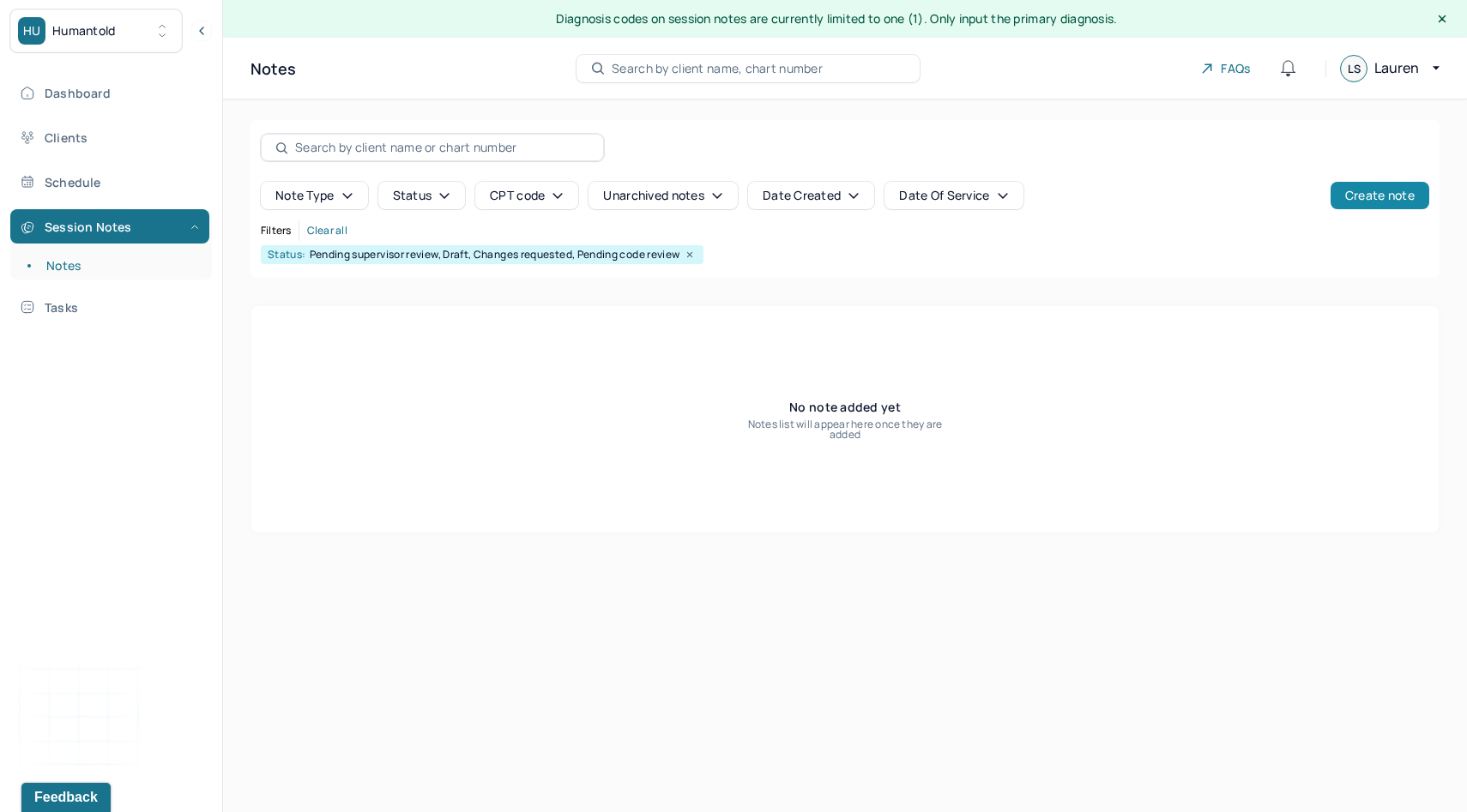 click on "Create note" at bounding box center [1379, 195] 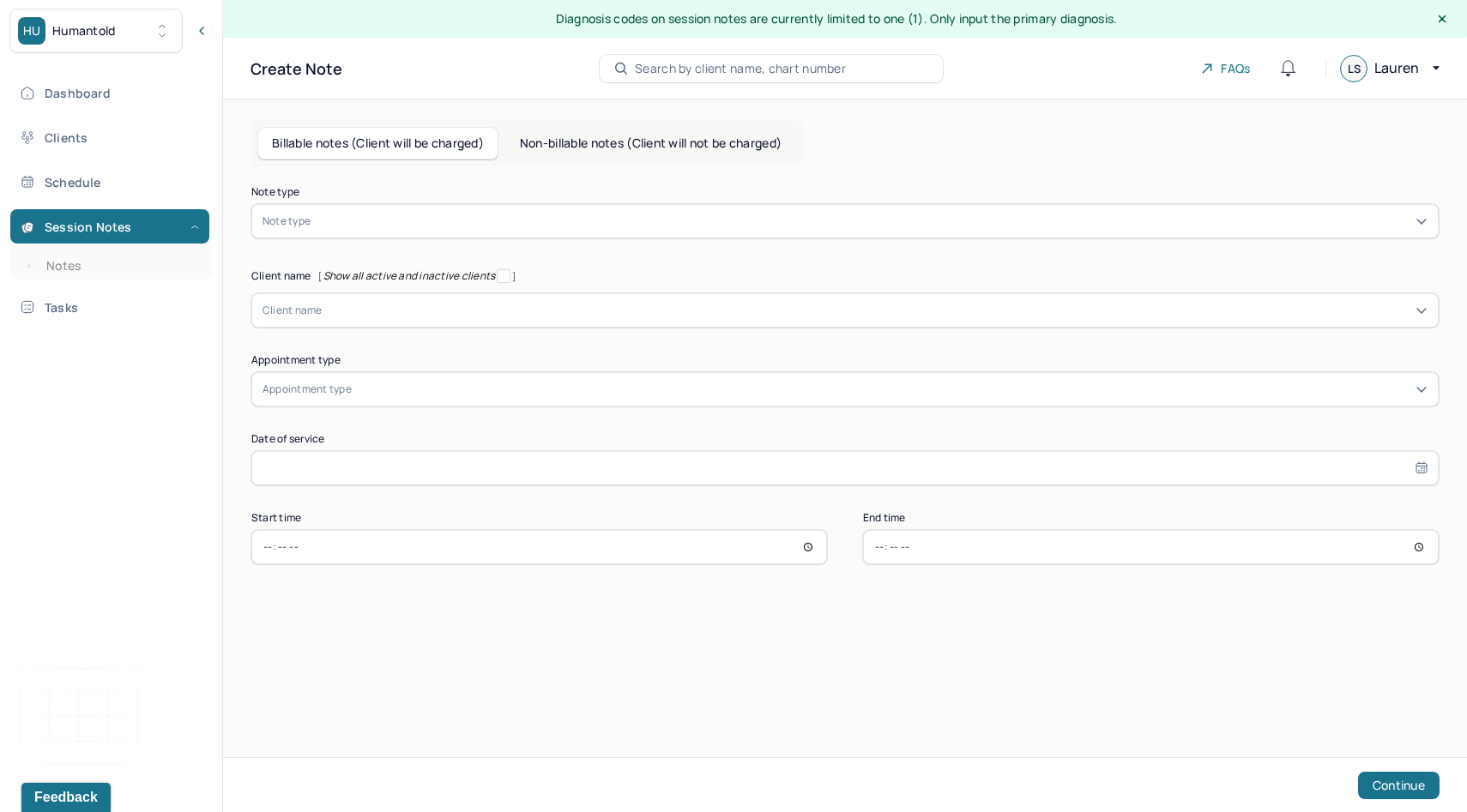 click on "Non-billable notes (Client will not be charged)" at bounding box center (650, 143) 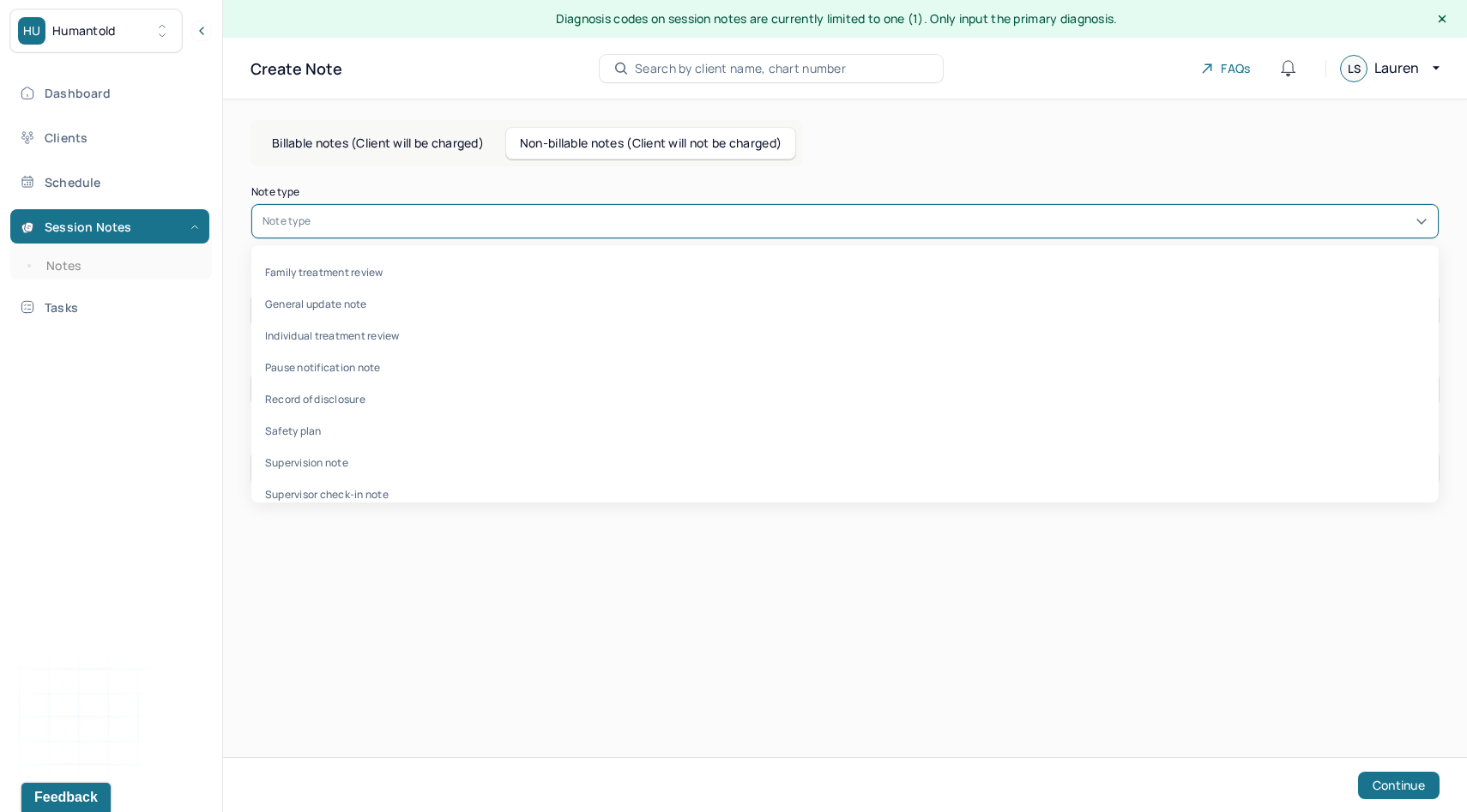 click at bounding box center (871, 221) 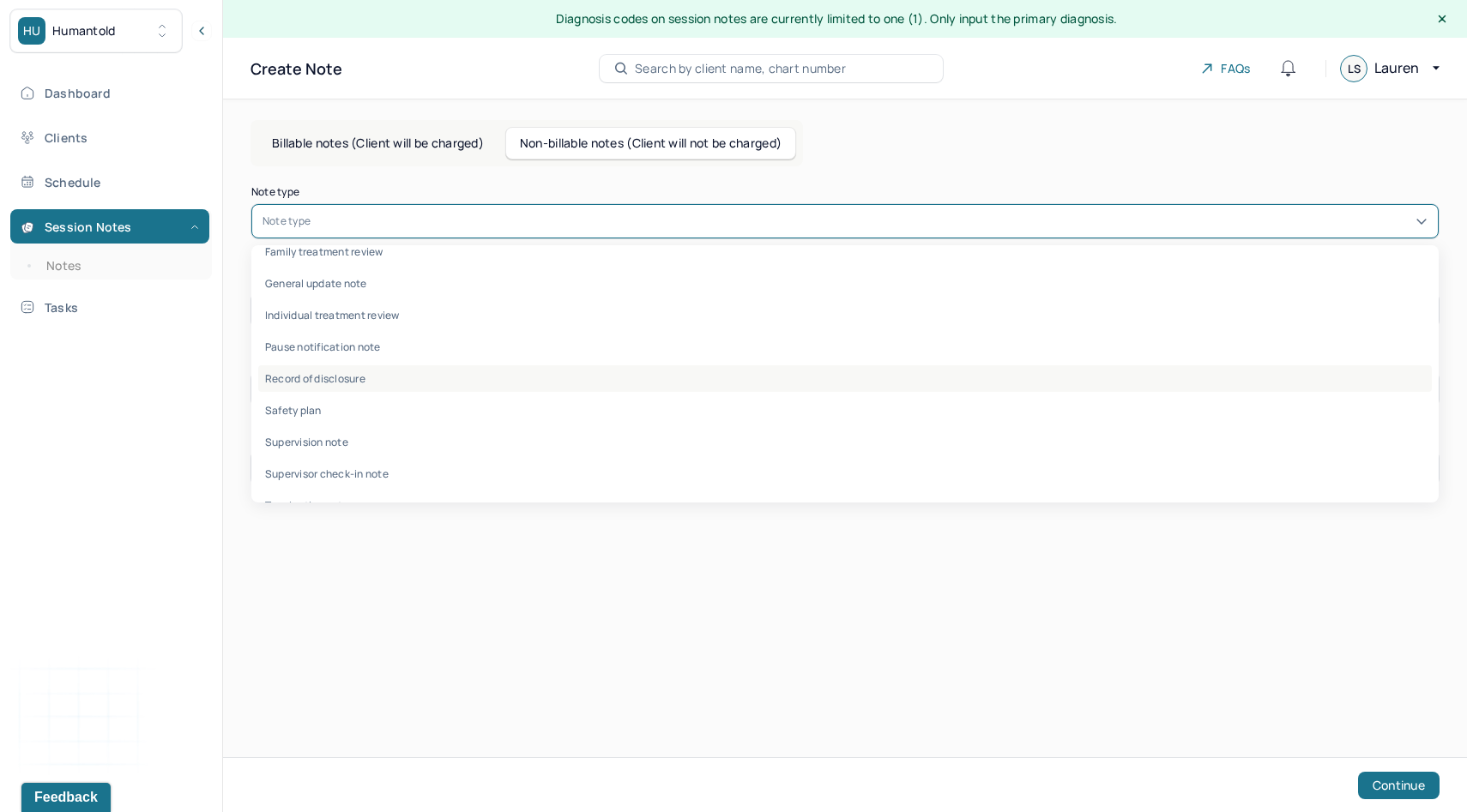 scroll, scrollTop: 27, scrollLeft: 0, axis: vertical 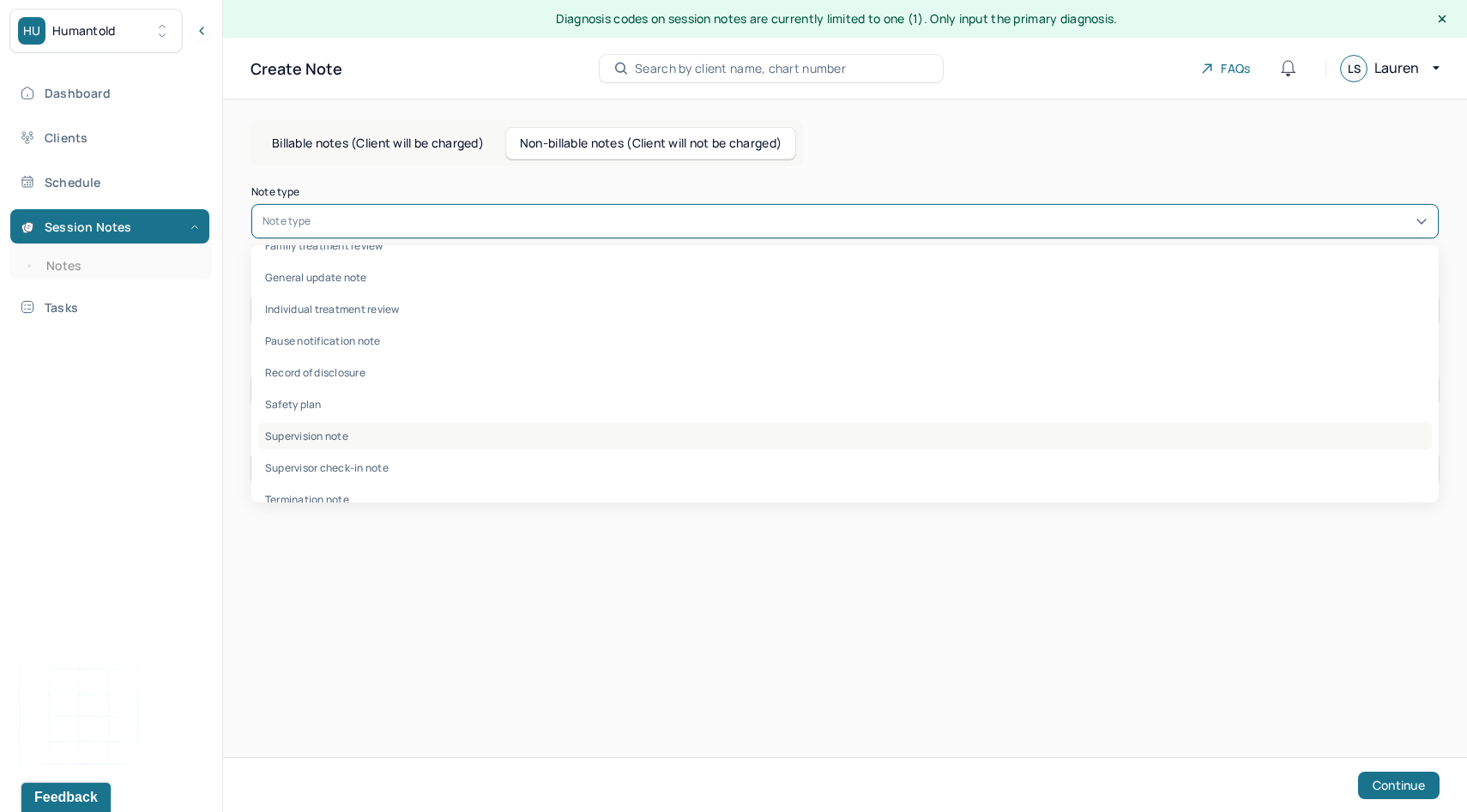 click on "Supervision note" at bounding box center (845, 436) 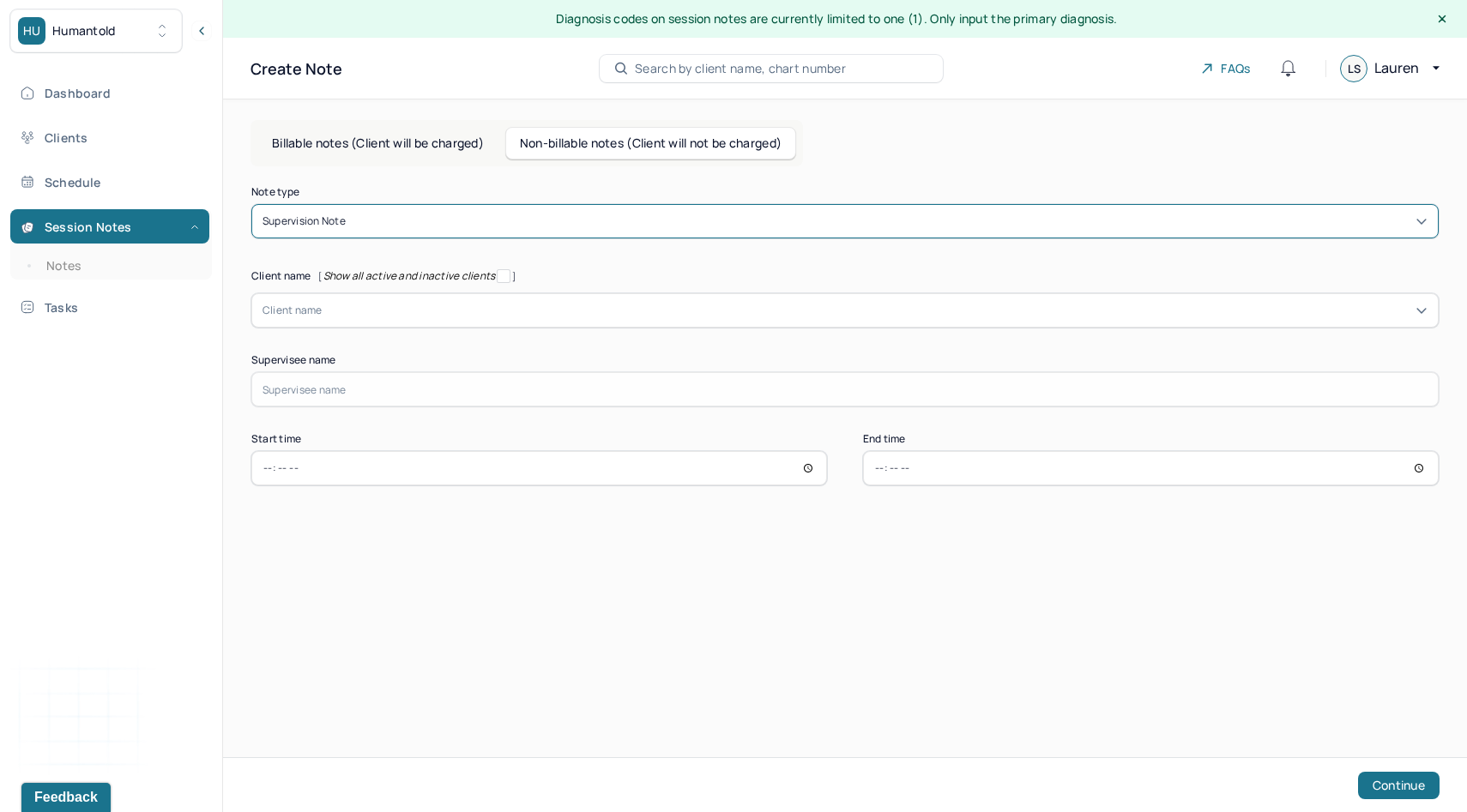 click at bounding box center (875, 310) 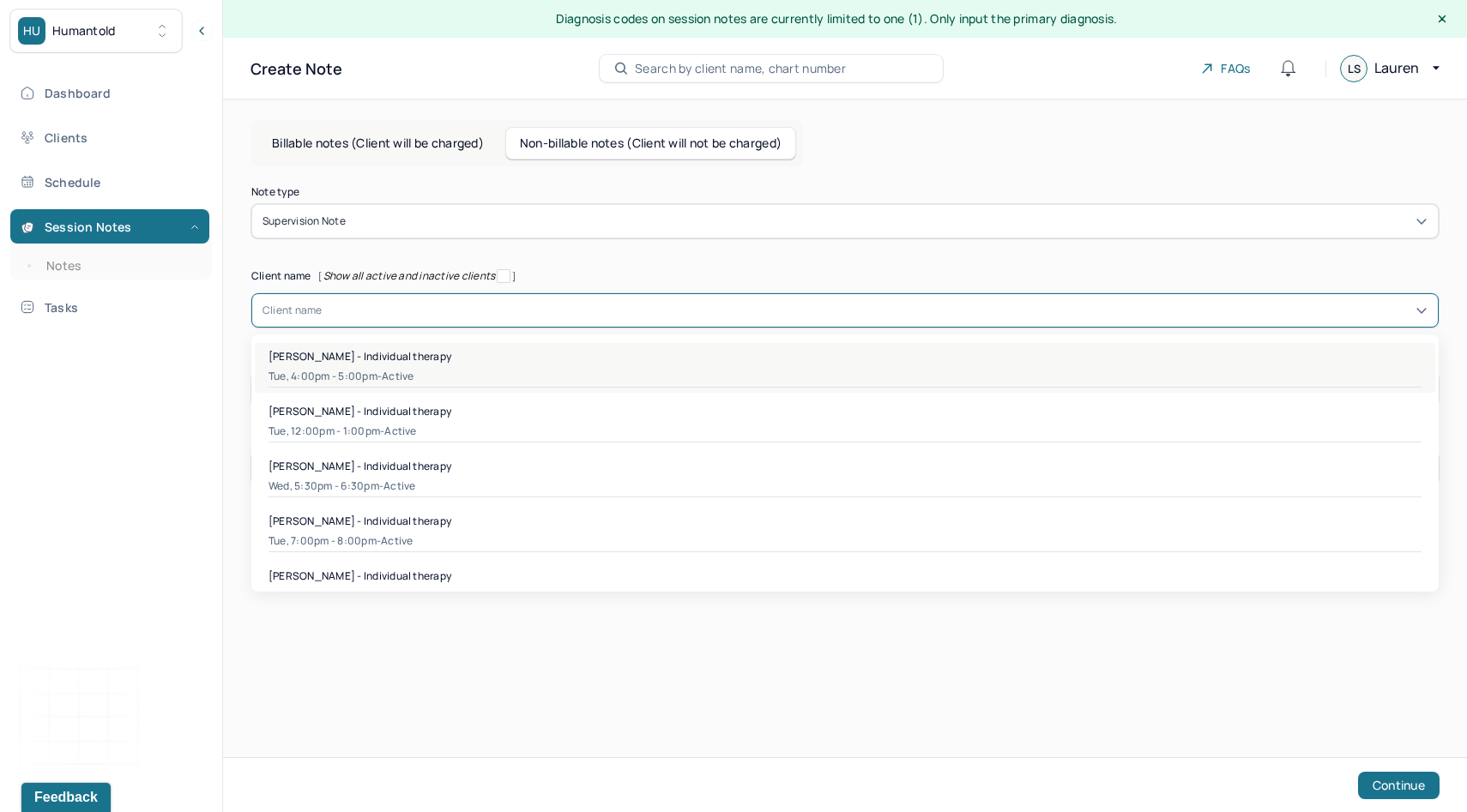 scroll, scrollTop: 125, scrollLeft: 0, axis: vertical 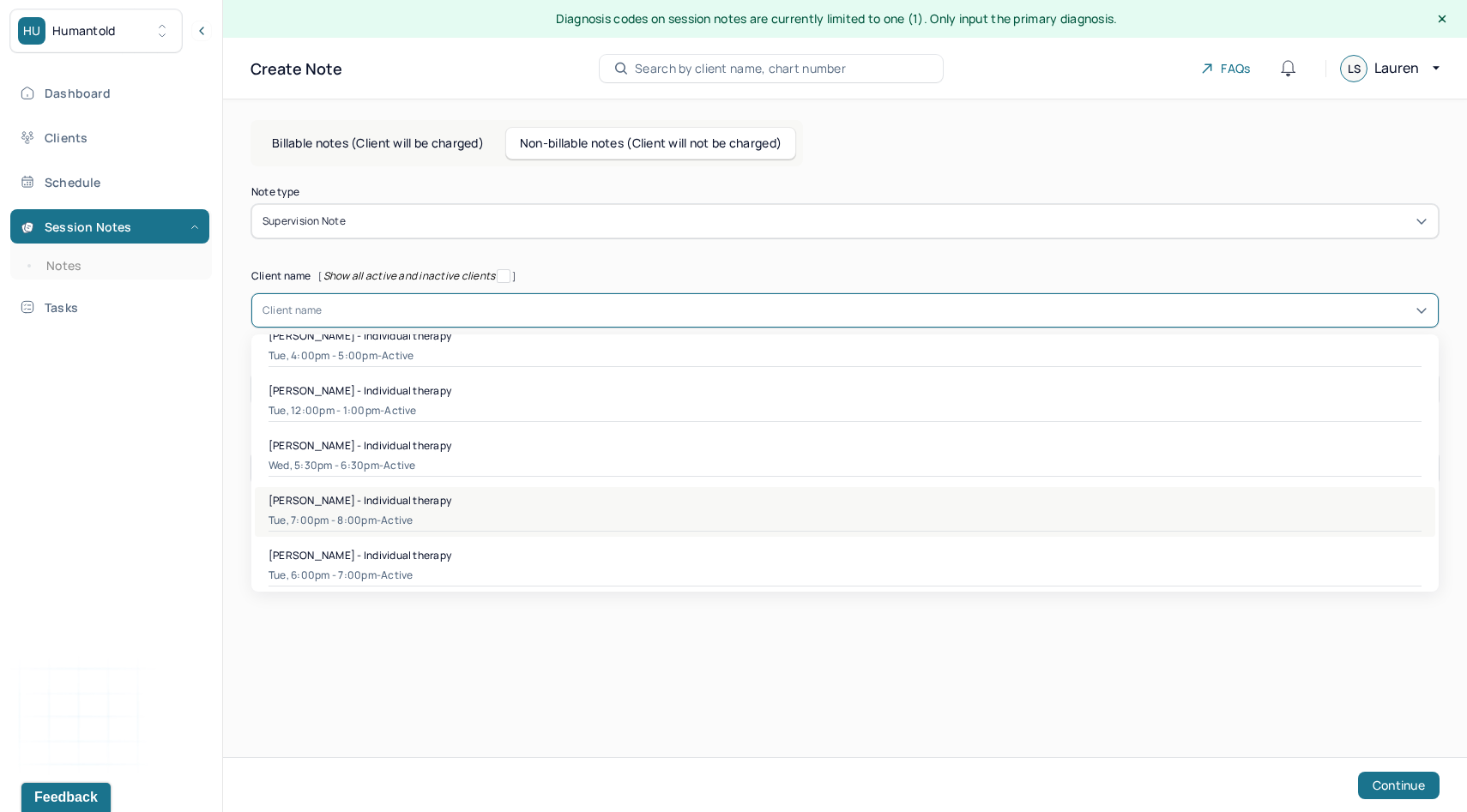 click on "Mrudhulaa Shyam - Individual therapy" at bounding box center (359, 500) 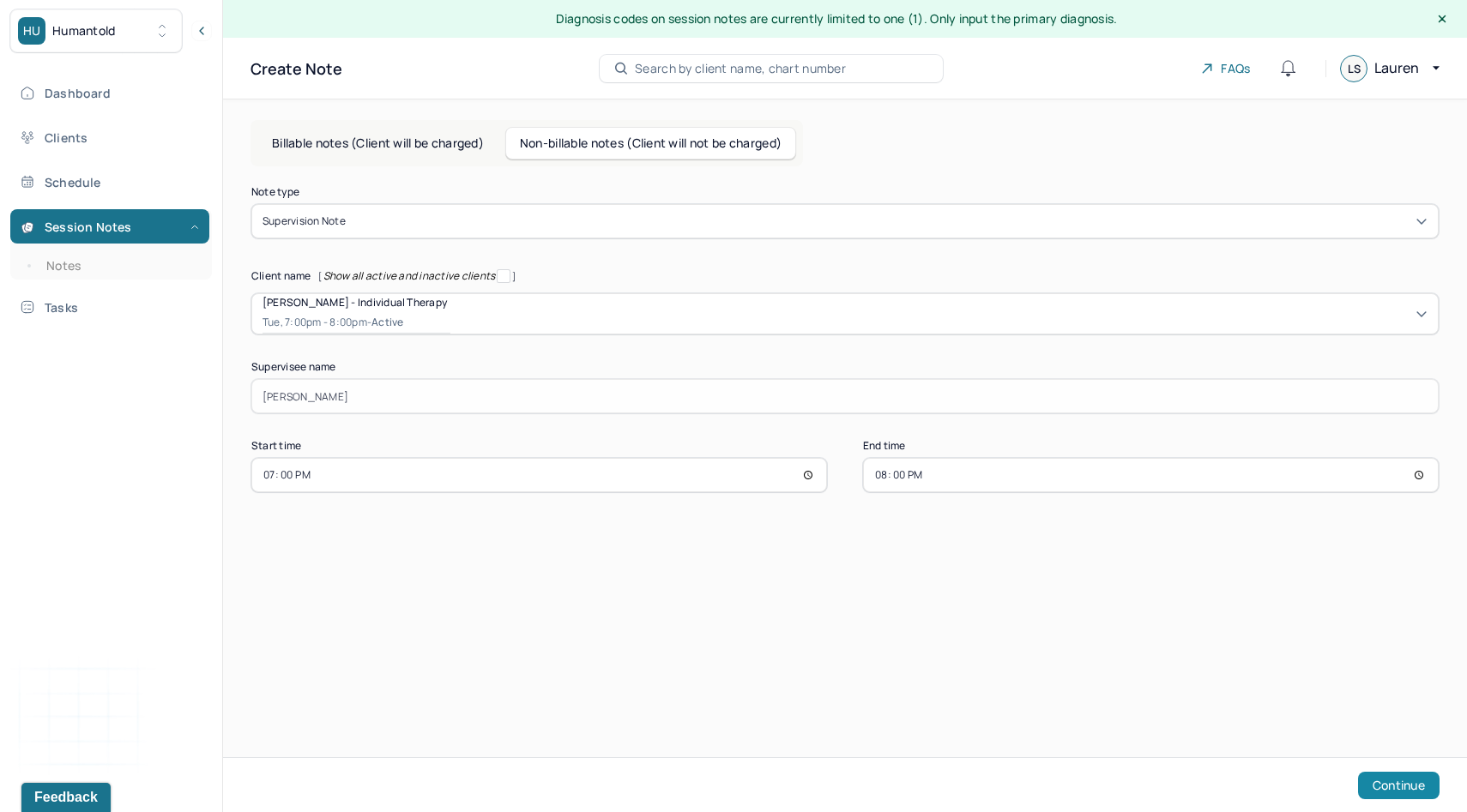 click on "Continue" at bounding box center [1398, 785] 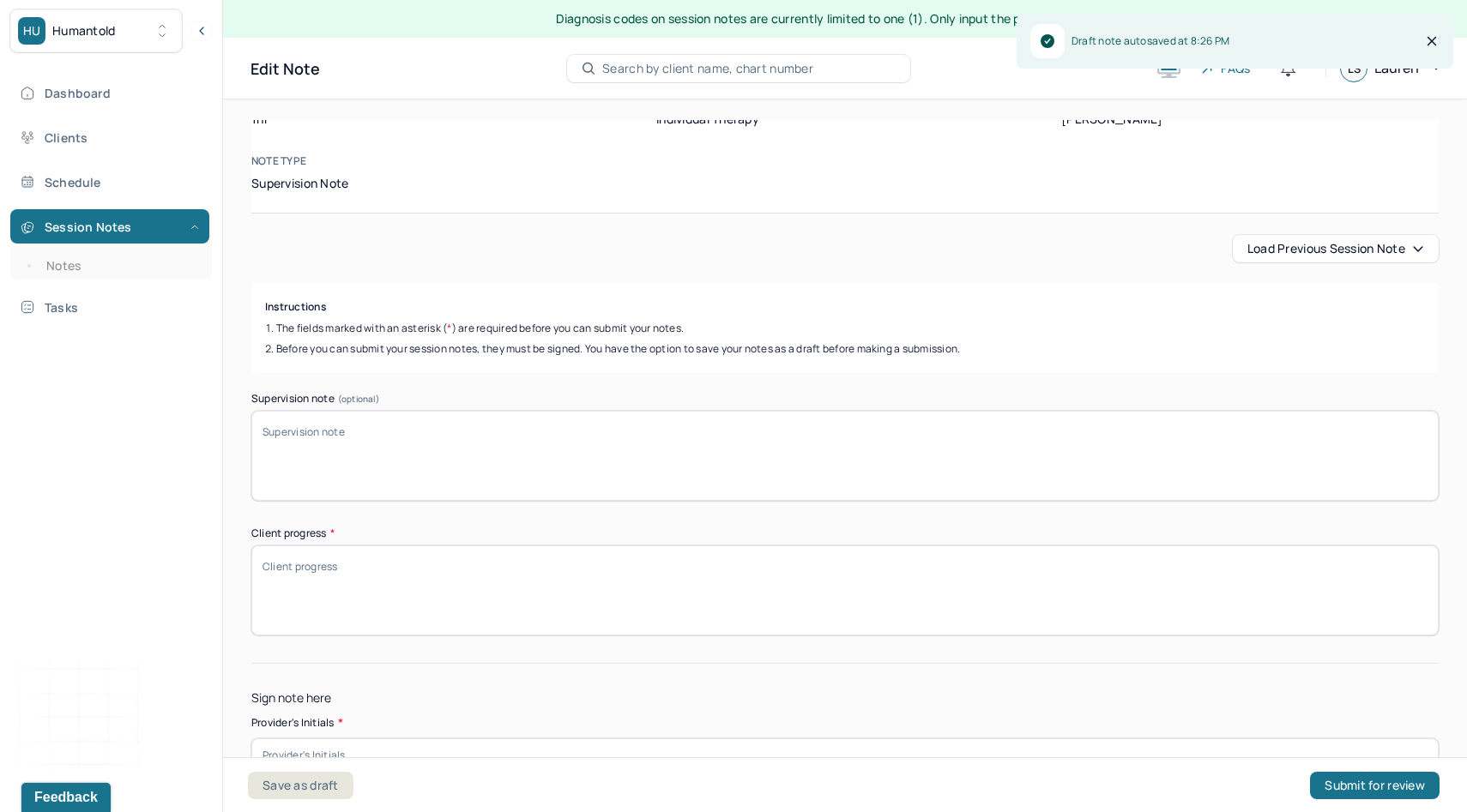 scroll, scrollTop: 228, scrollLeft: 0, axis: vertical 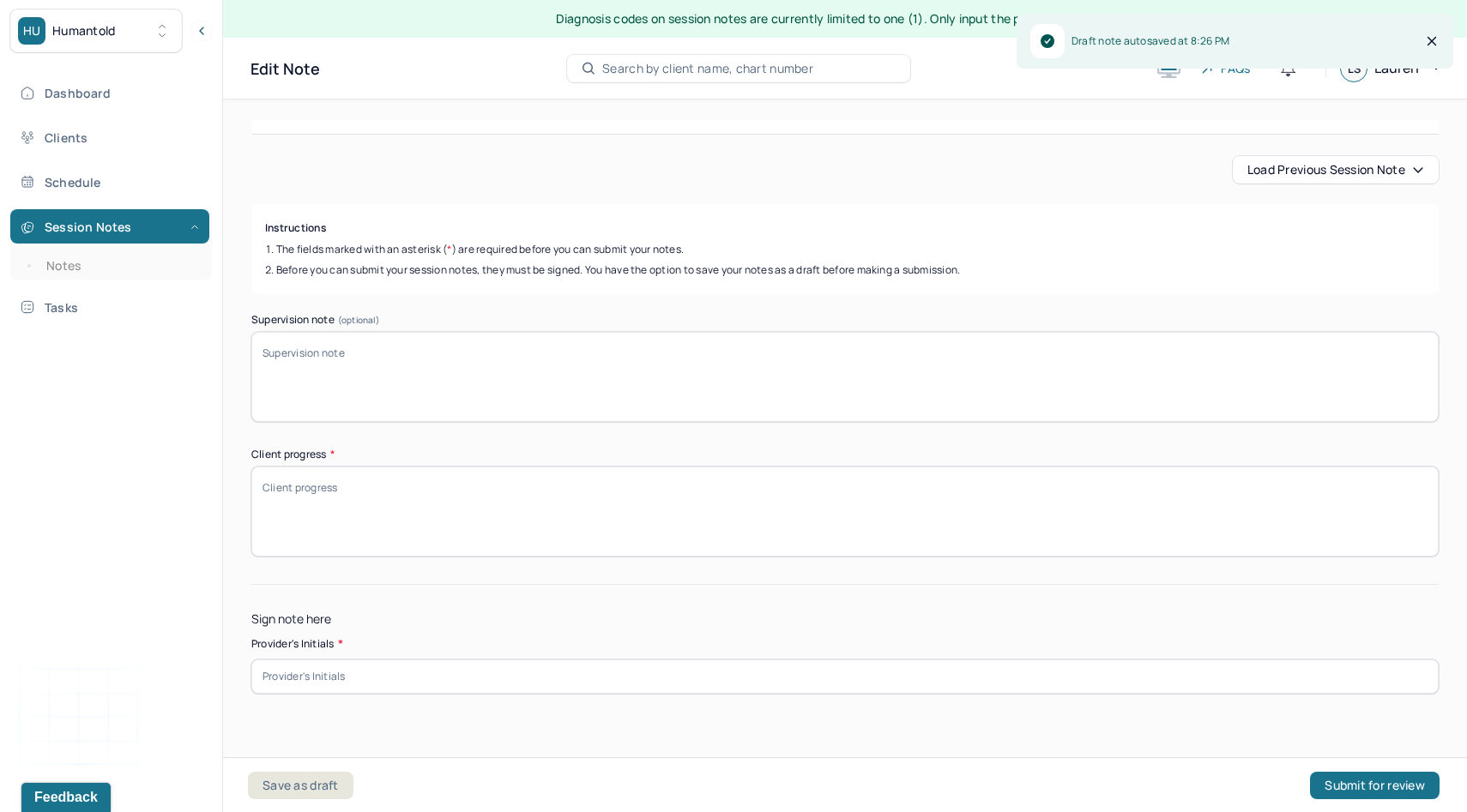 click at bounding box center [845, 677] 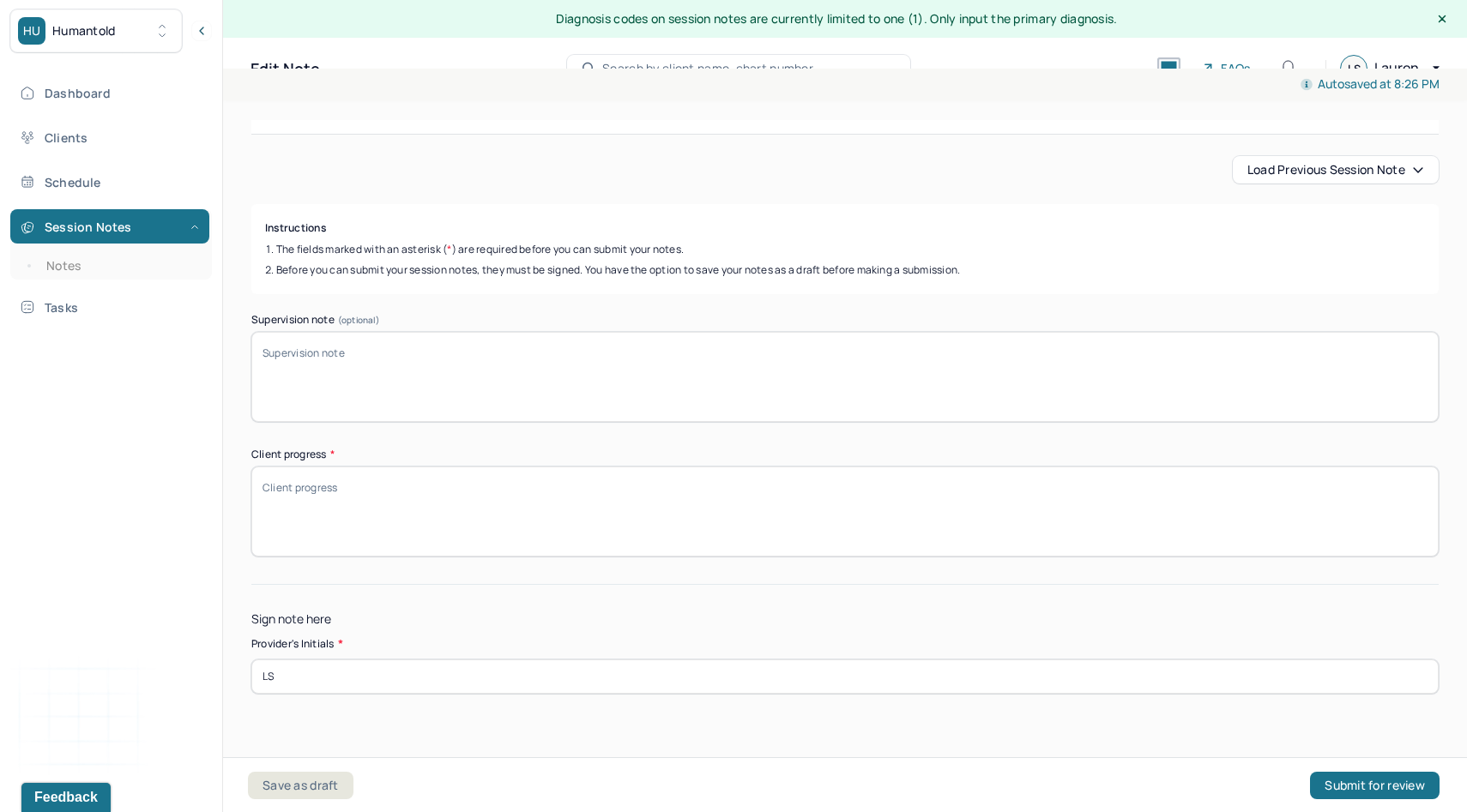 type on "LS" 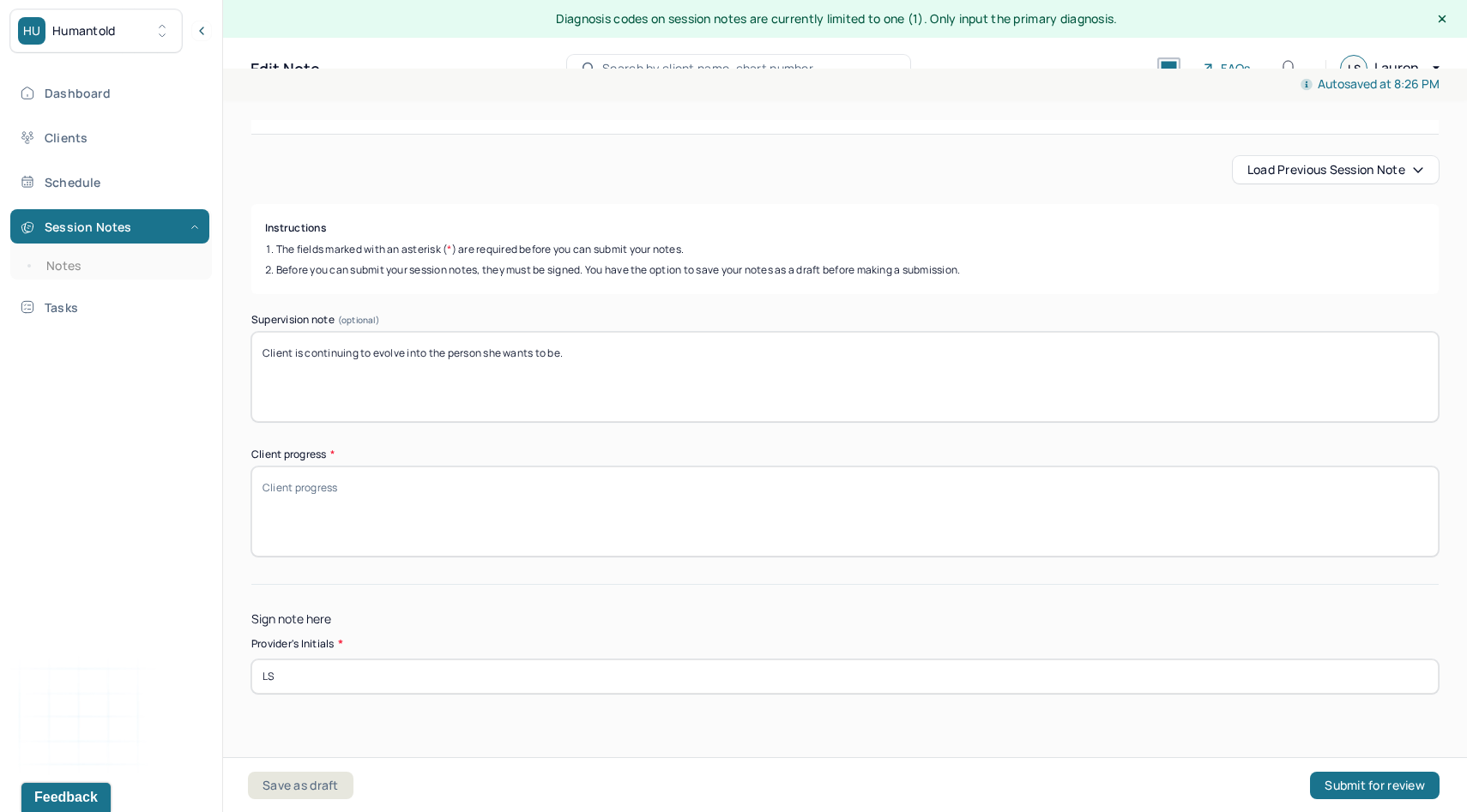 click on "Client is continuing to evolve into the person she wants to be." at bounding box center [845, 376] 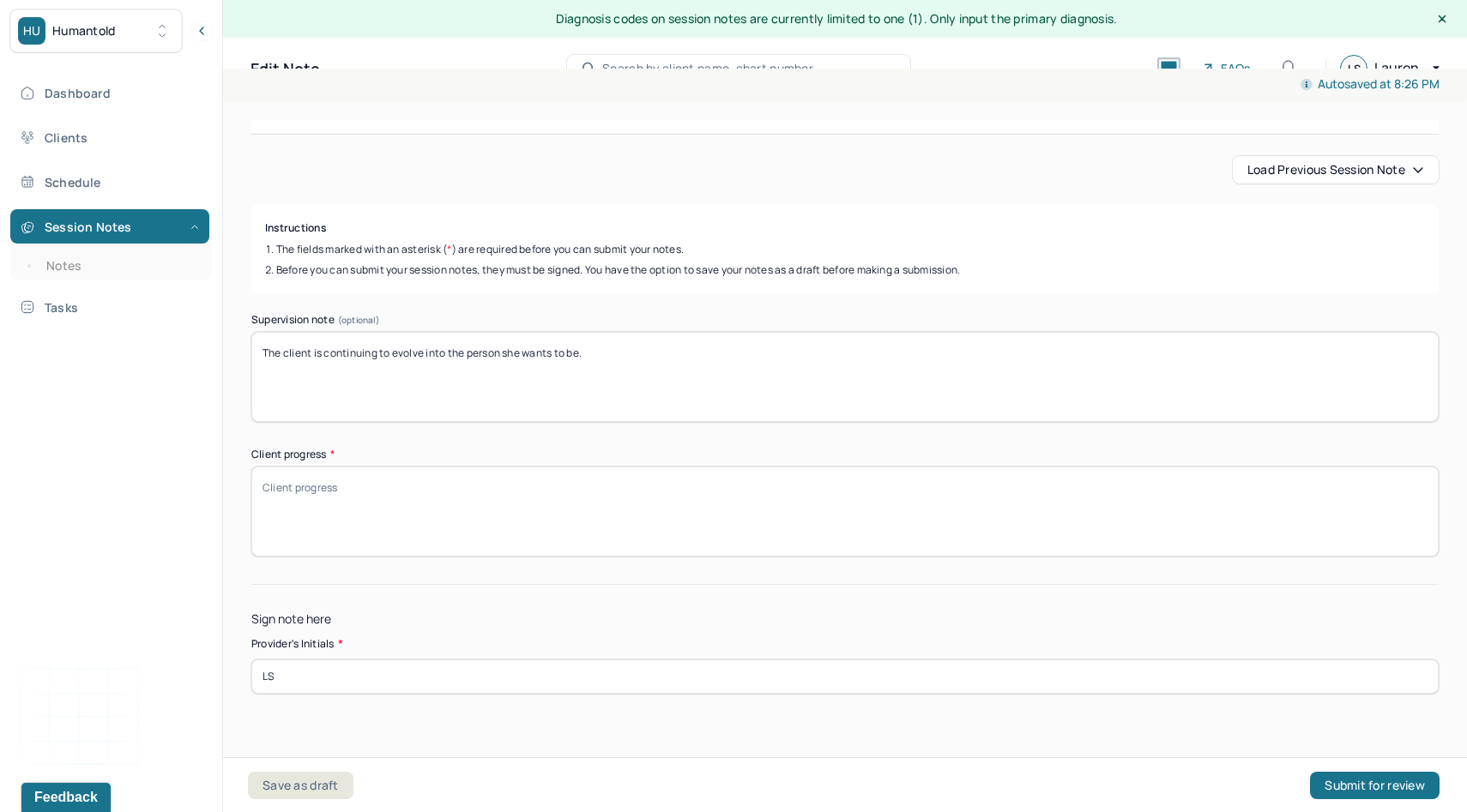 click on "The client is continuing to evolve into the person she wants to be." at bounding box center (845, 376) 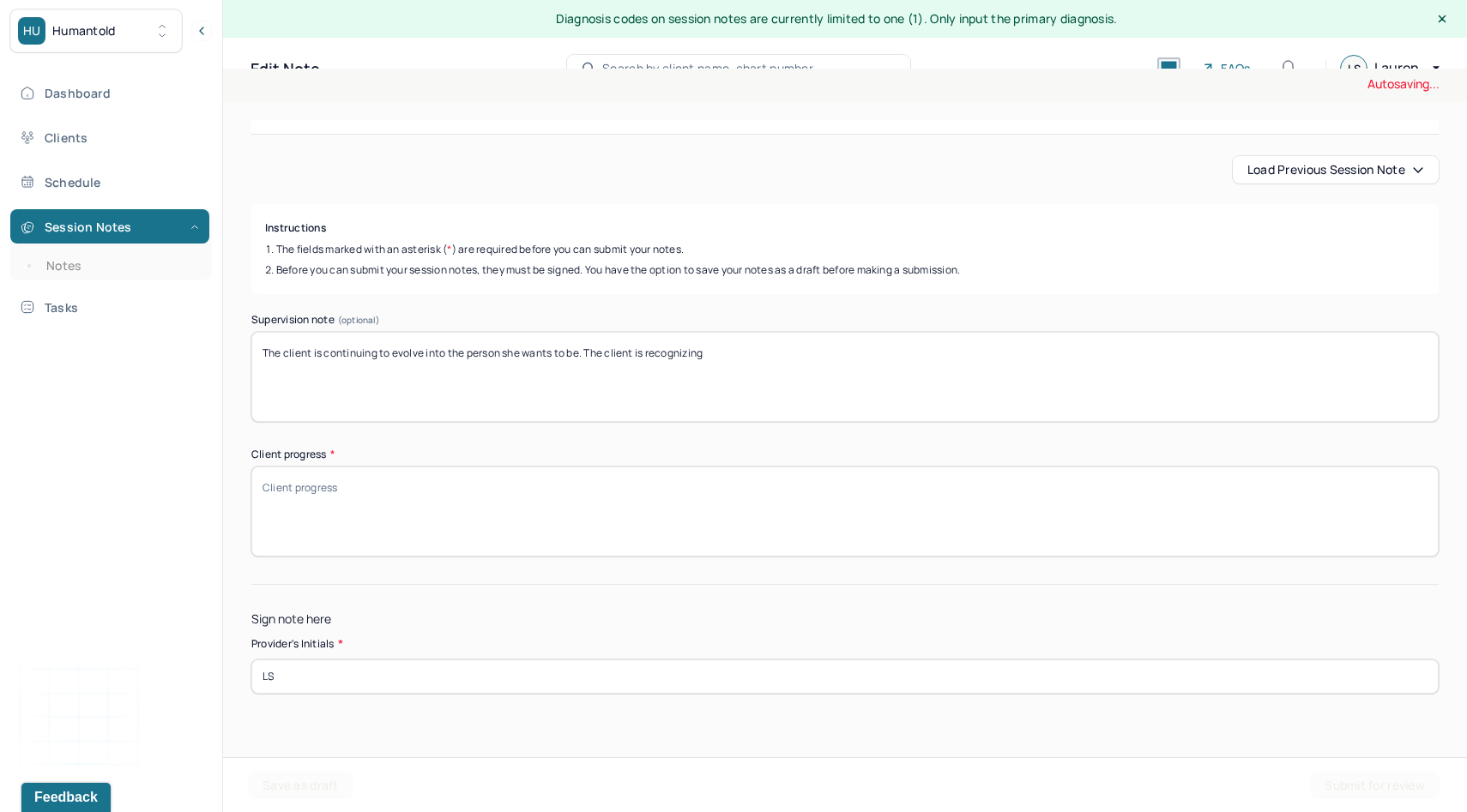 click on "The client is continuing to evolve into the person she wants to be." at bounding box center [845, 376] 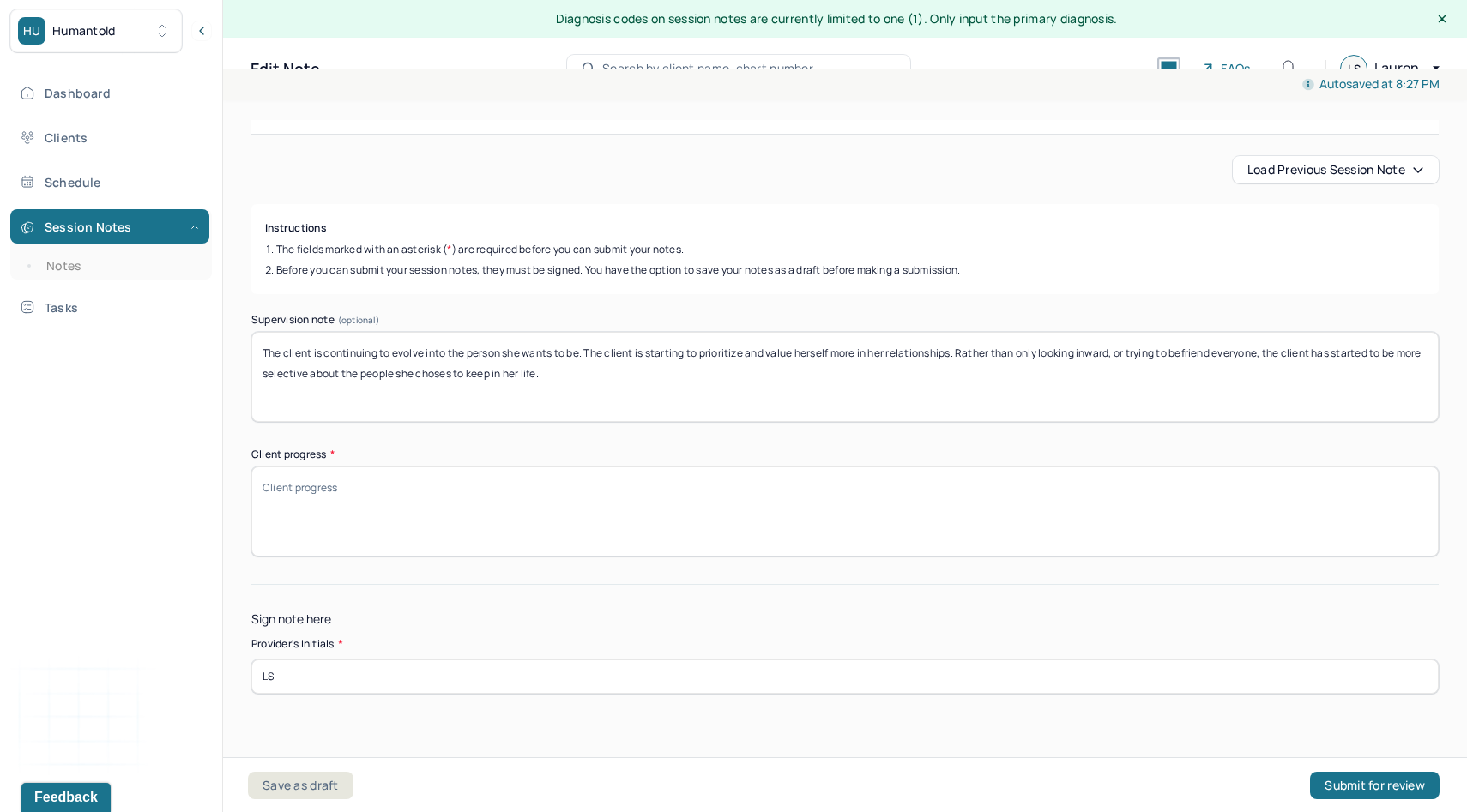 type on "The client is continuing to evolve into the person she wants to be. The client is starting to prioritize and value herself more in her relationships. Rather than only looking inward, or trying to befriend everyone, the client has started to be more selective about the people she choses to keep in her life." 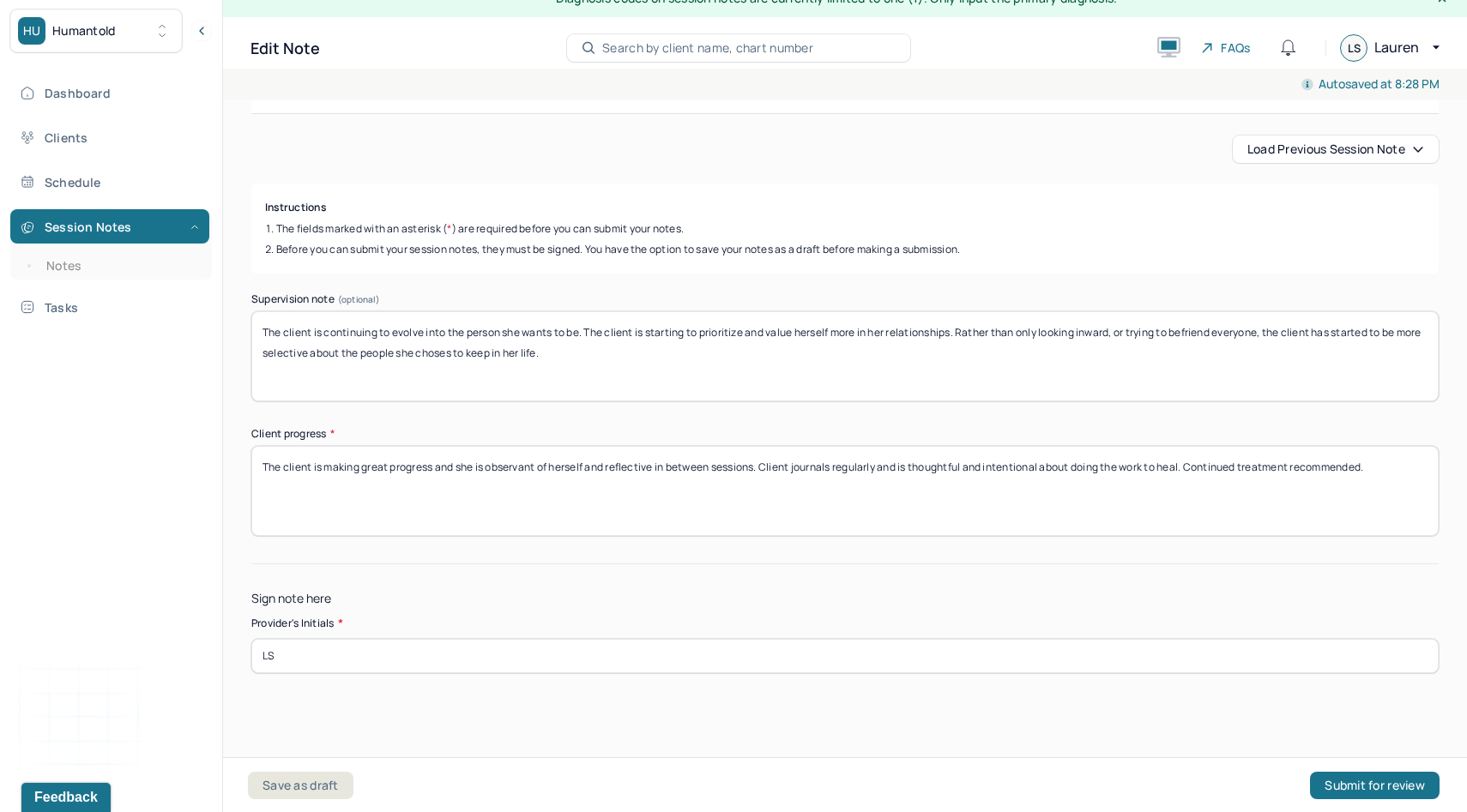 scroll, scrollTop: 31, scrollLeft: 0, axis: vertical 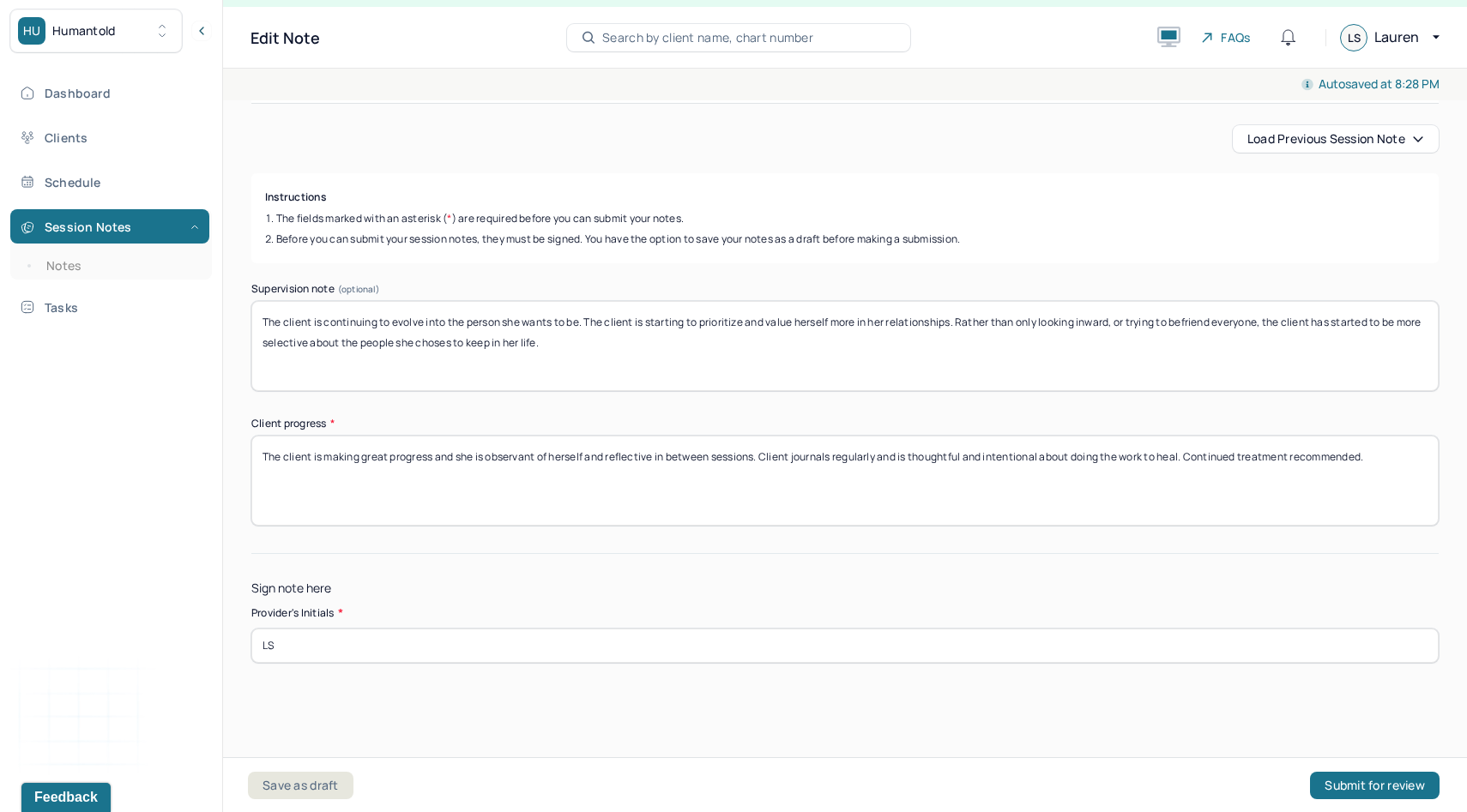 type on "The client is making great progress and she is observant of herself and reflective in between sessions. Client journals regularly and is thoughtful and intentional about doing the work to heal. Continued treatment recommended." 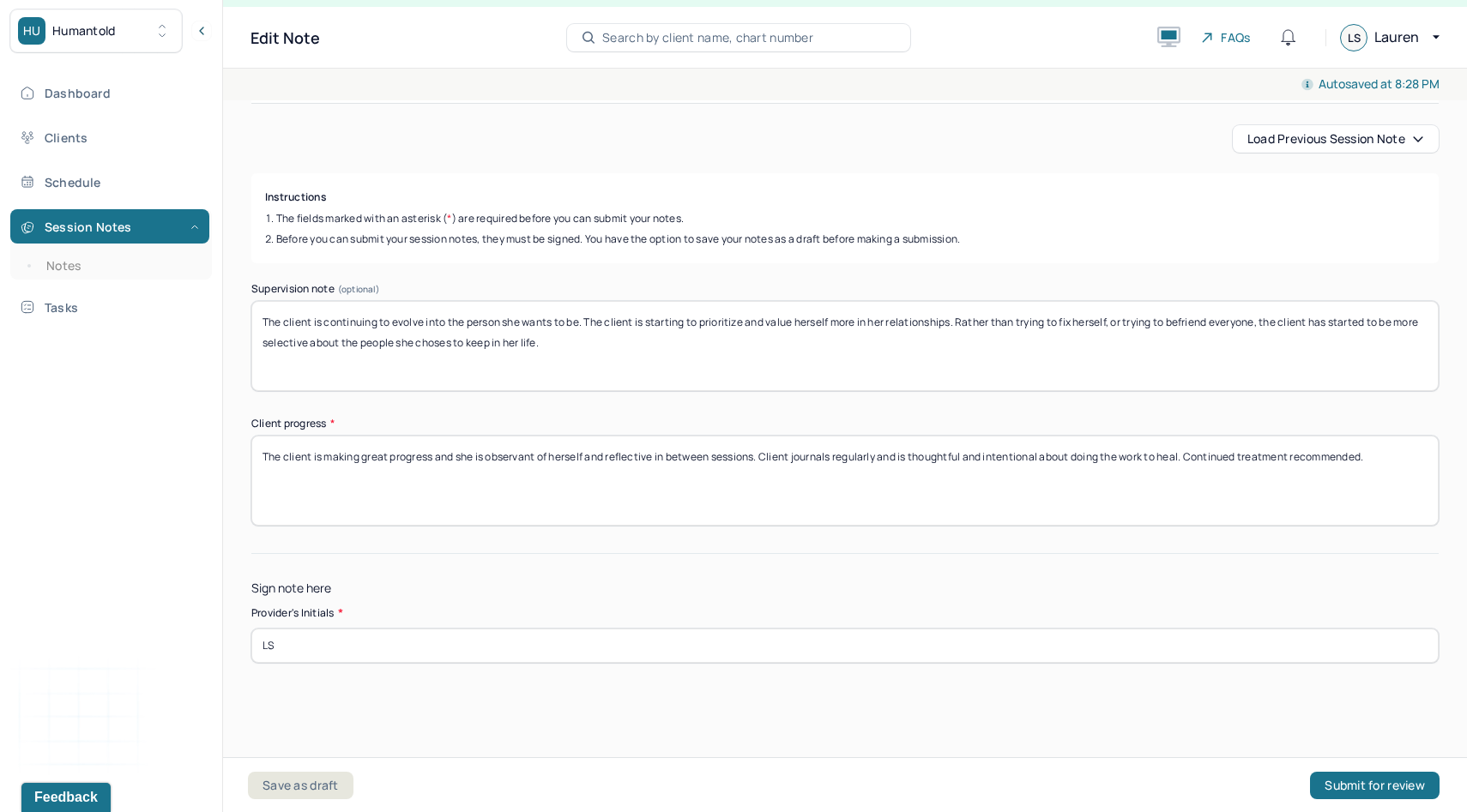 click on "The client is continuing to evolve into the person she wants to be. The client is starting to prioritize and value herself more in her relationships. Rather than only looking inward, or trying to befriend everyone, the client has started to be more selective about the people she choses to keep in her life." at bounding box center (845, 346) 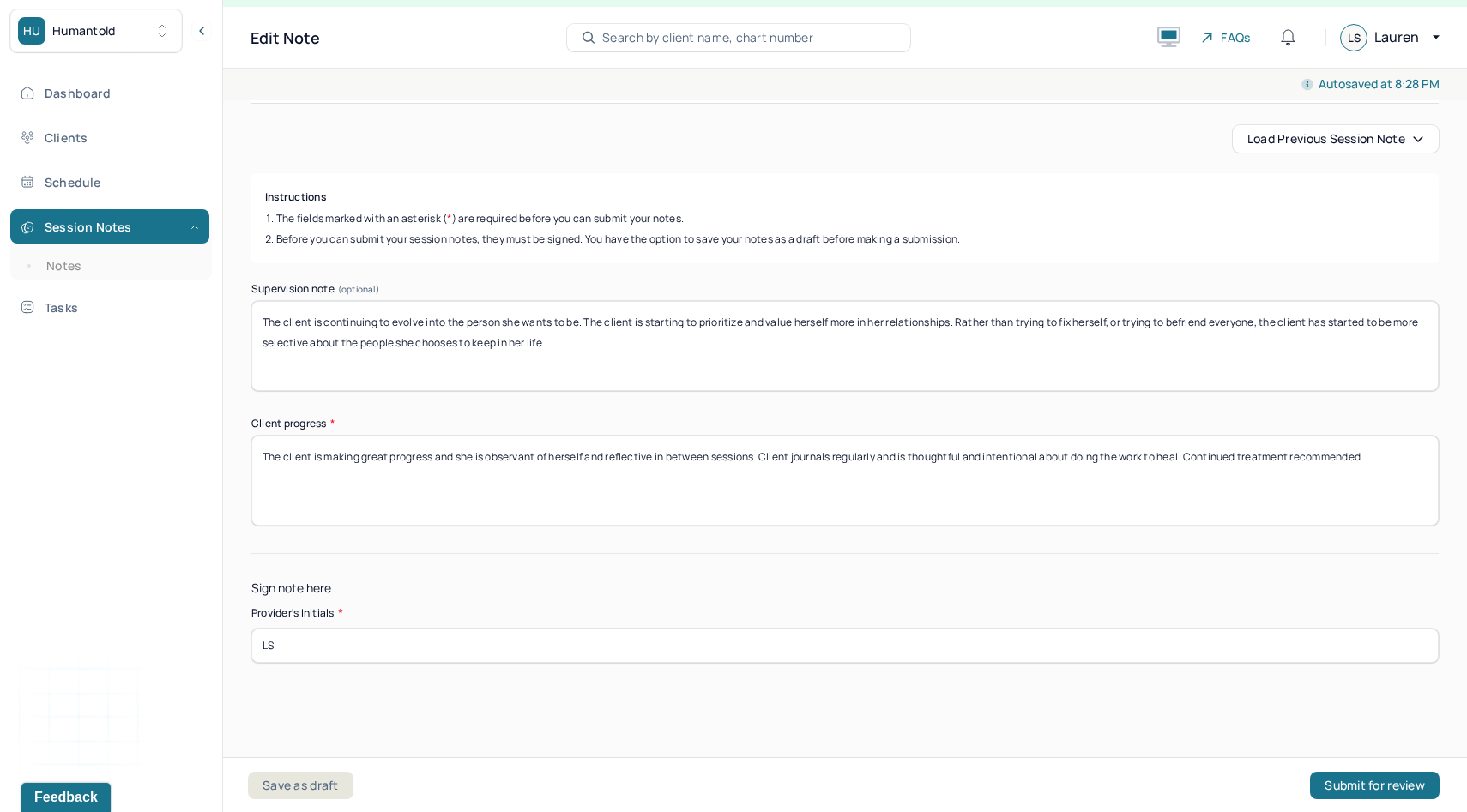 type on "The client is continuing to evolve into the person she wants to be. The client is starting to prioritize and value herself more in her relationships. Rather than trying to fix herself, or trying to befriend everyone, the client has started to be more selective about the people she chooses to keep in her life." 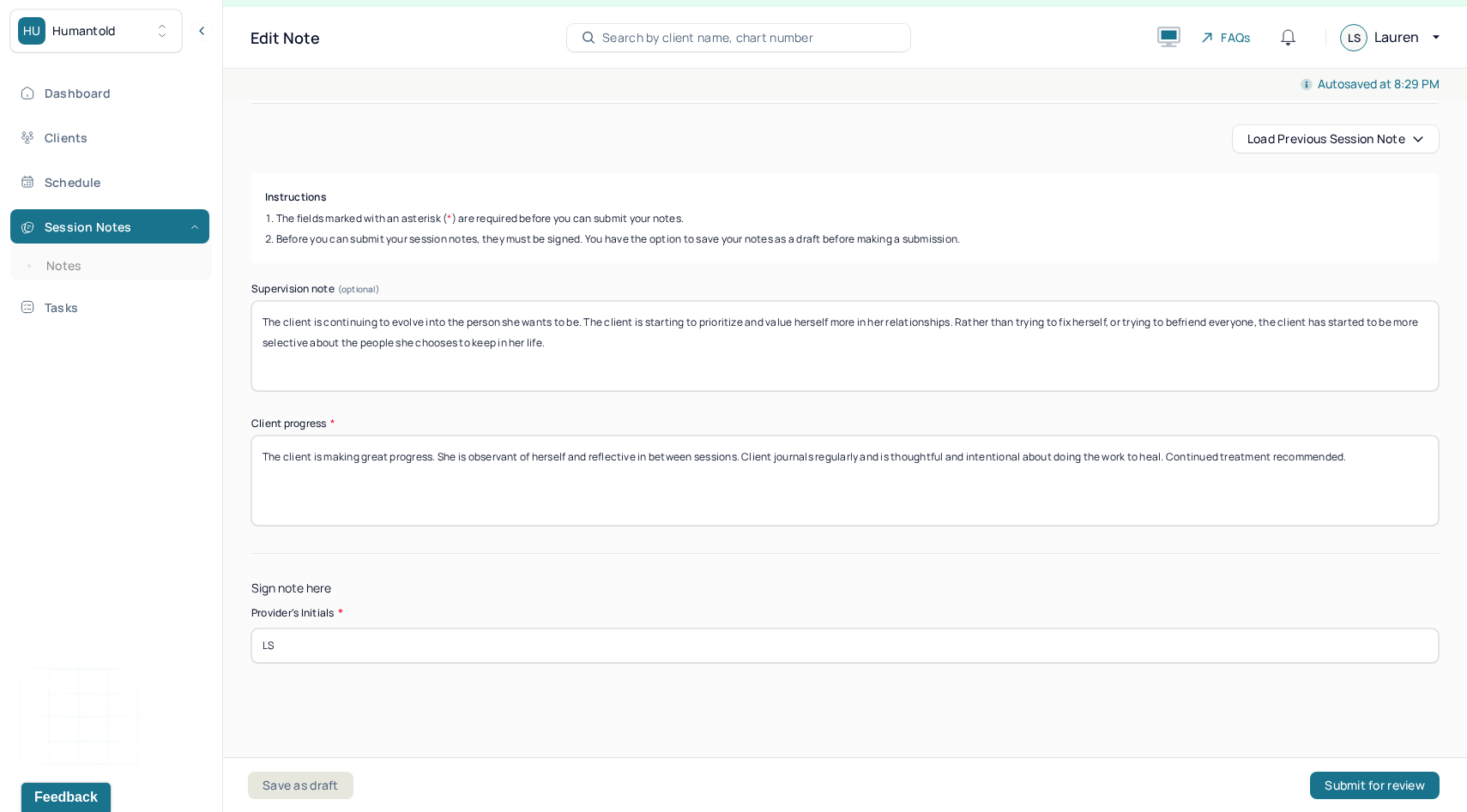 drag, startPoint x: 472, startPoint y: 460, endPoint x: 571, endPoint y: 457, distance: 99.04544 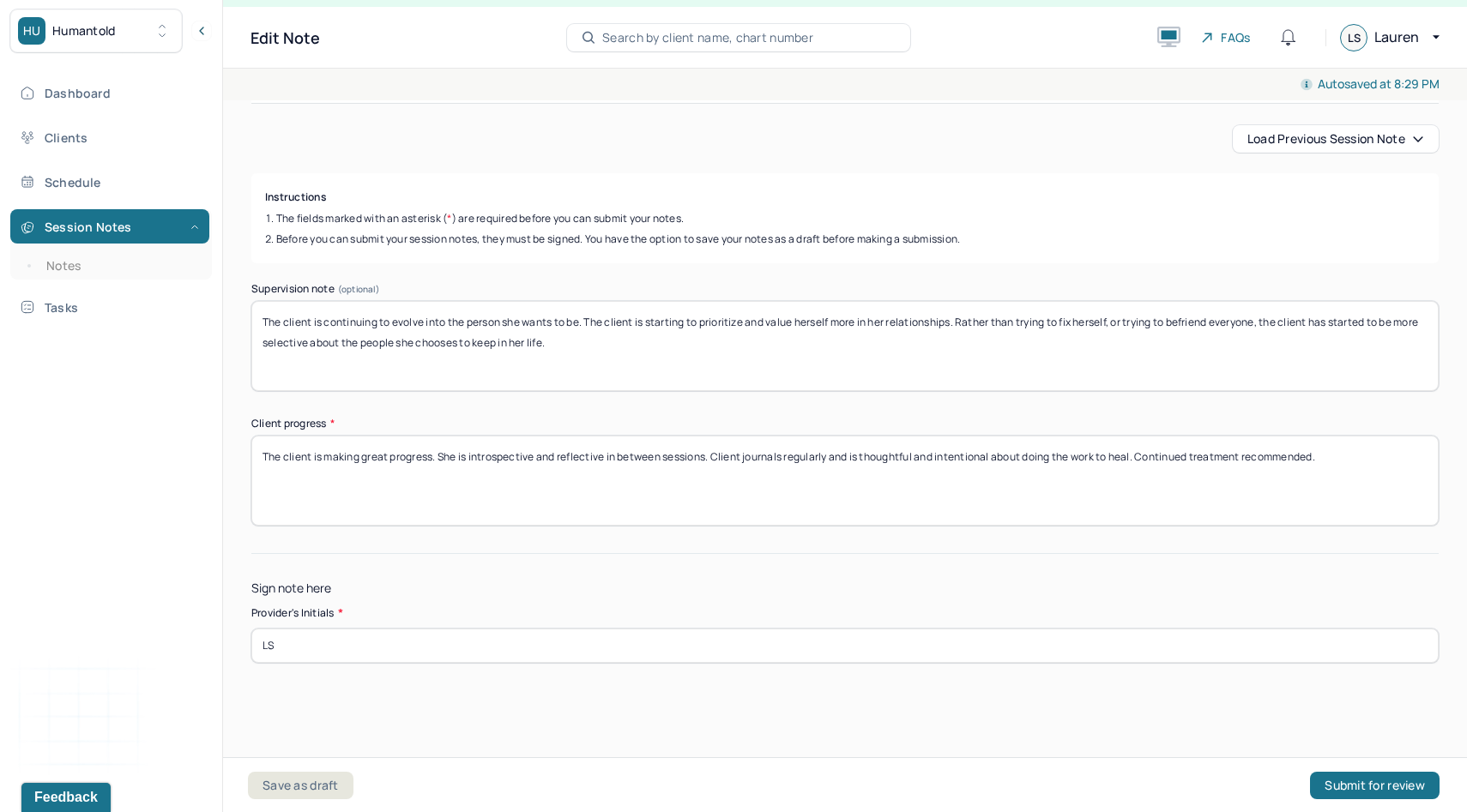 click on "The client is making great progress. She is observant of herself and reflective in between sessions. Client journals regularly and is thoughtful and intentional about doing the work to heal. Continued treatment recommended." at bounding box center [845, 480] 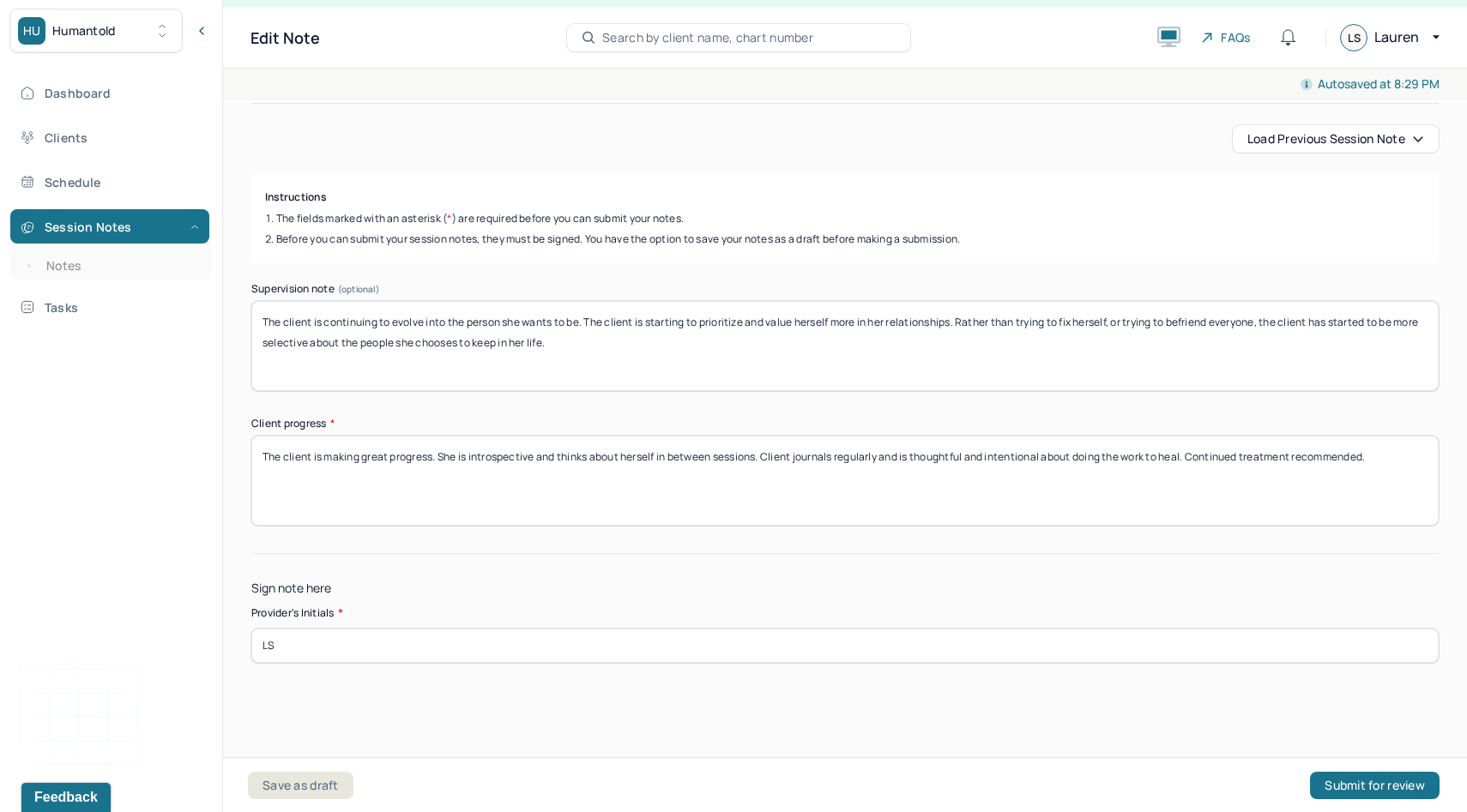 drag, startPoint x: 597, startPoint y: 455, endPoint x: 660, endPoint y: 461, distance: 63.28507 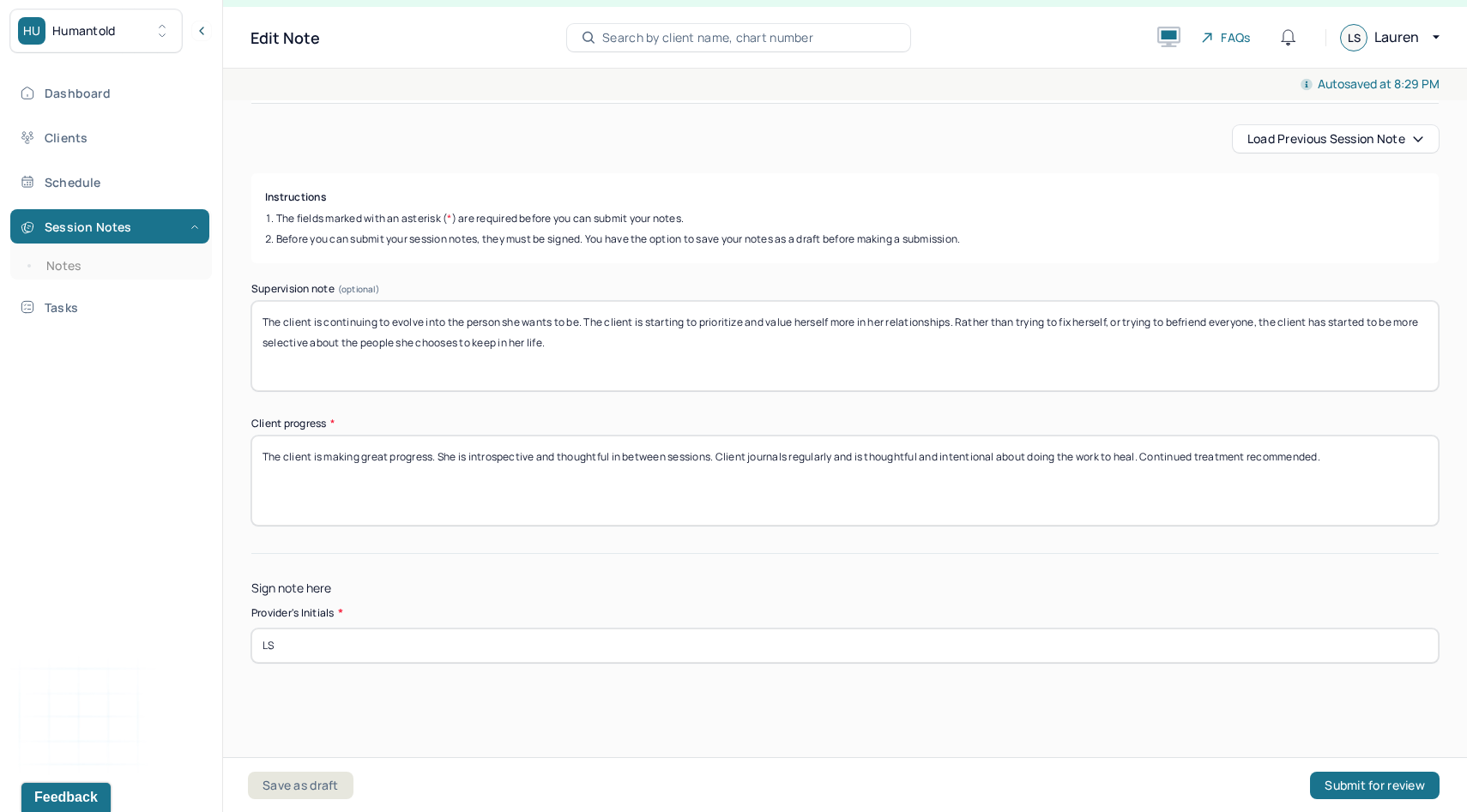 click on "The client is making great progress. She is introspective and thinks about herself in between sessions. Client journals regularly and is thoughtful and intentional about doing the work to heal. Continued treatment recommended." at bounding box center [845, 480] 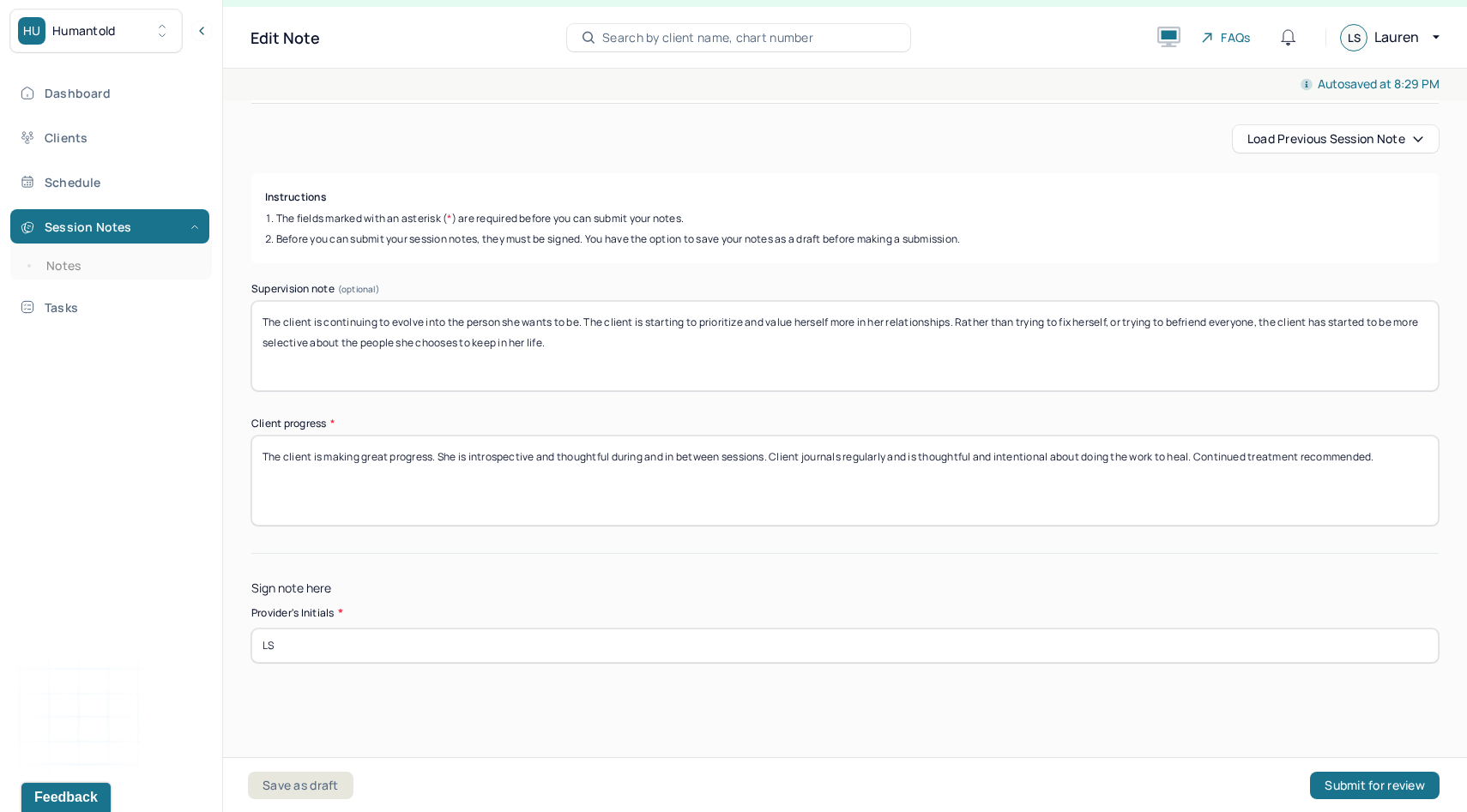click on "The client is making great progress. She is introspective and thoughtful in between sessions. Client journals regularly and is thoughtful and intentional about doing the work to heal. Continued treatment recommended." at bounding box center (845, 480) 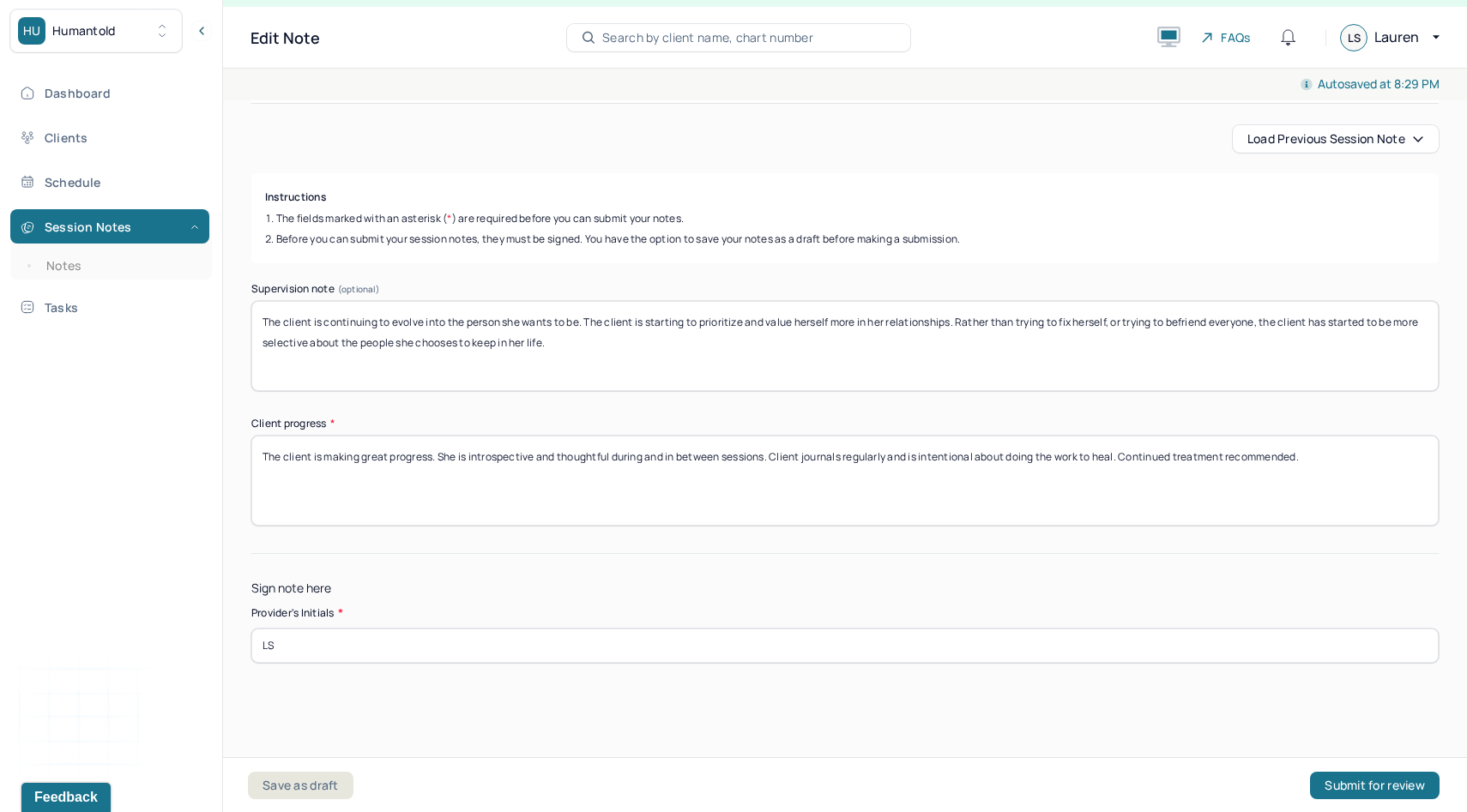 scroll, scrollTop: 0, scrollLeft: 0, axis: both 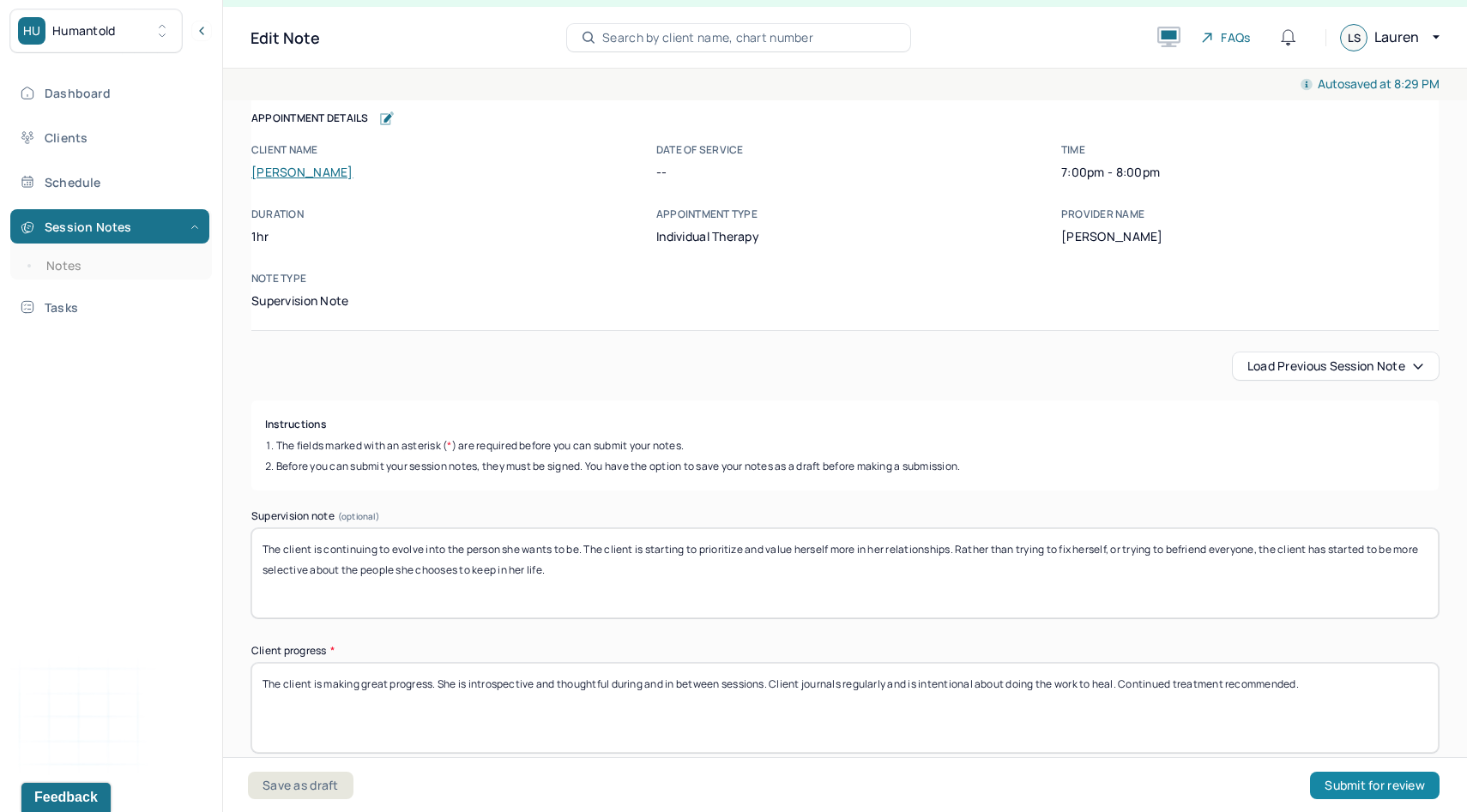 type on "The client is making great progress. She is introspective and thoughtful during and in between sessions. Client journals regularly and is intentional about doing the work to heal. Continued treatment recommended." 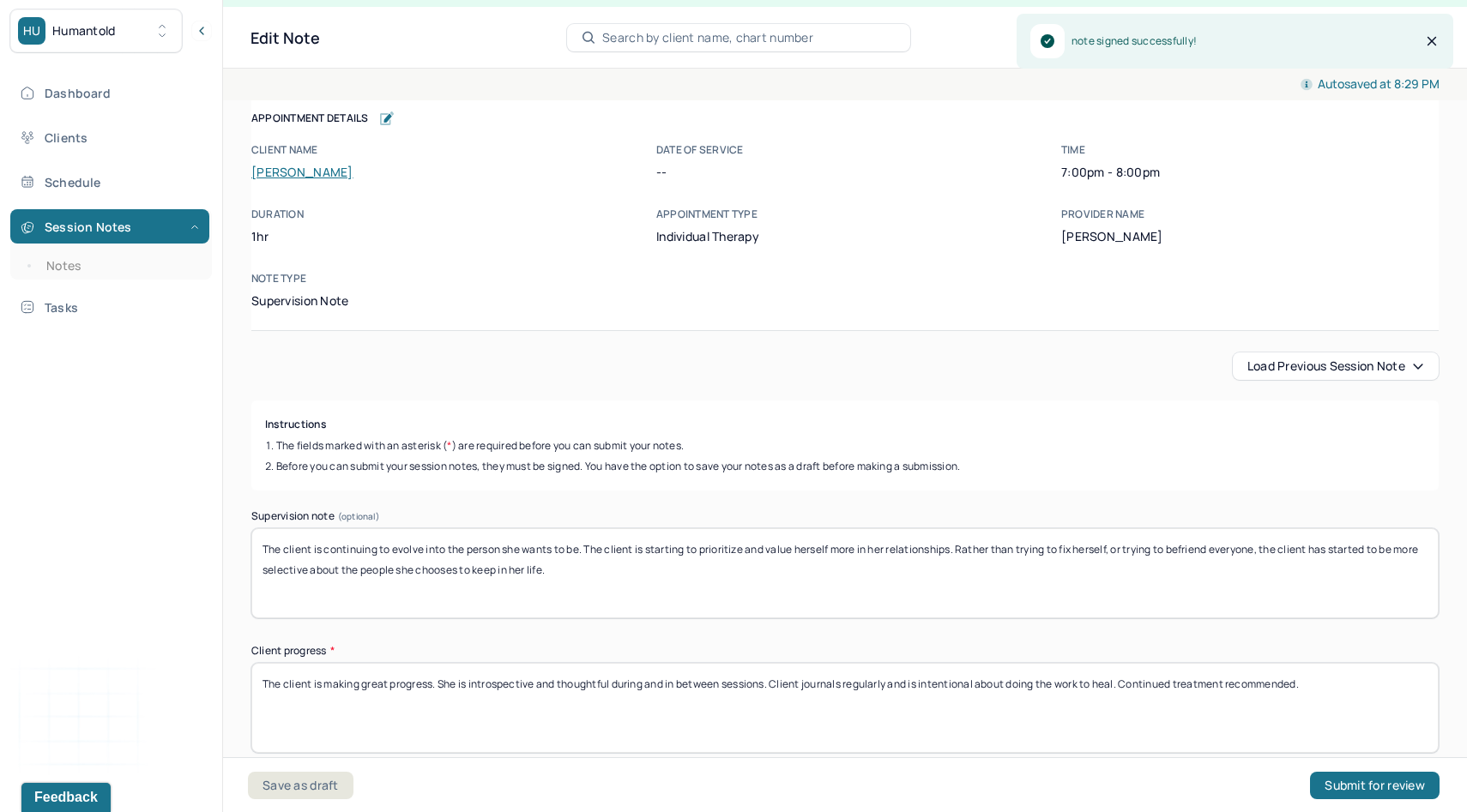 scroll, scrollTop: 0, scrollLeft: 0, axis: both 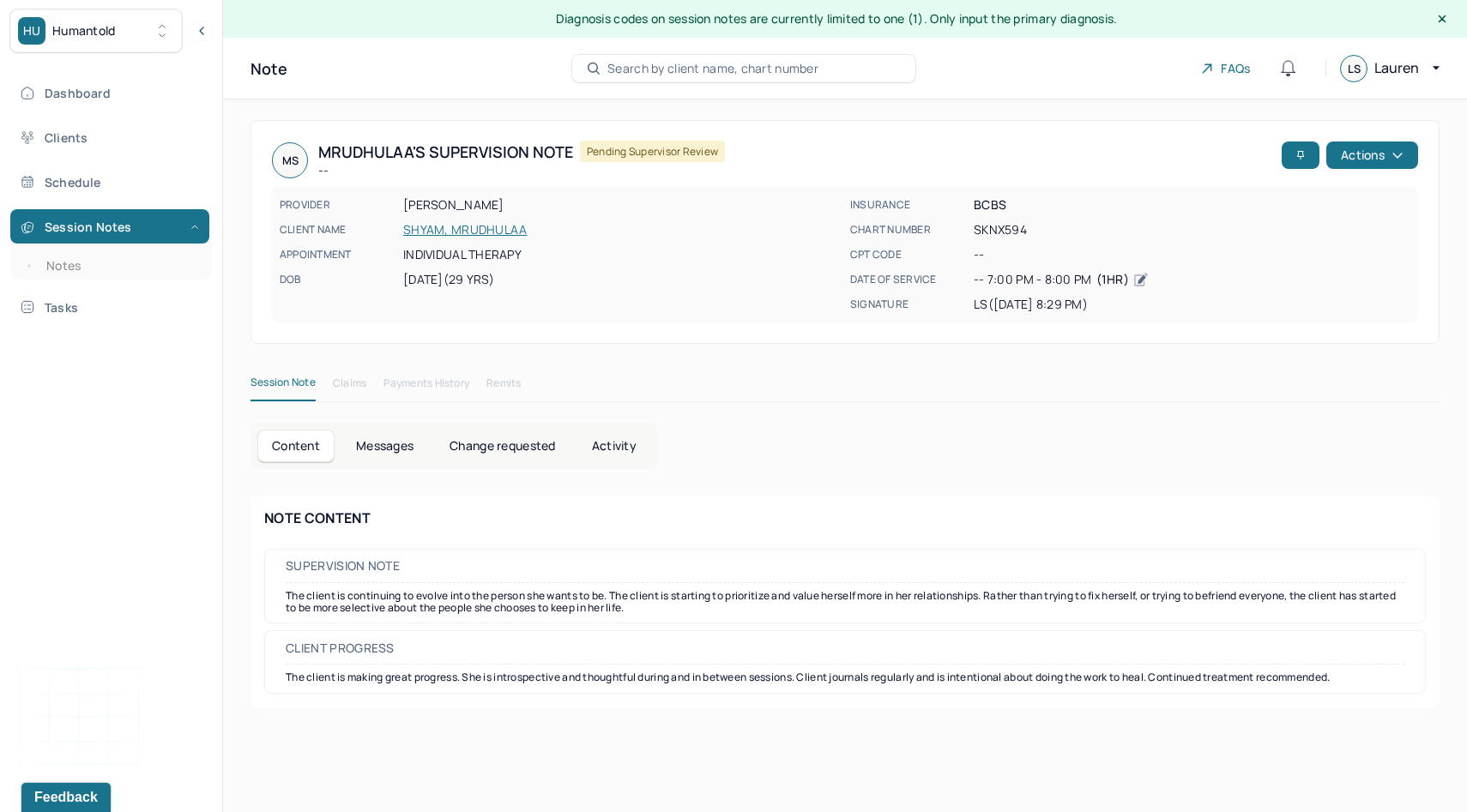 click on "Lauren" at bounding box center (1397, 68) 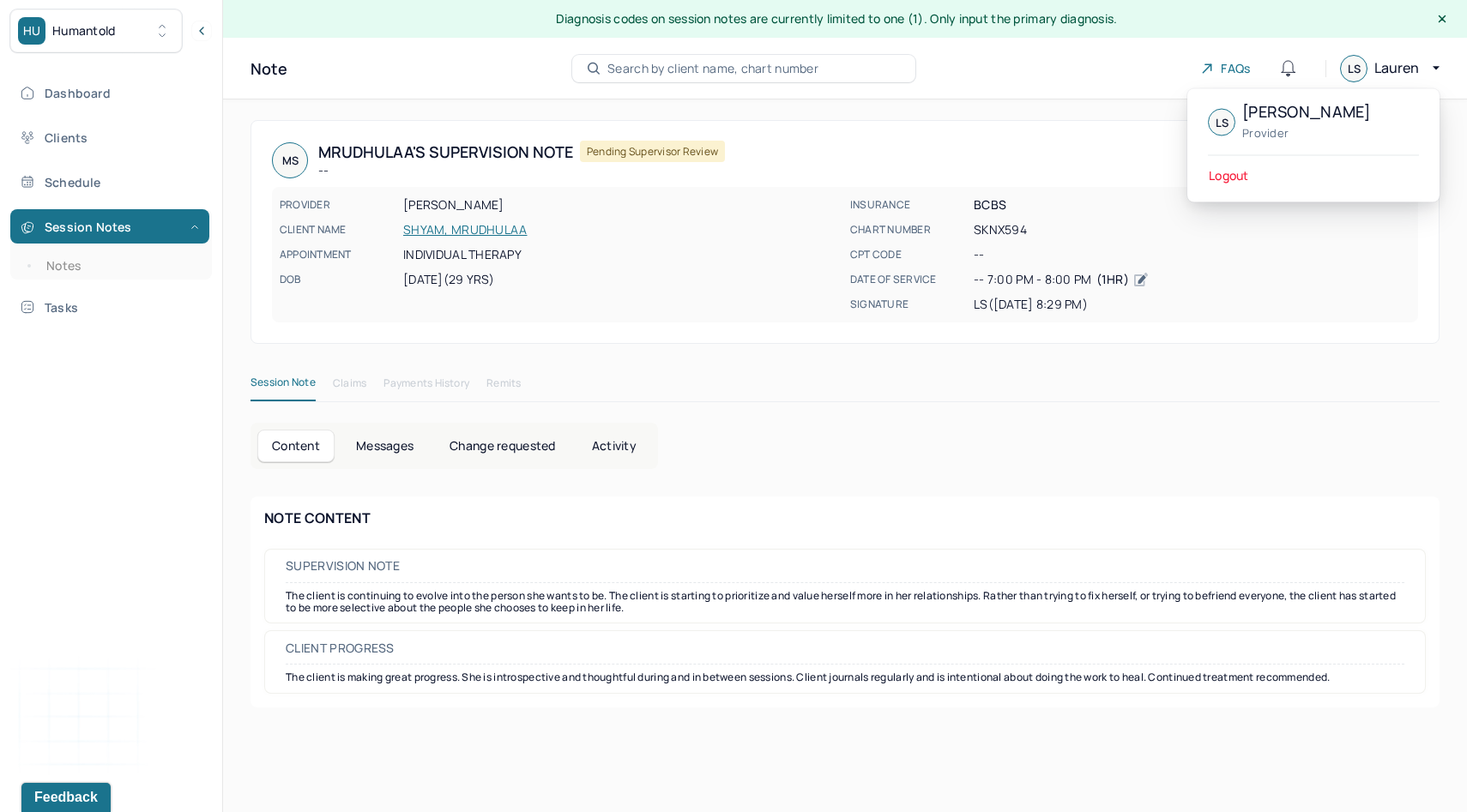 click on "Logout" at bounding box center (1229, 176) 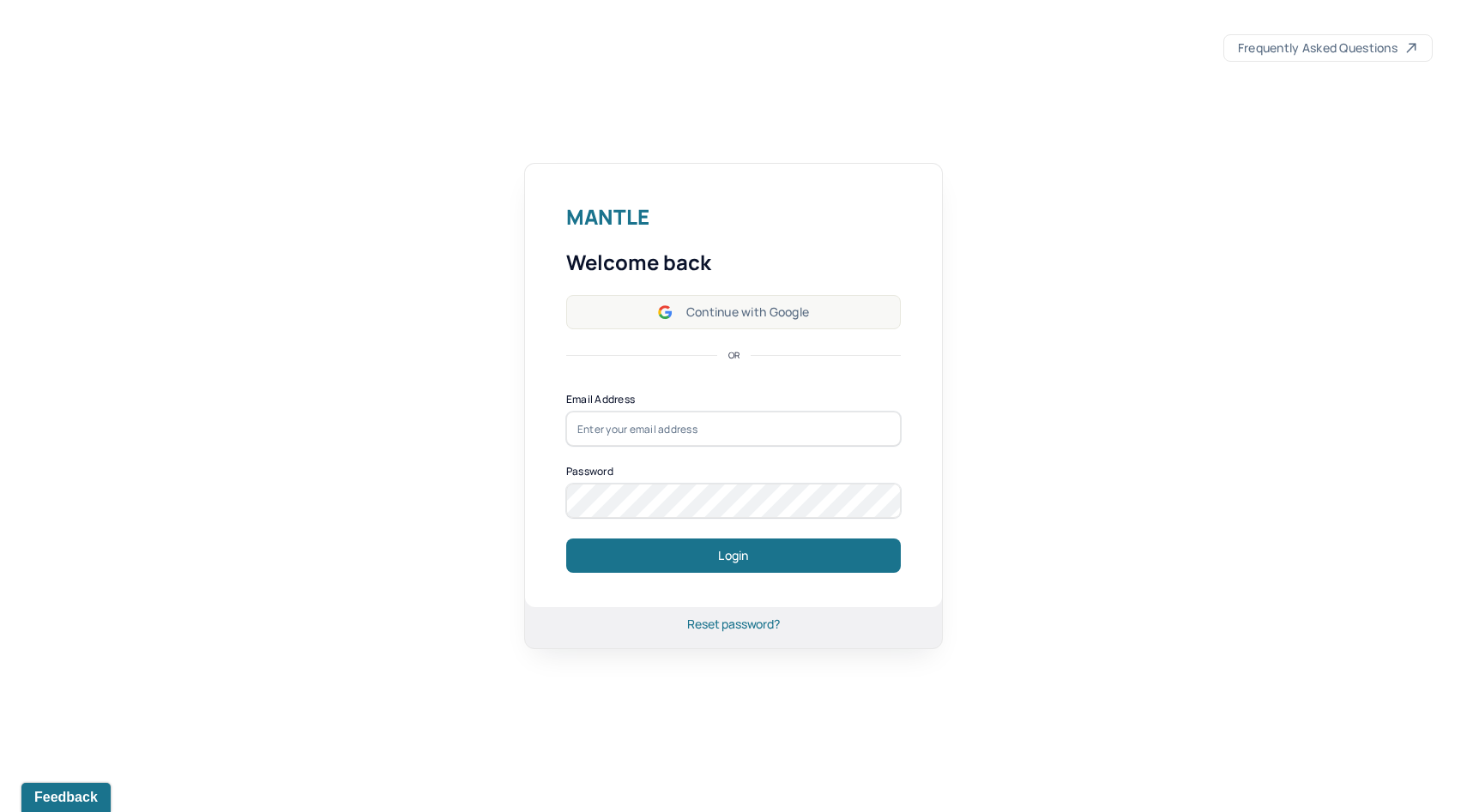 click on "Continue with Google" at bounding box center (734, 312) 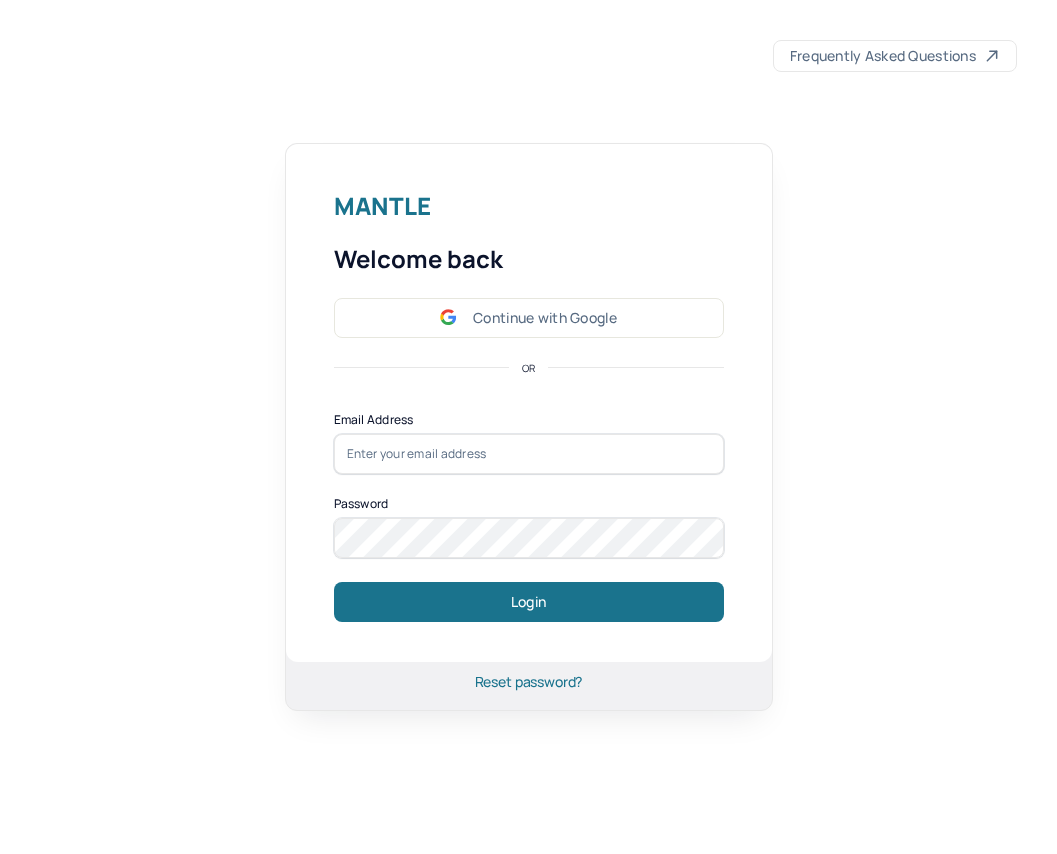 scroll, scrollTop: 0, scrollLeft: 0, axis: both 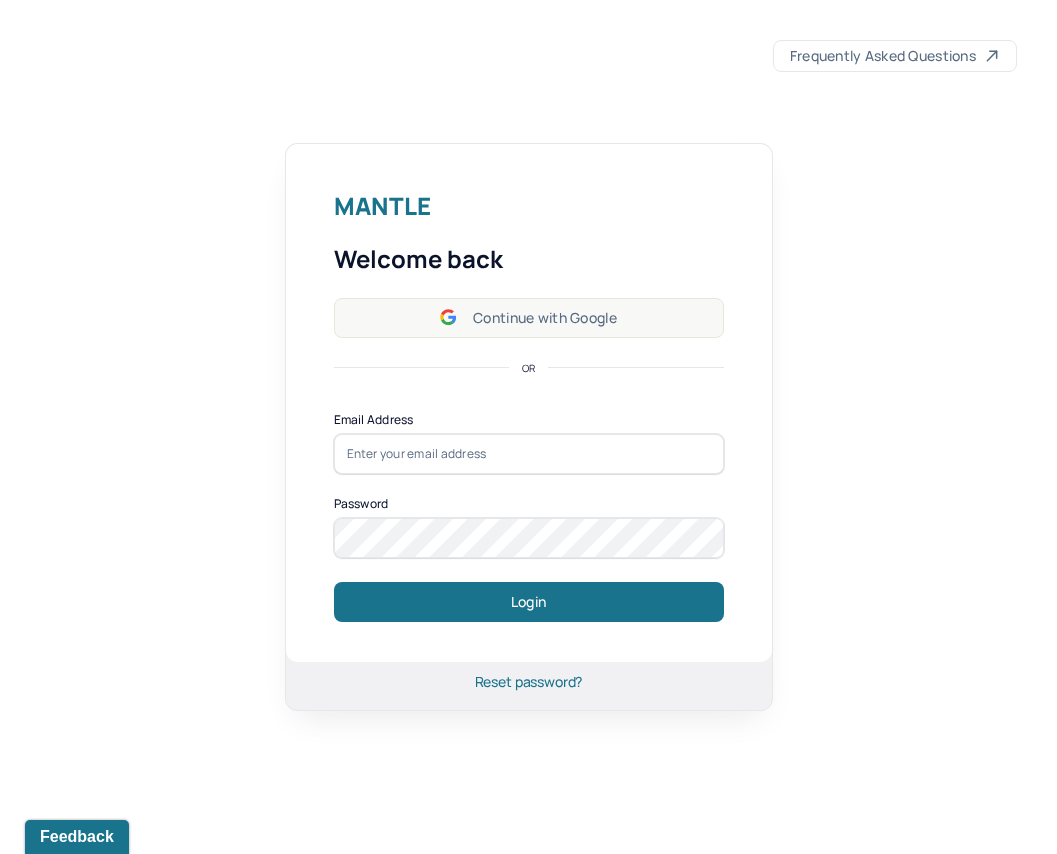 click on "Continue with Google" at bounding box center [529, 318] 